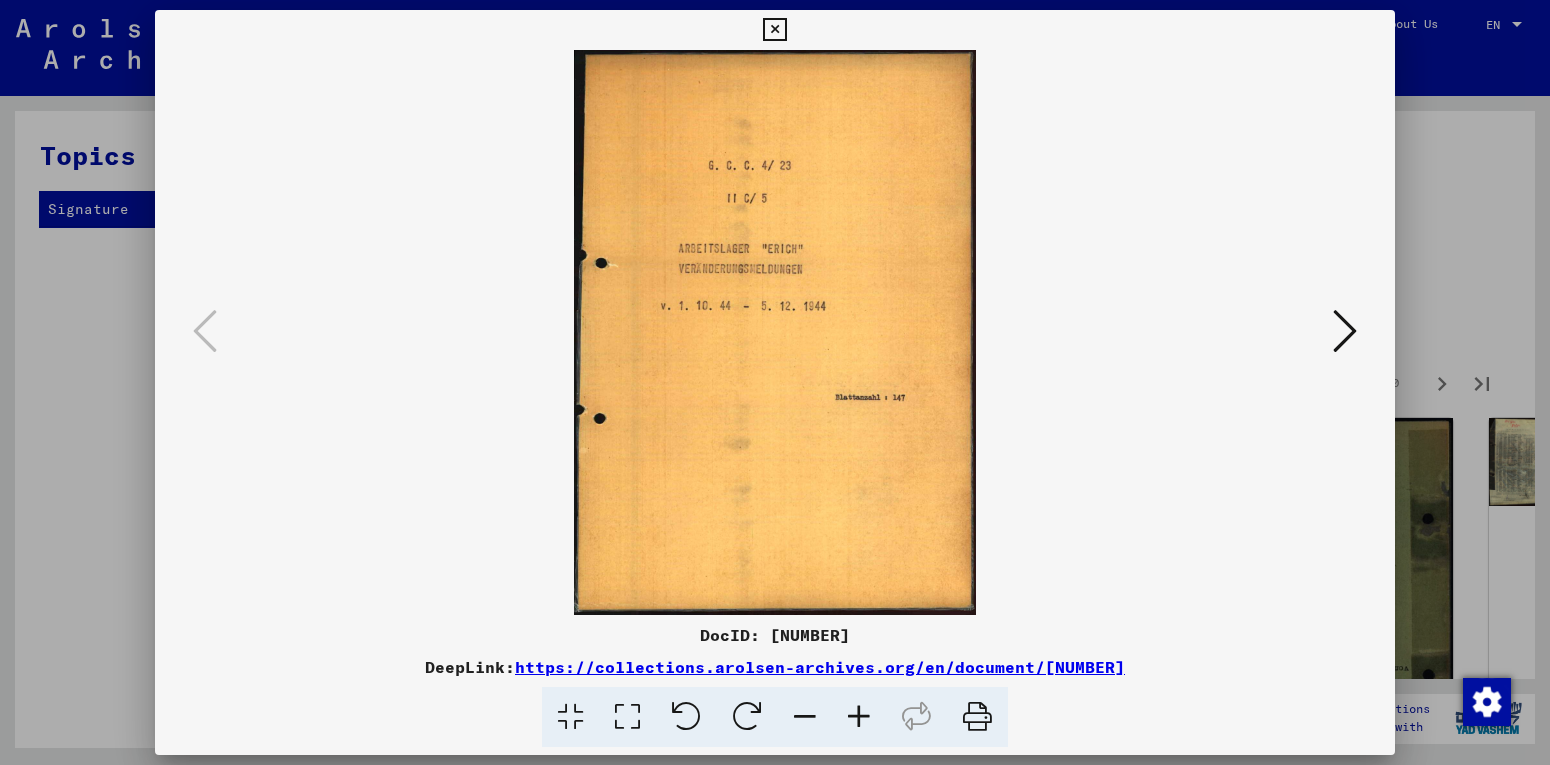 scroll, scrollTop: 0, scrollLeft: 0, axis: both 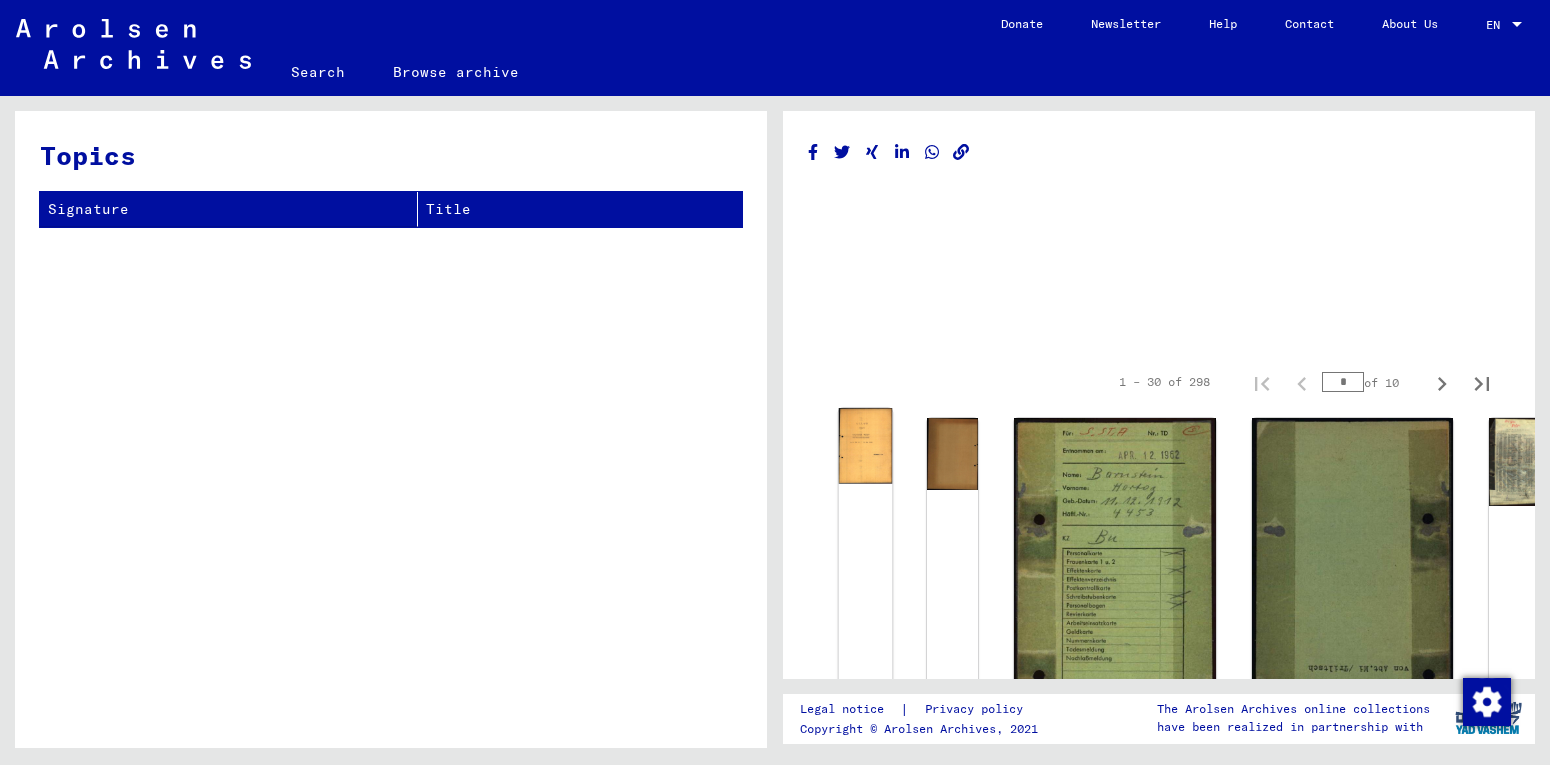 click 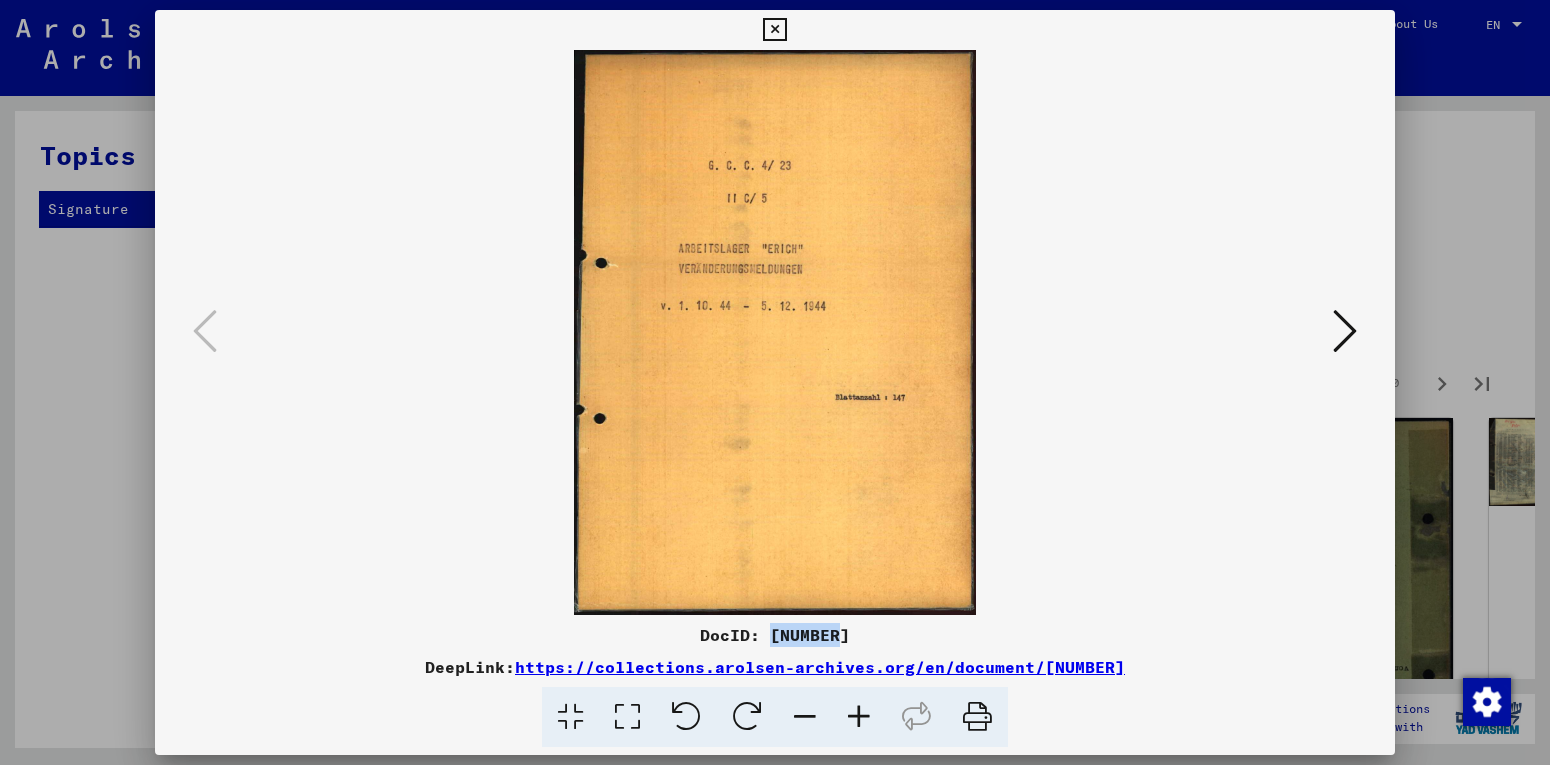 drag, startPoint x: 775, startPoint y: 637, endPoint x: 841, endPoint y: 635, distance: 66.0303 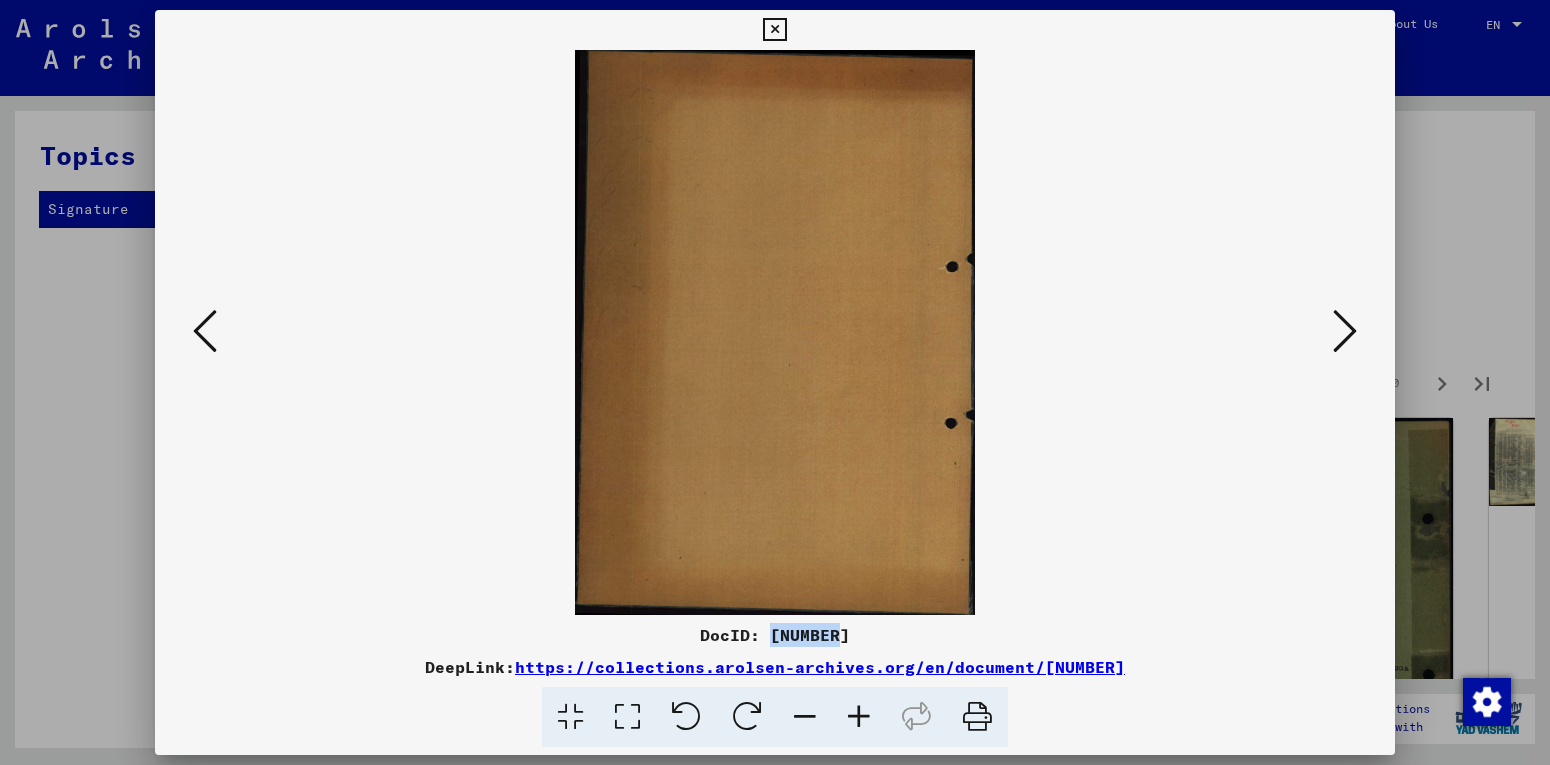 click at bounding box center [1345, 331] 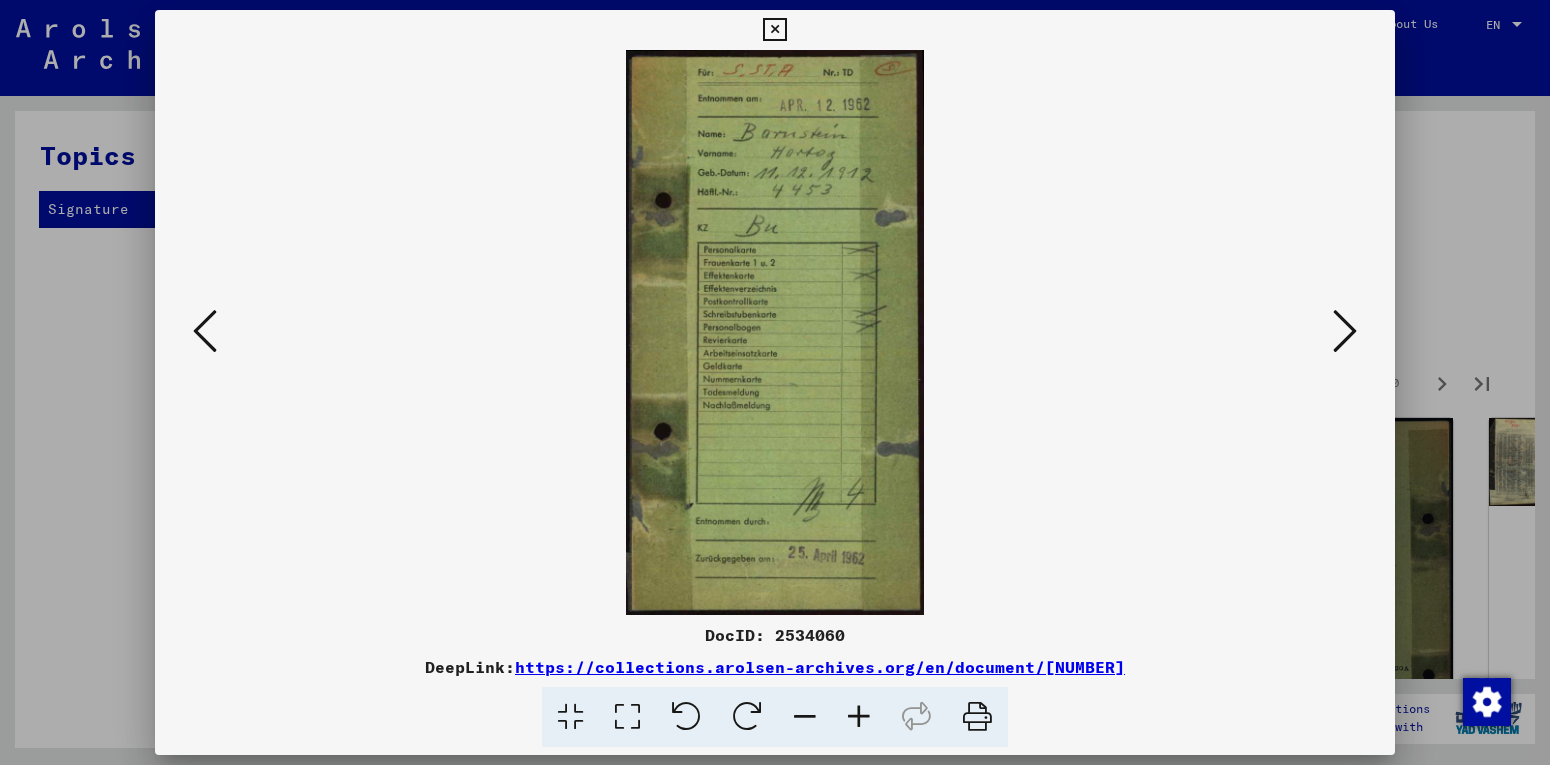 click at bounding box center (1345, 331) 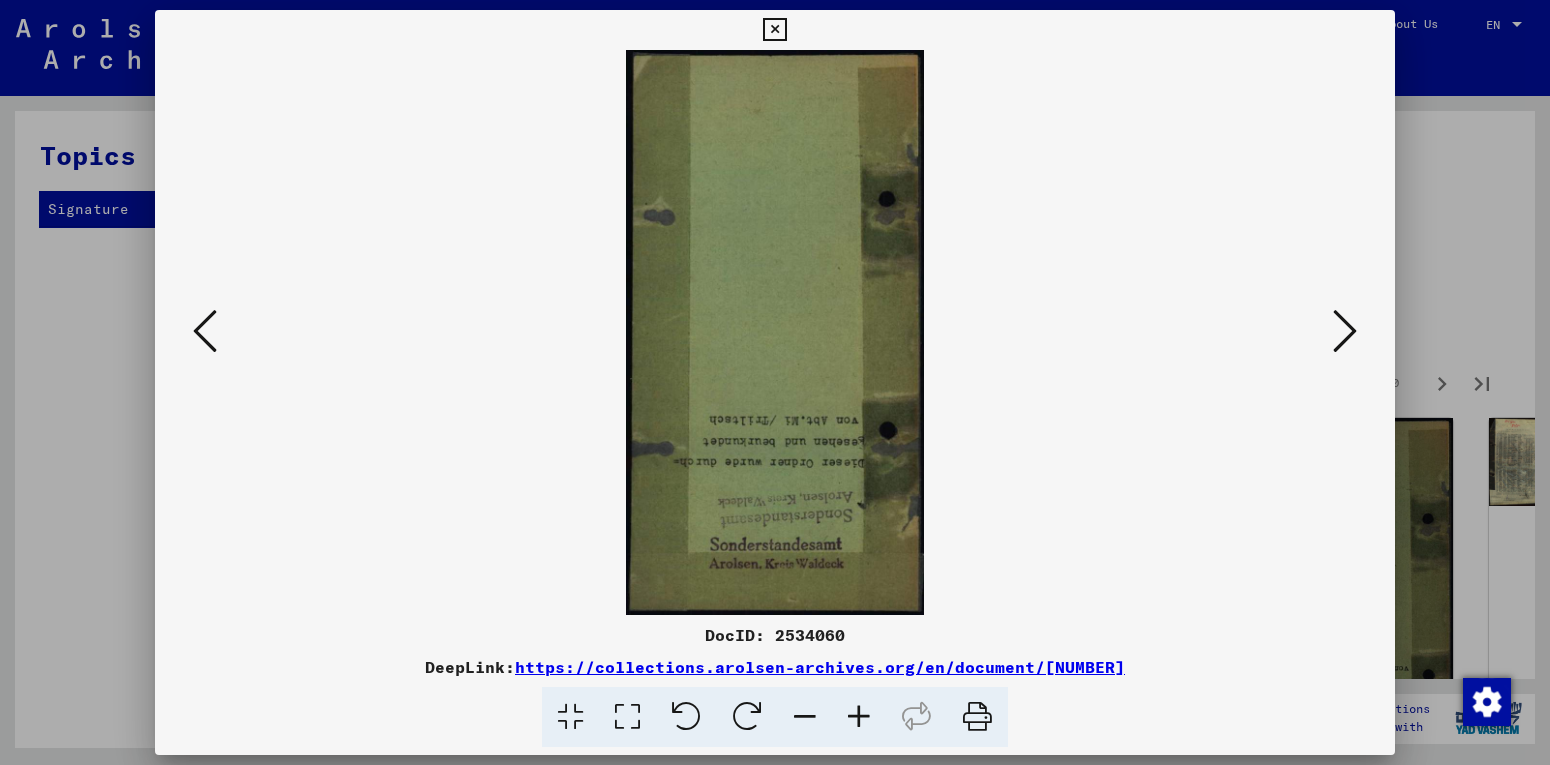 click at bounding box center (1345, 331) 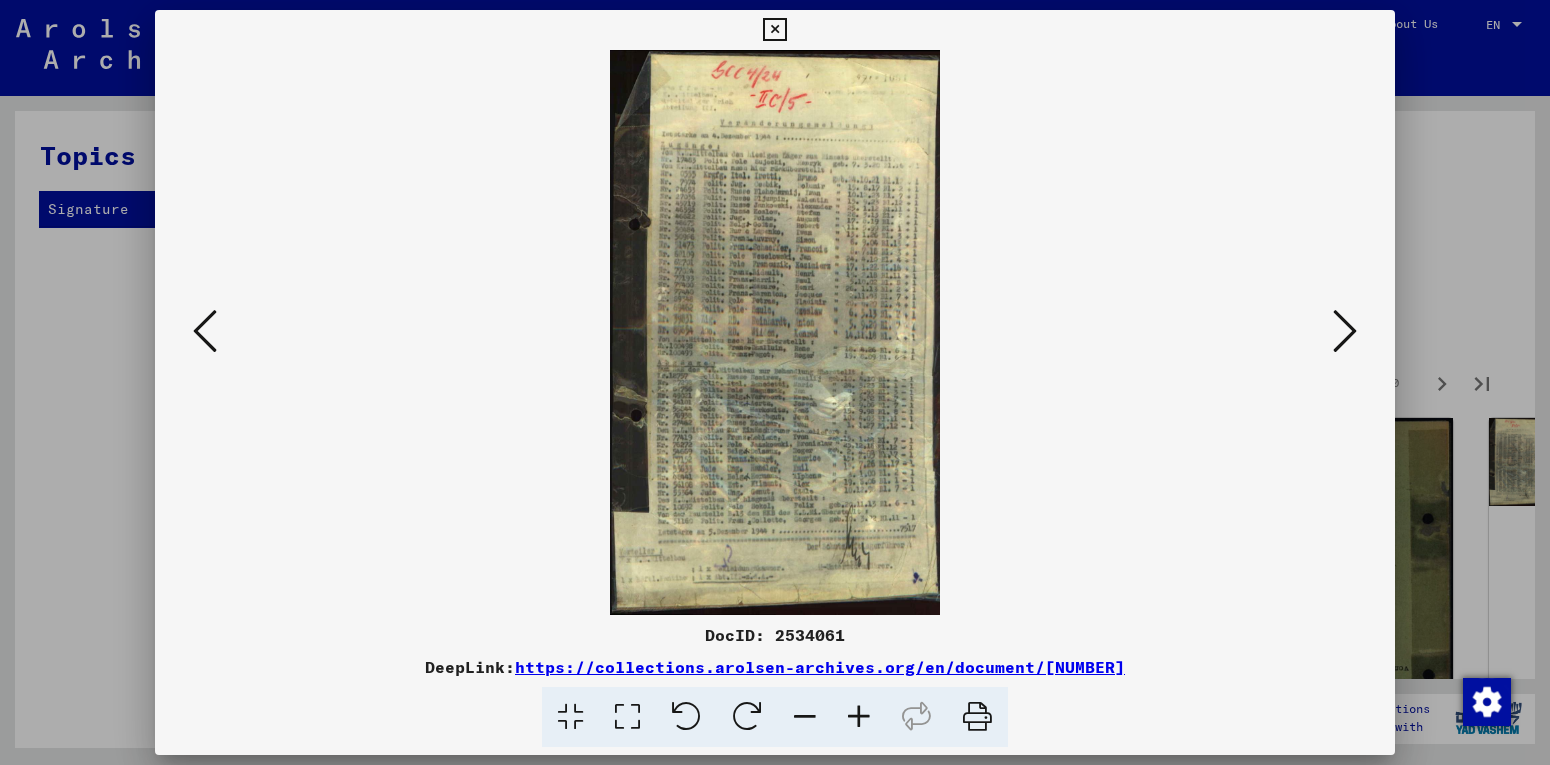 click at bounding box center [1345, 331] 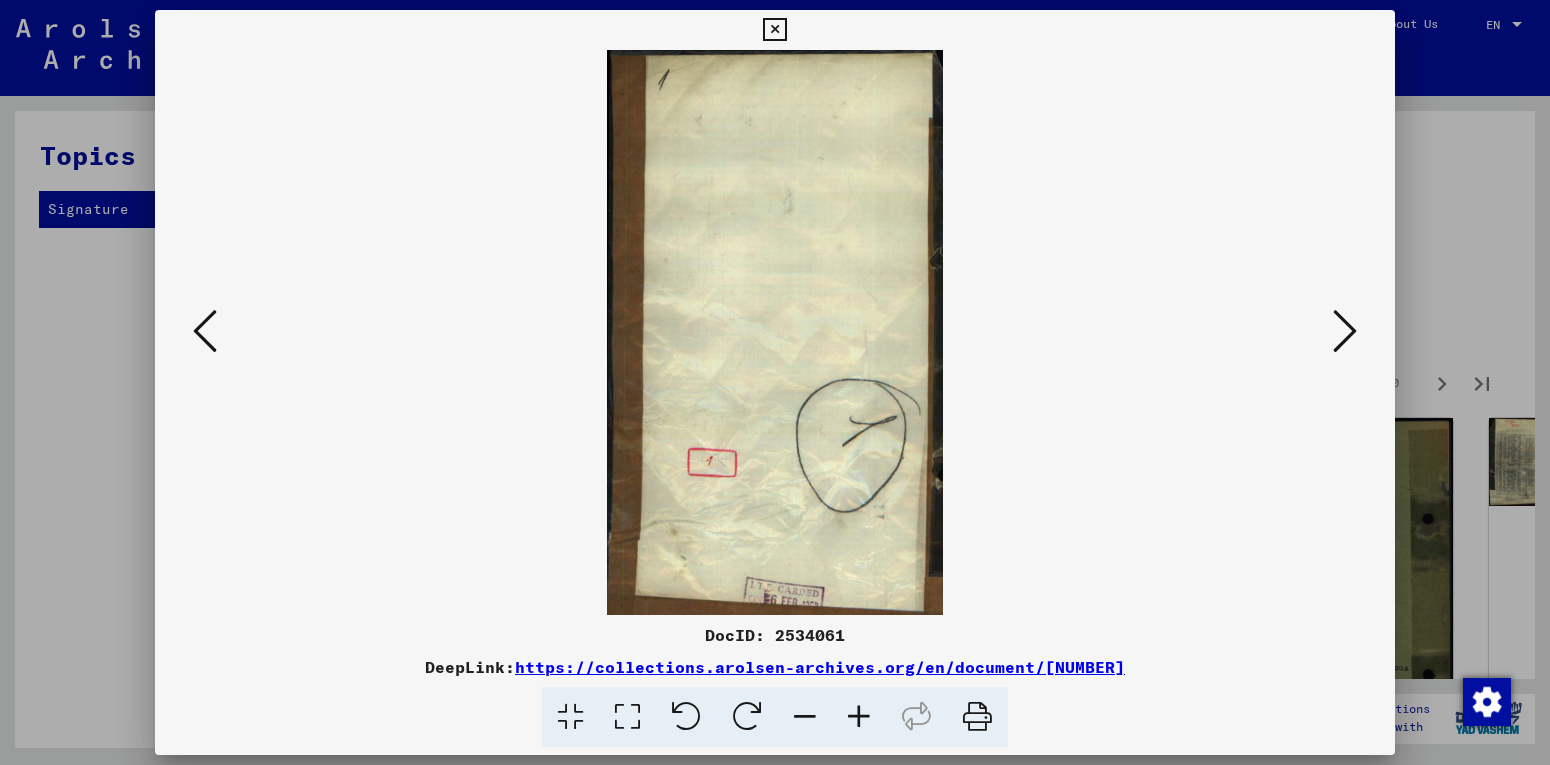 click at bounding box center (1345, 331) 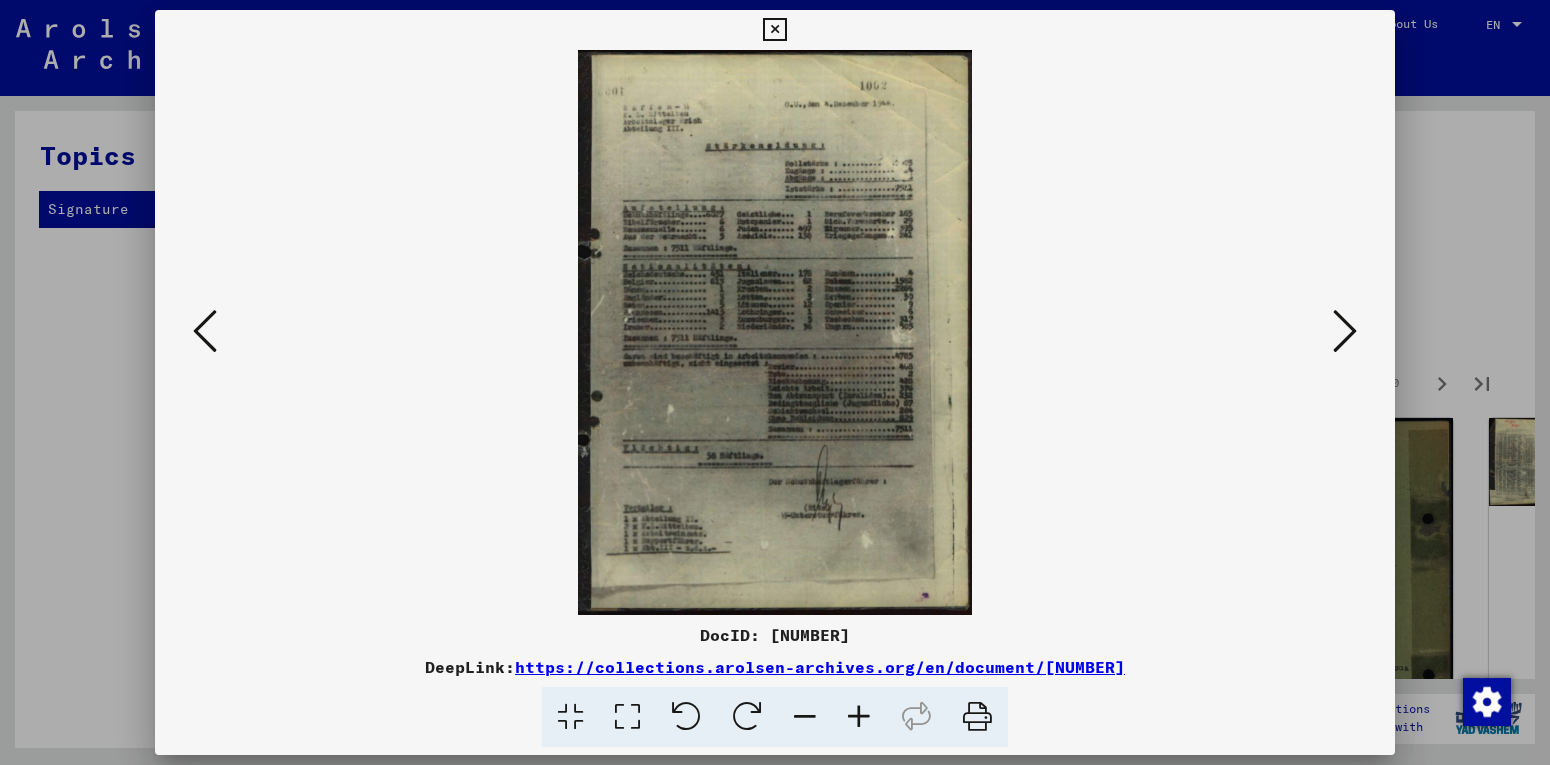 click at bounding box center [1345, 332] 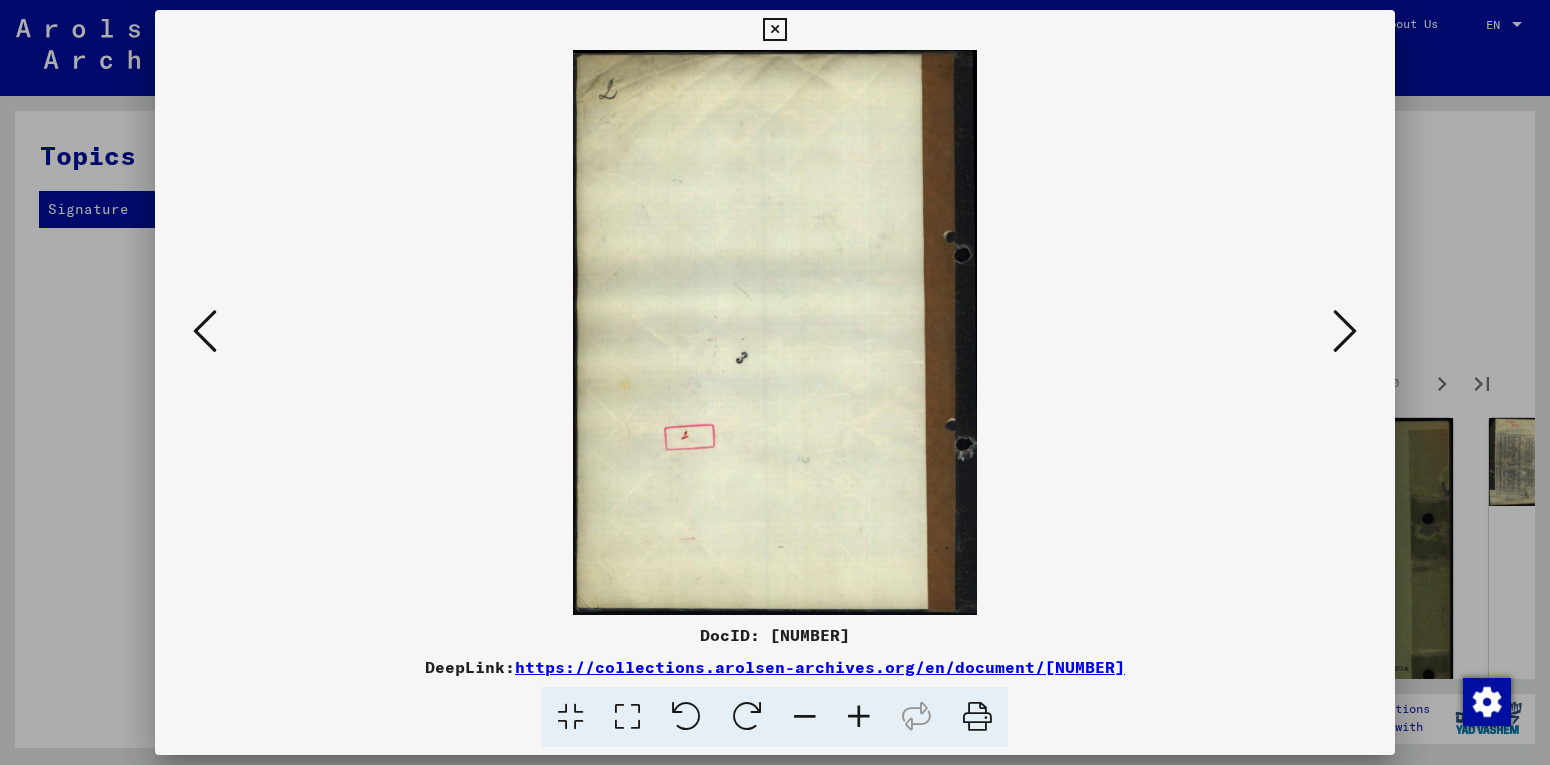 click at bounding box center (1345, 331) 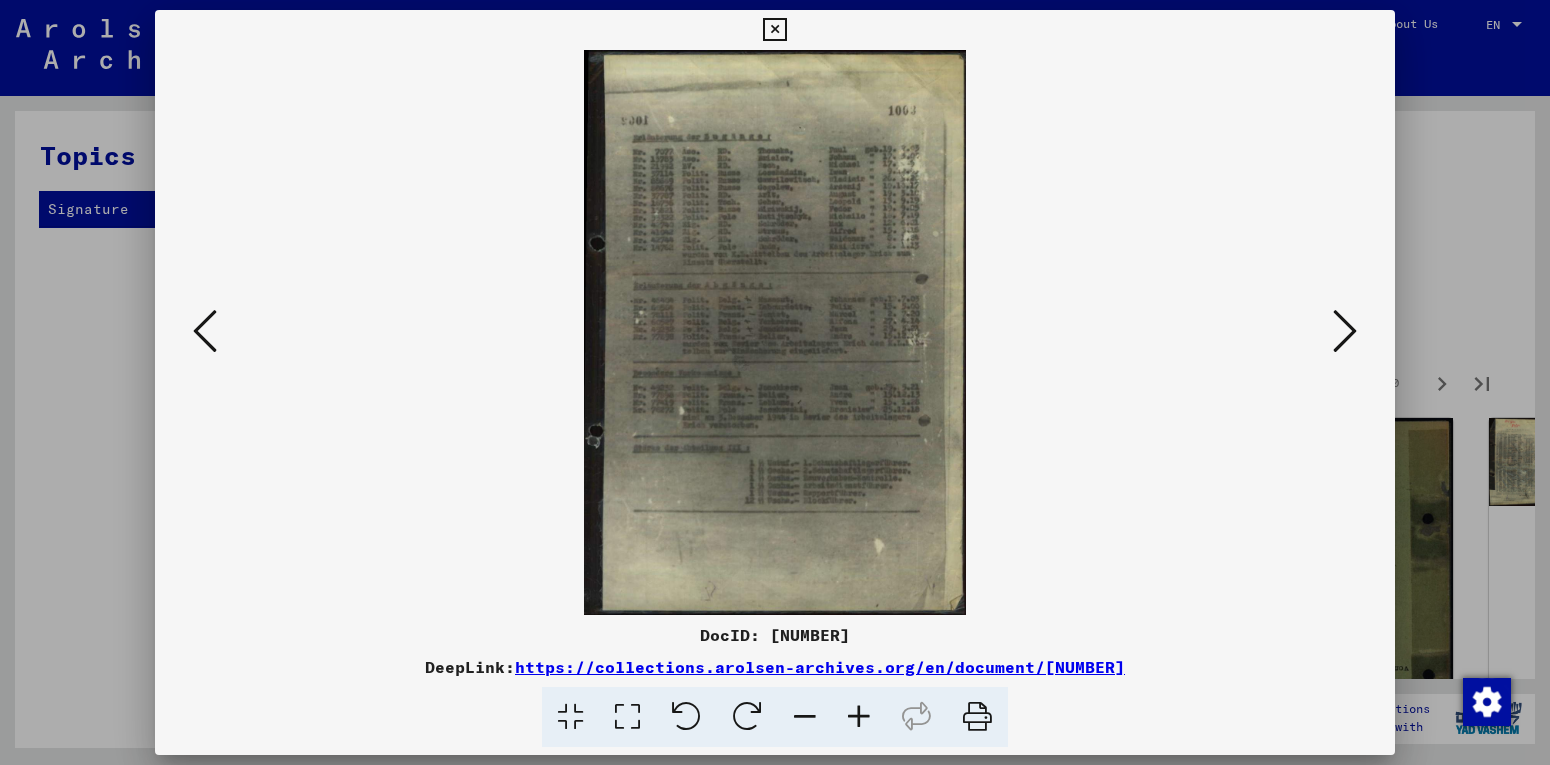 click at bounding box center [1345, 331] 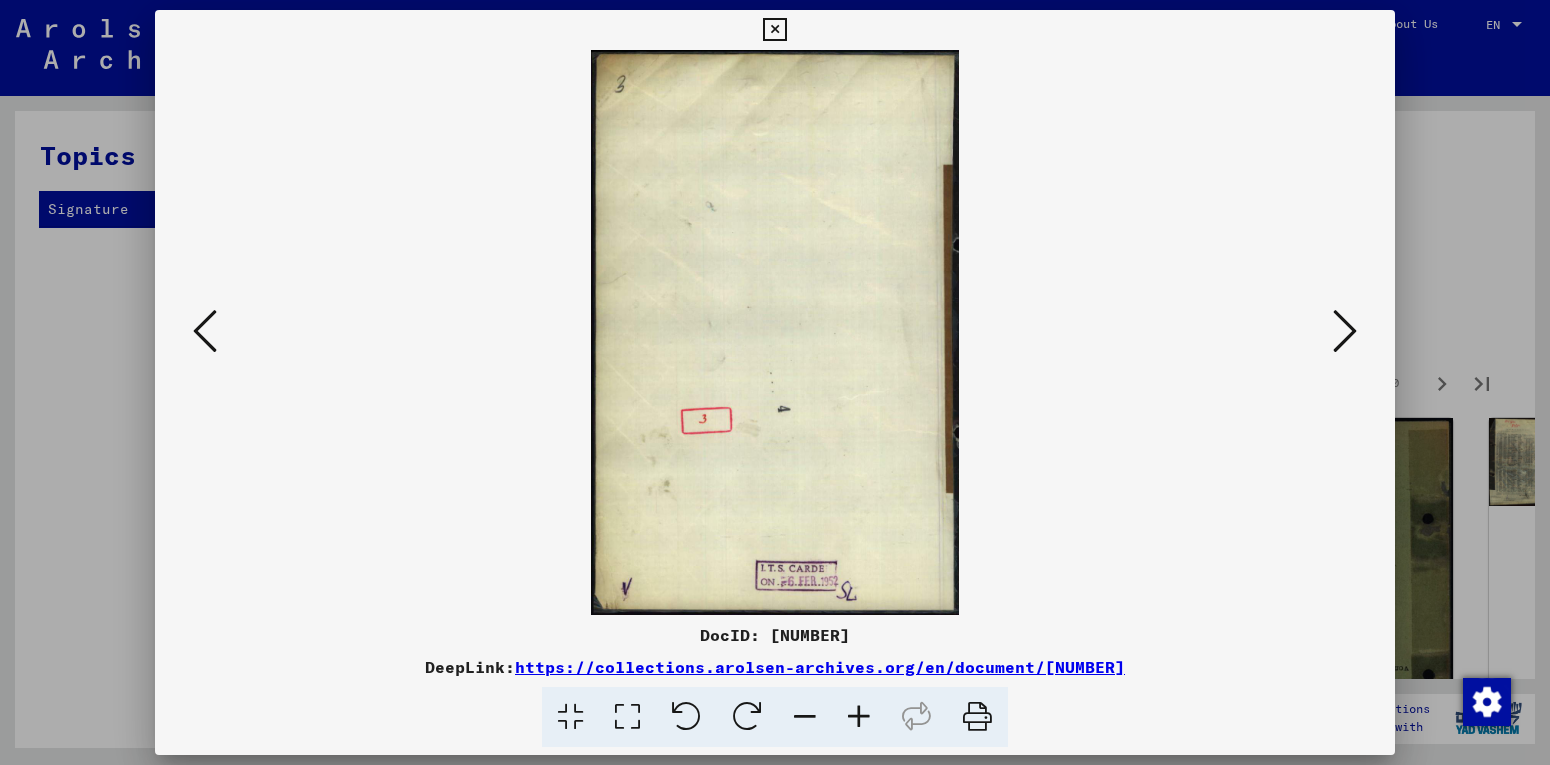 click at bounding box center (1345, 331) 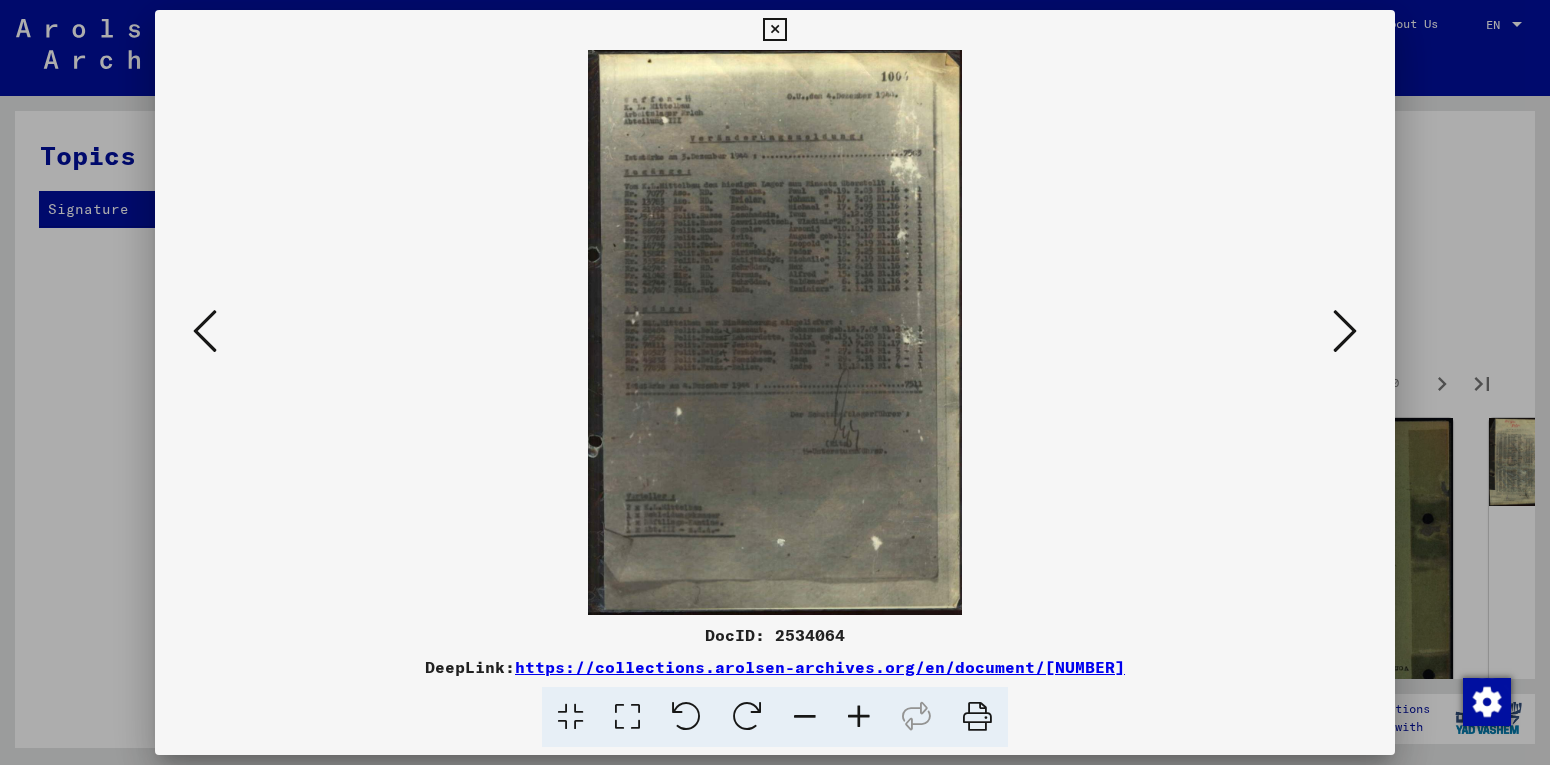 click at bounding box center [1345, 331] 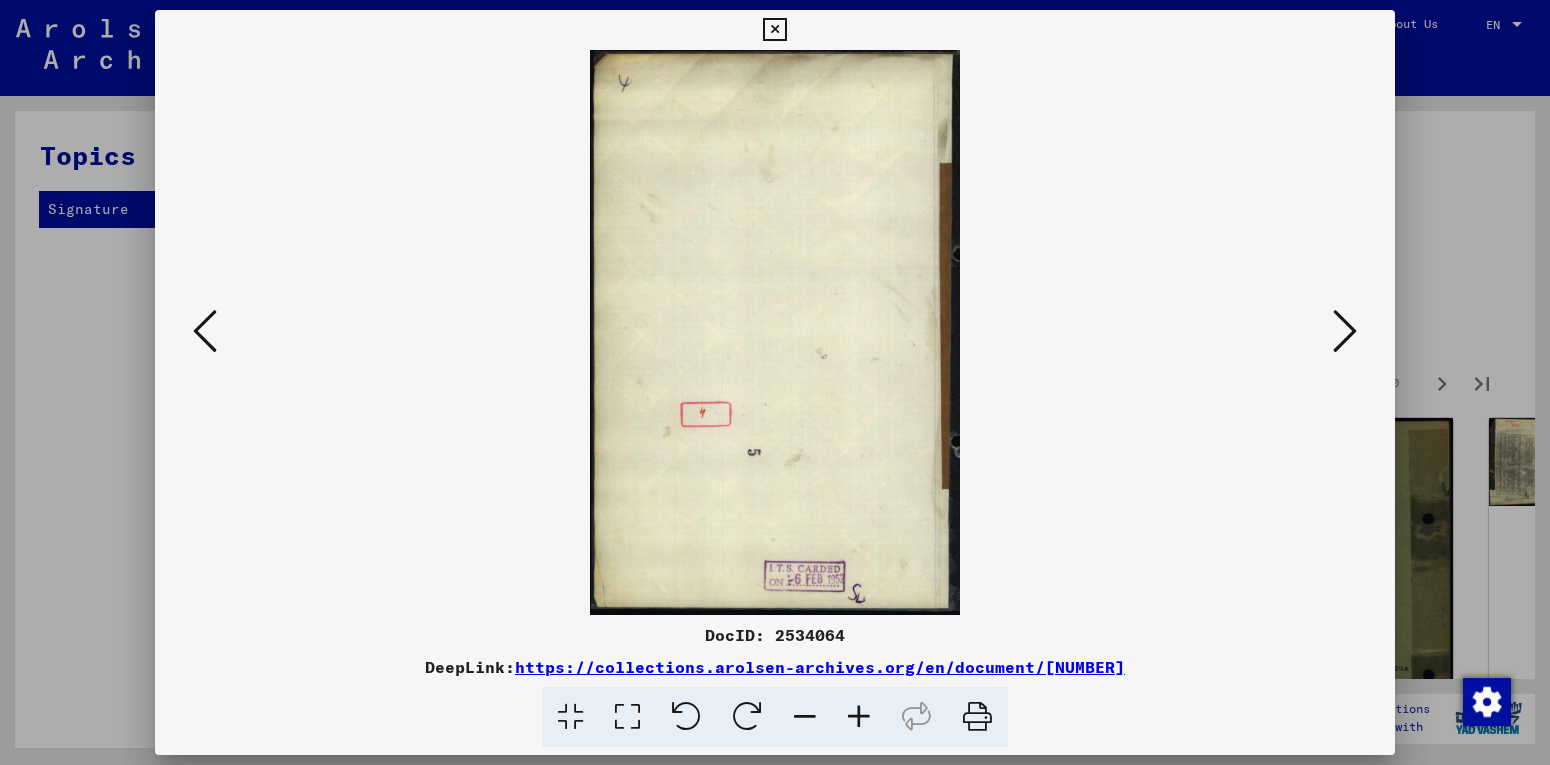 click at bounding box center [1345, 331] 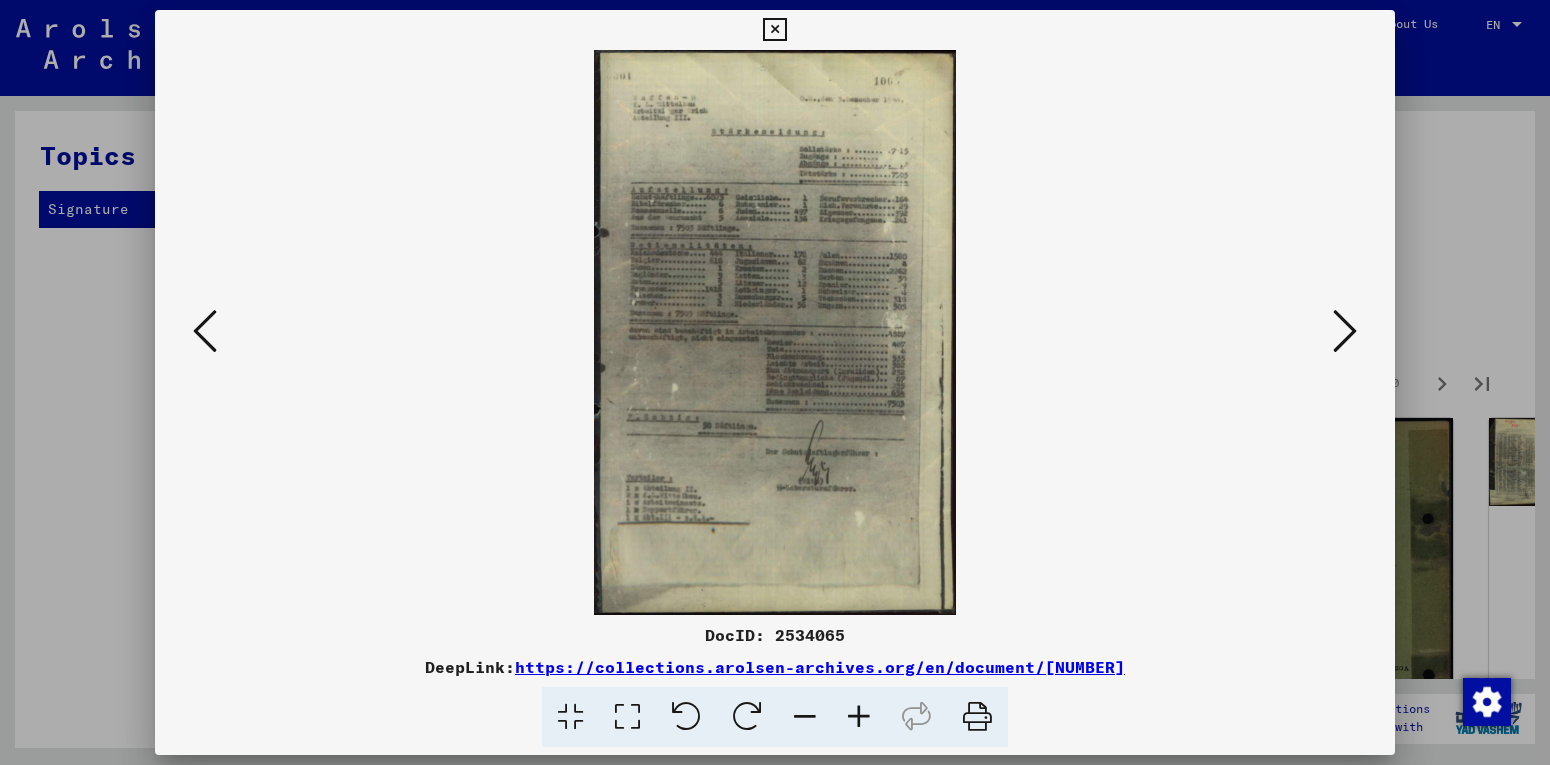 click at bounding box center (1345, 331) 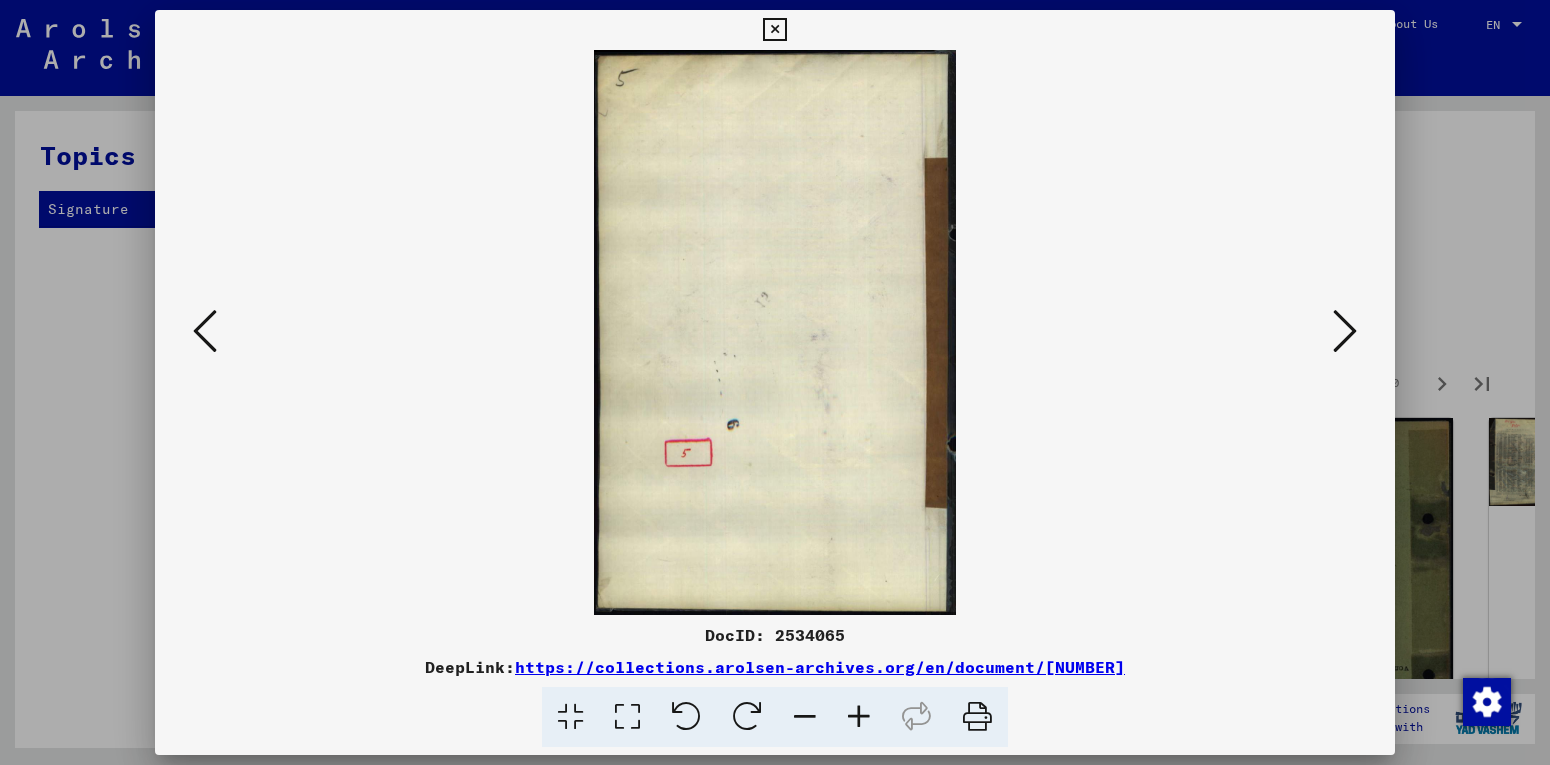 click at bounding box center (1345, 331) 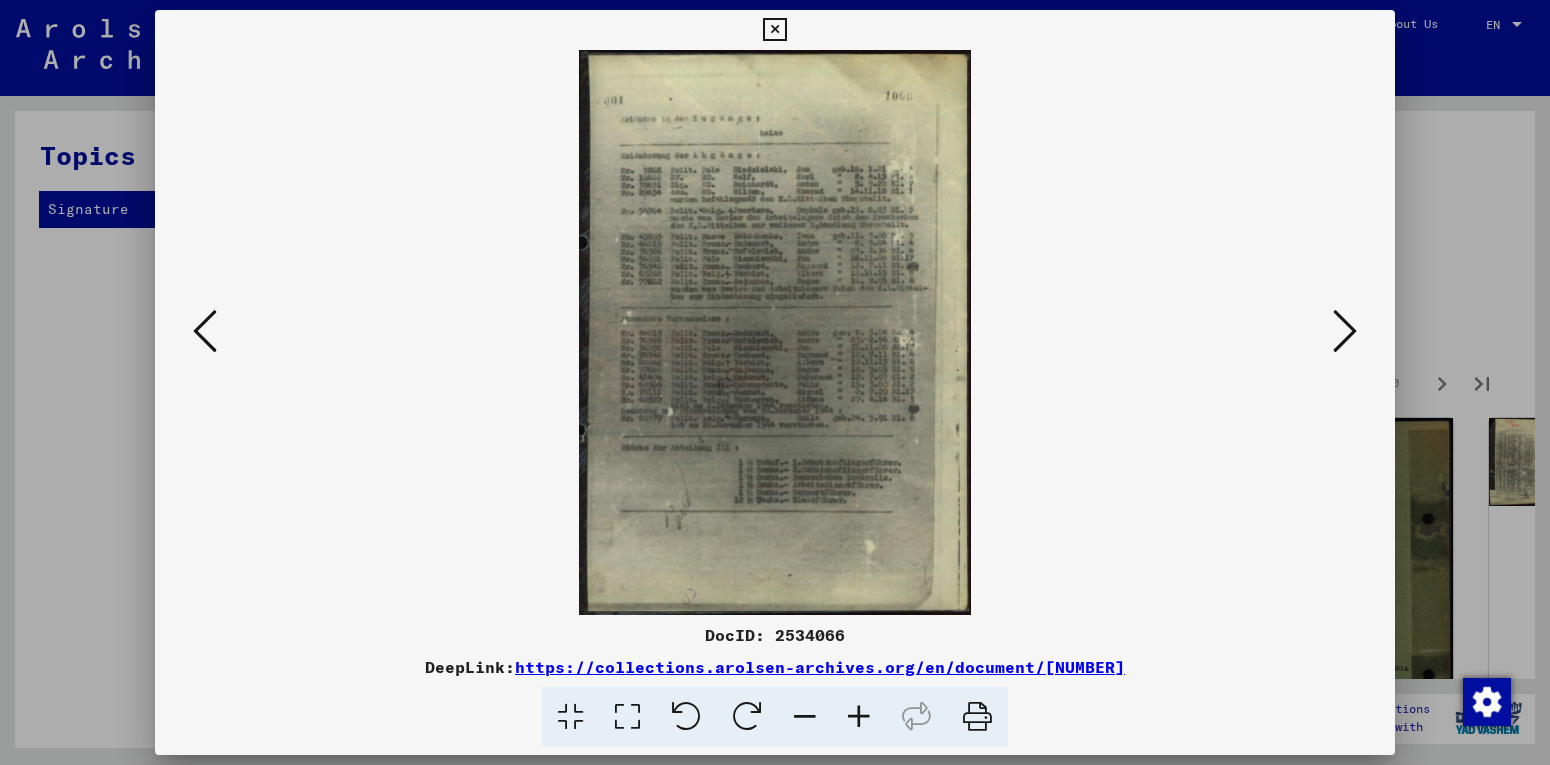 click at bounding box center (1345, 331) 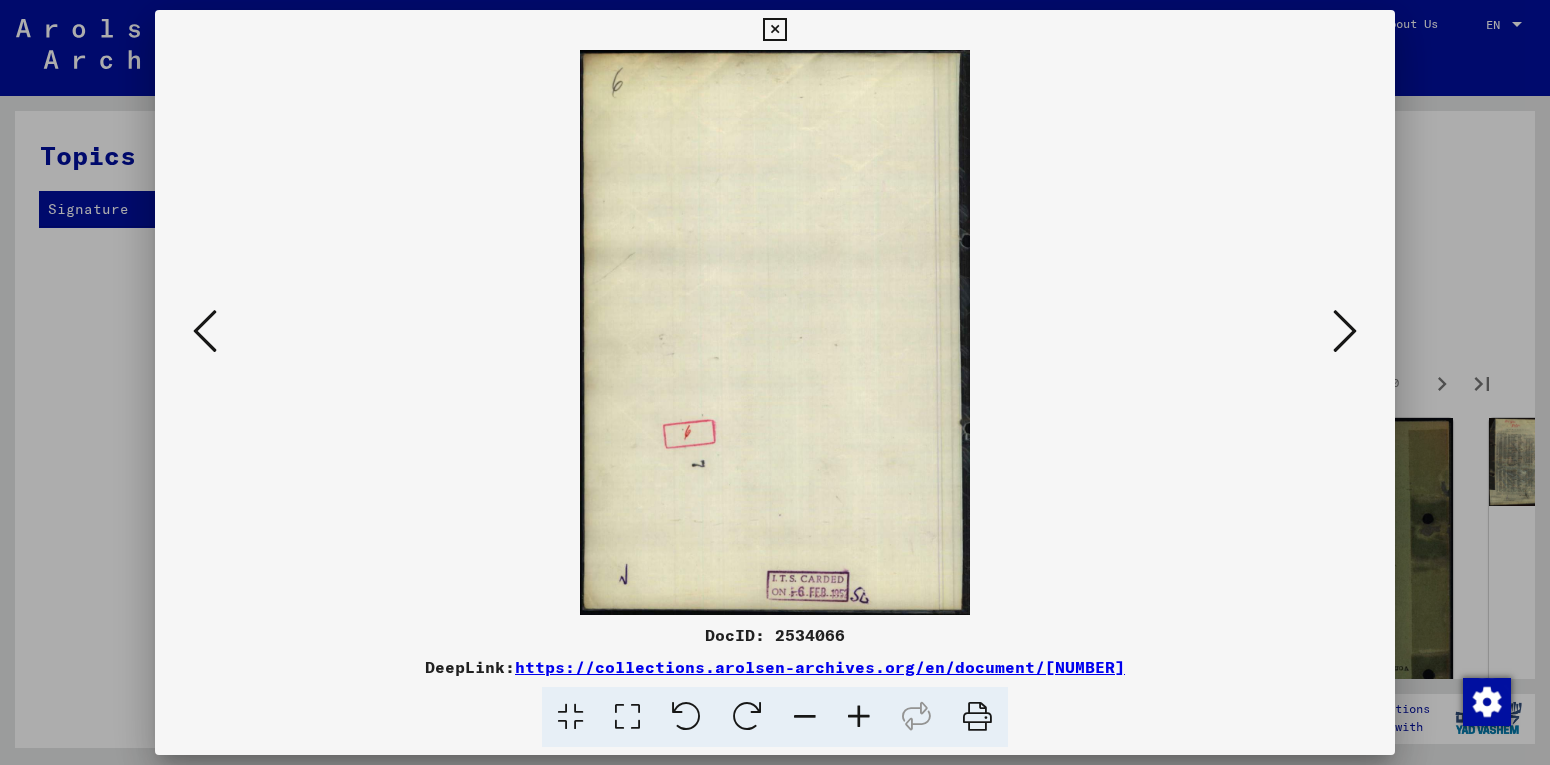 click at bounding box center (1345, 331) 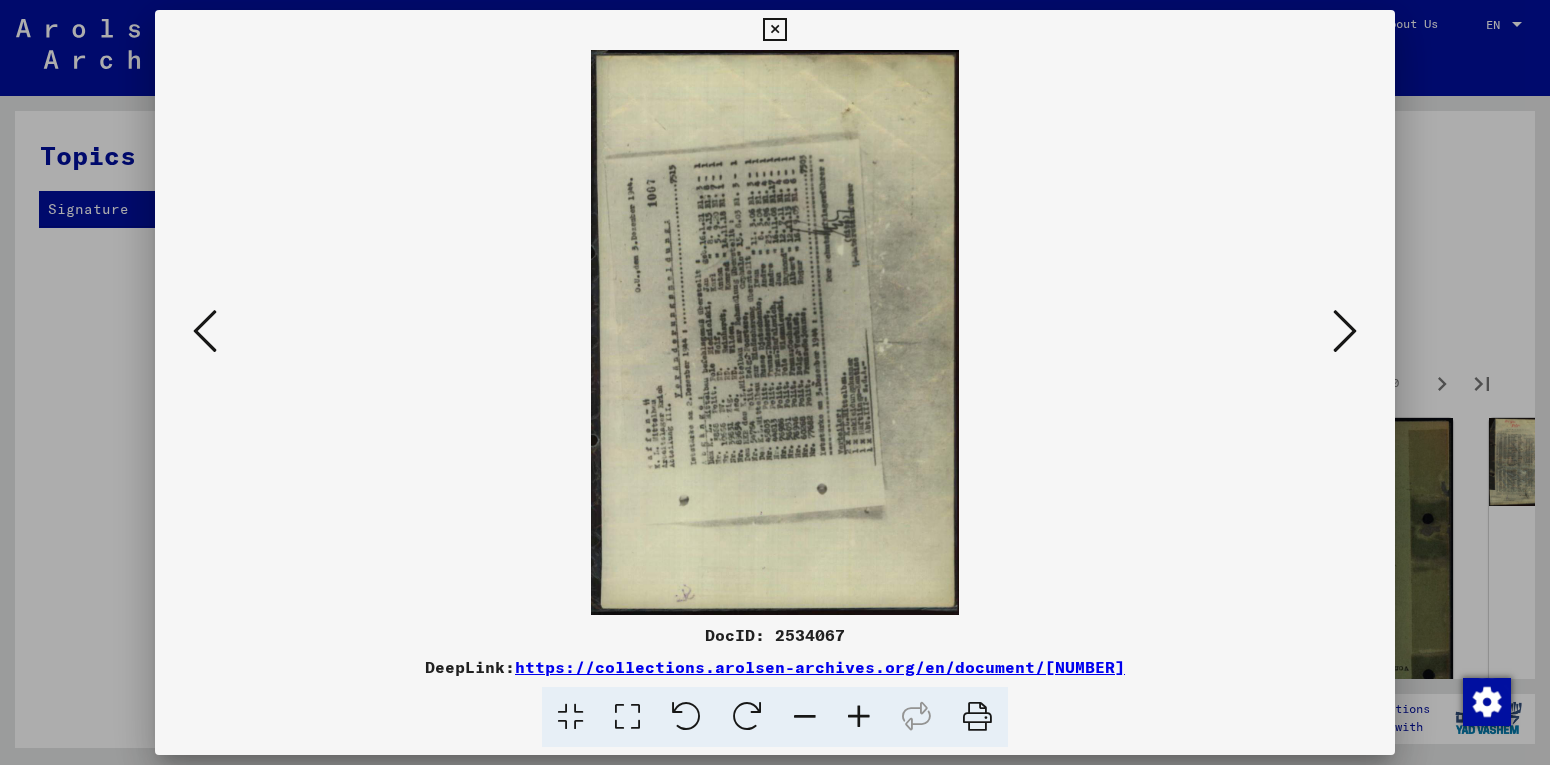 click at bounding box center (1345, 331) 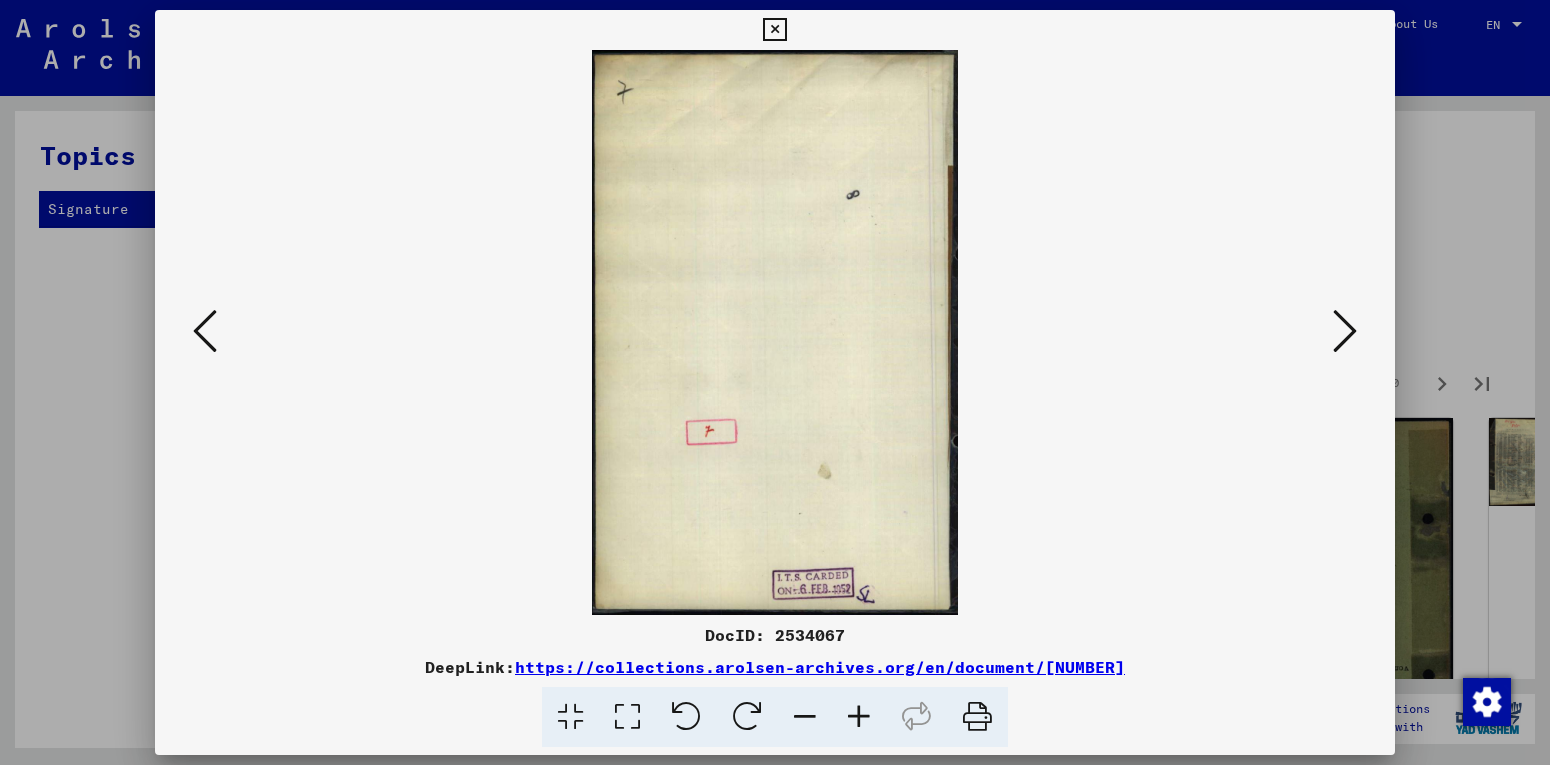click at bounding box center (1345, 331) 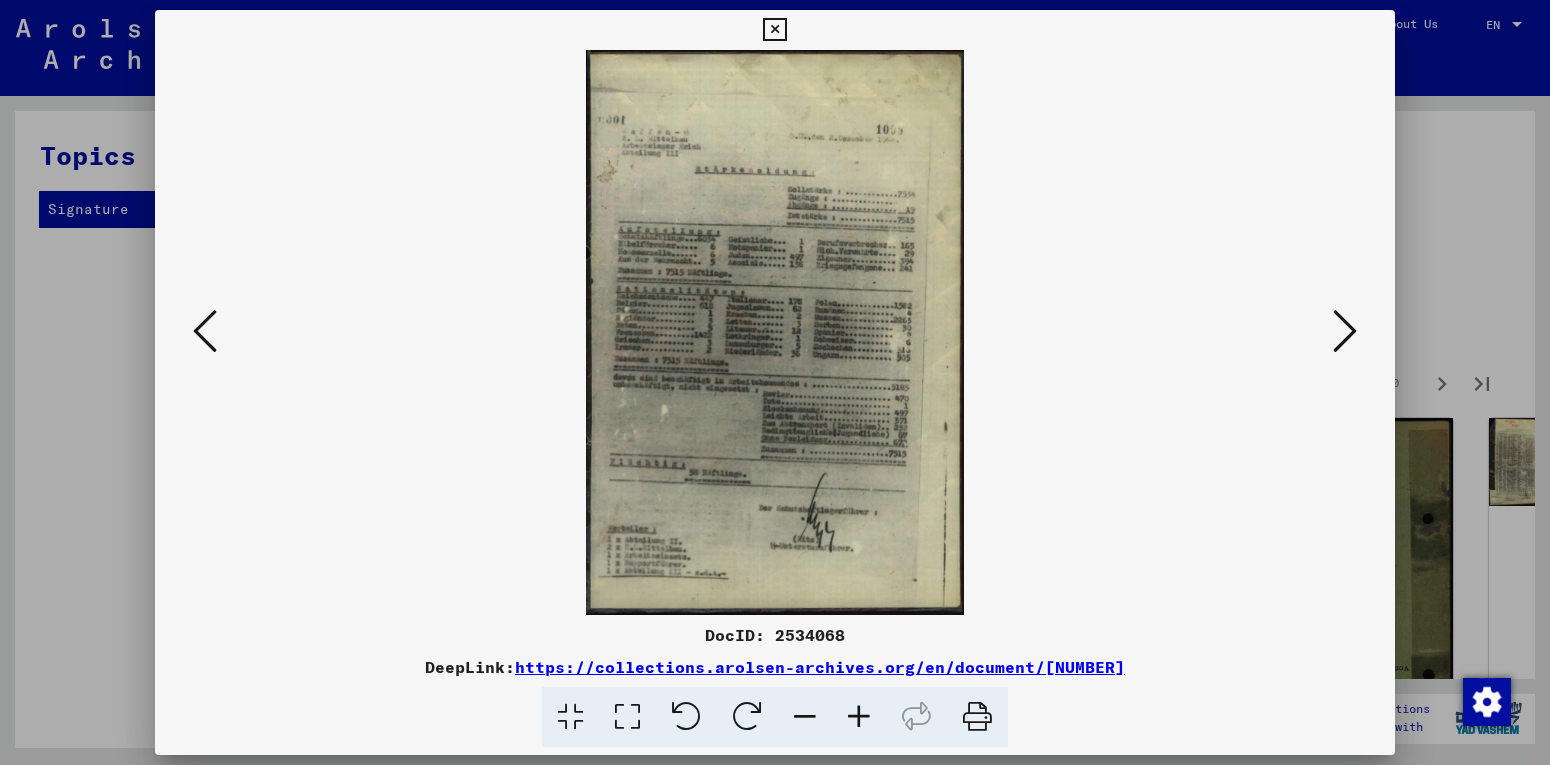 click at bounding box center [1345, 331] 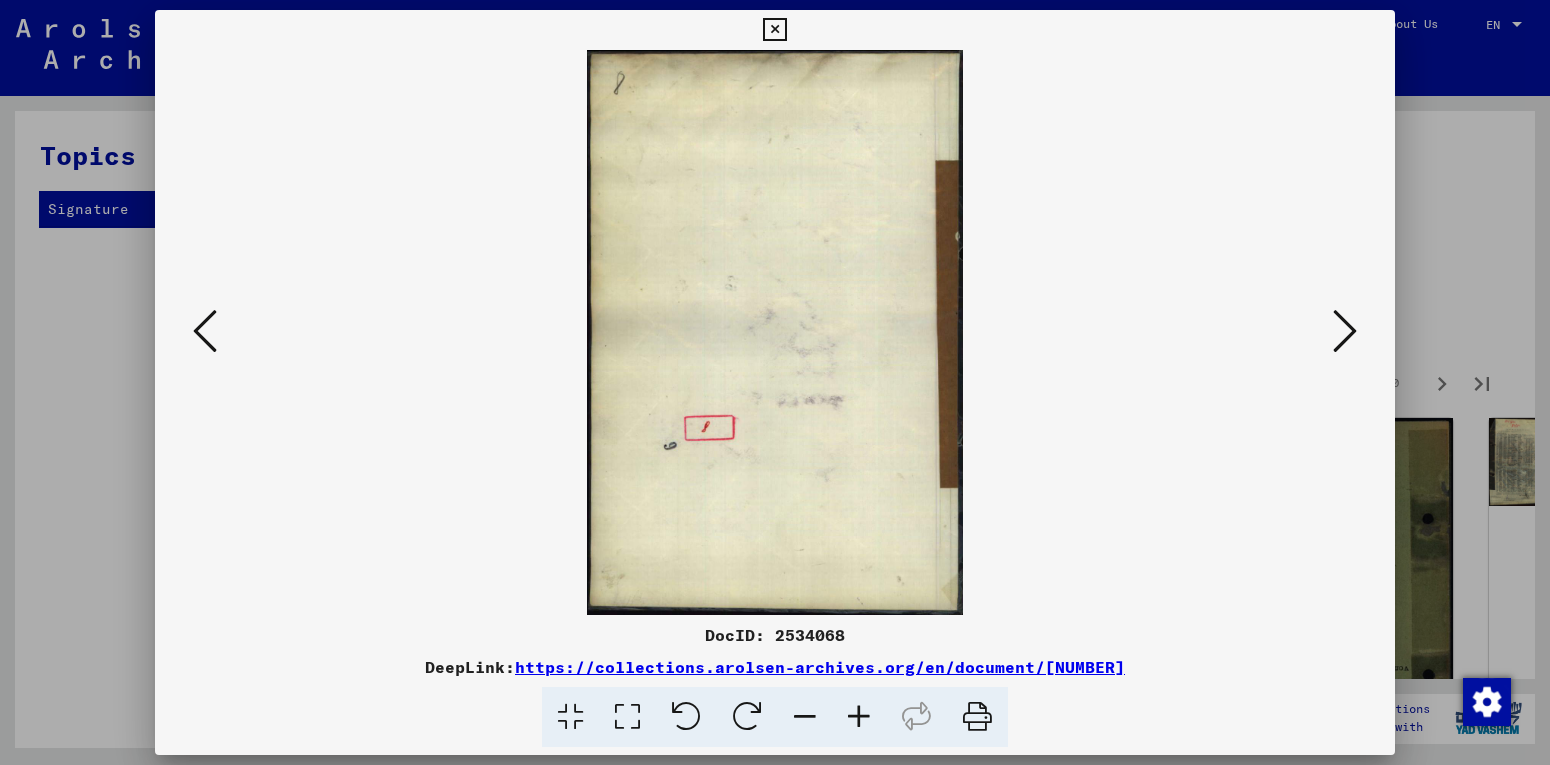 click at bounding box center [1345, 331] 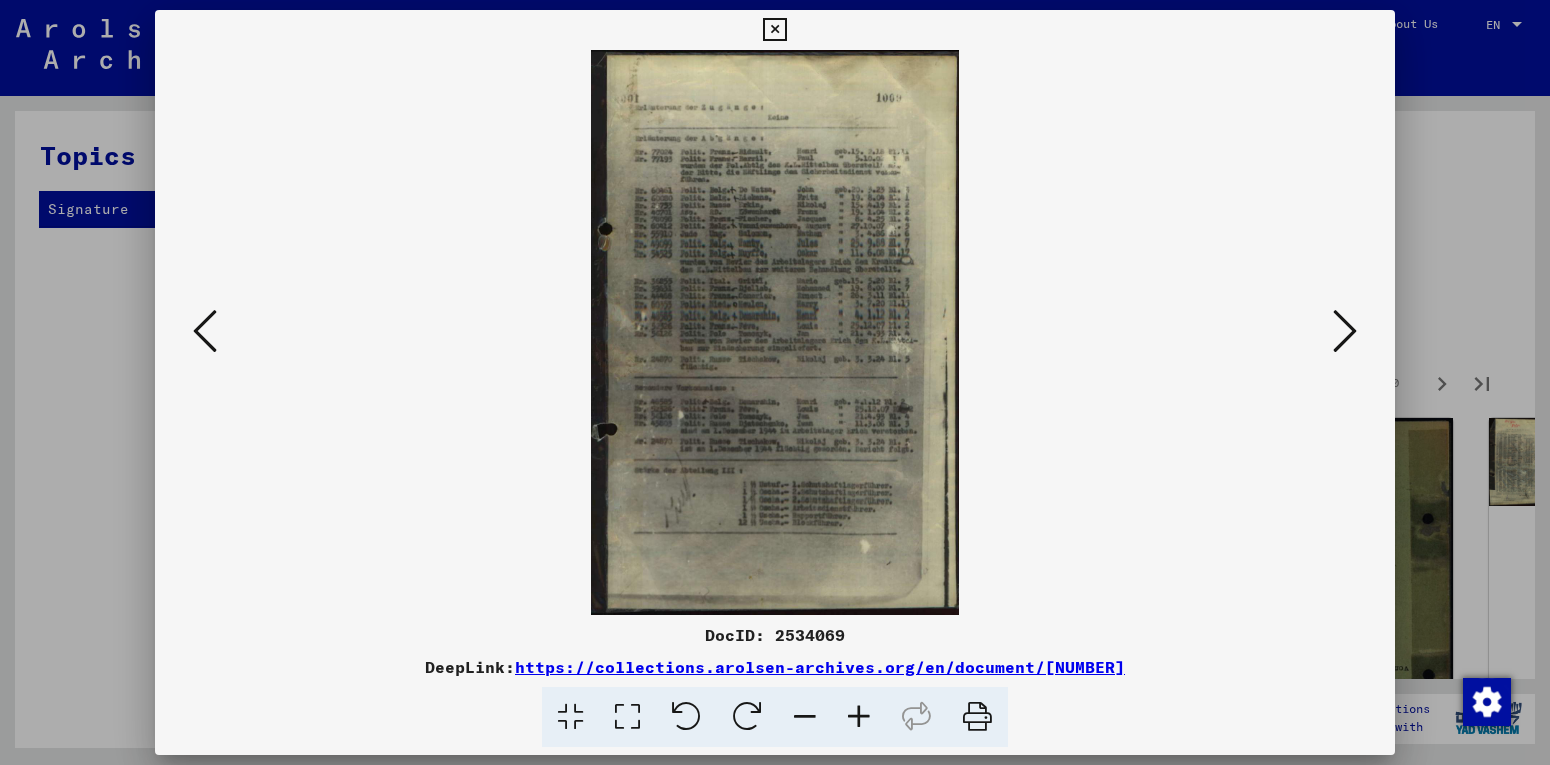 click at bounding box center (1345, 332) 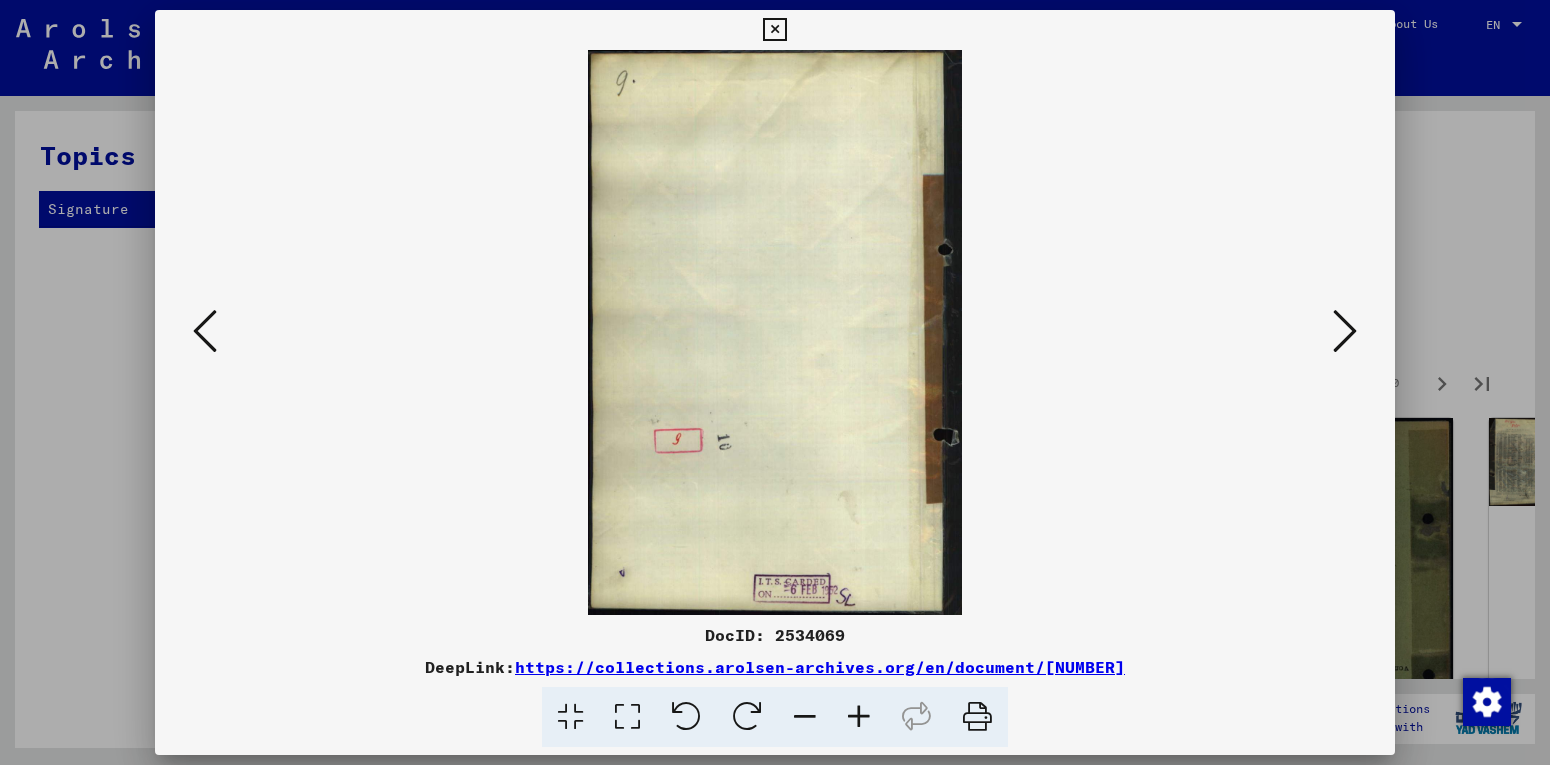 click at bounding box center (1345, 332) 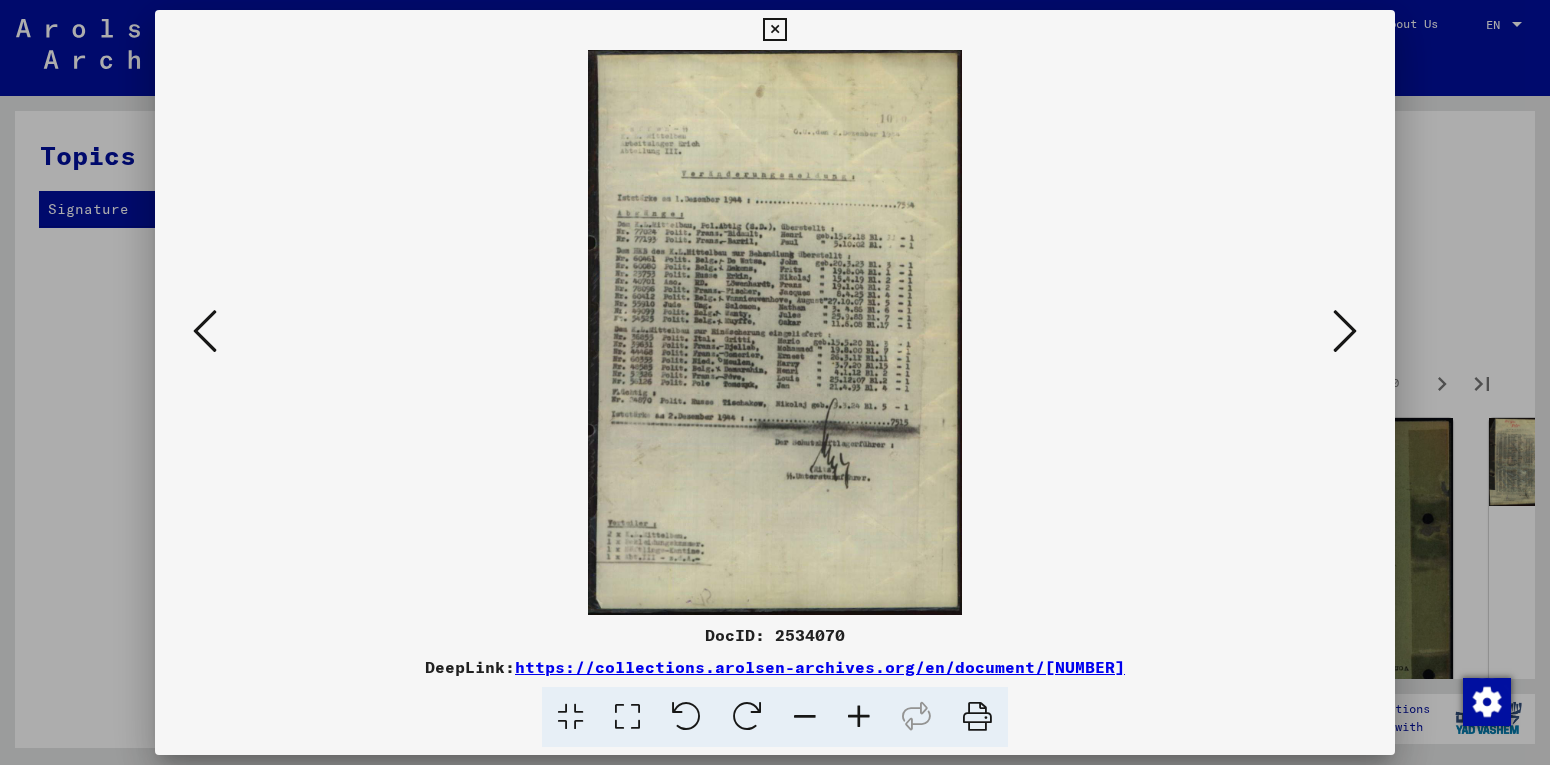 click at bounding box center (1345, 331) 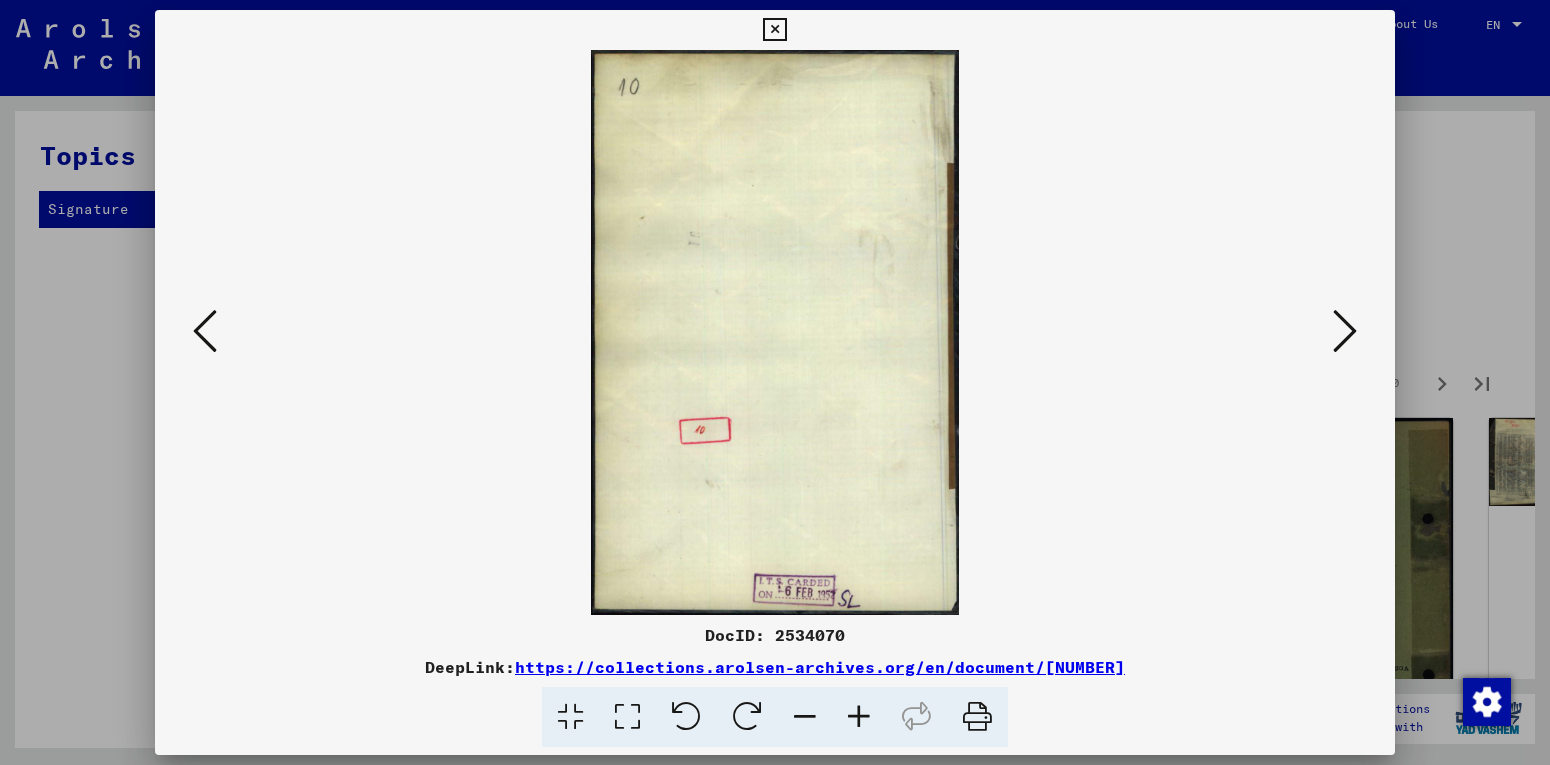 click at bounding box center (1345, 331) 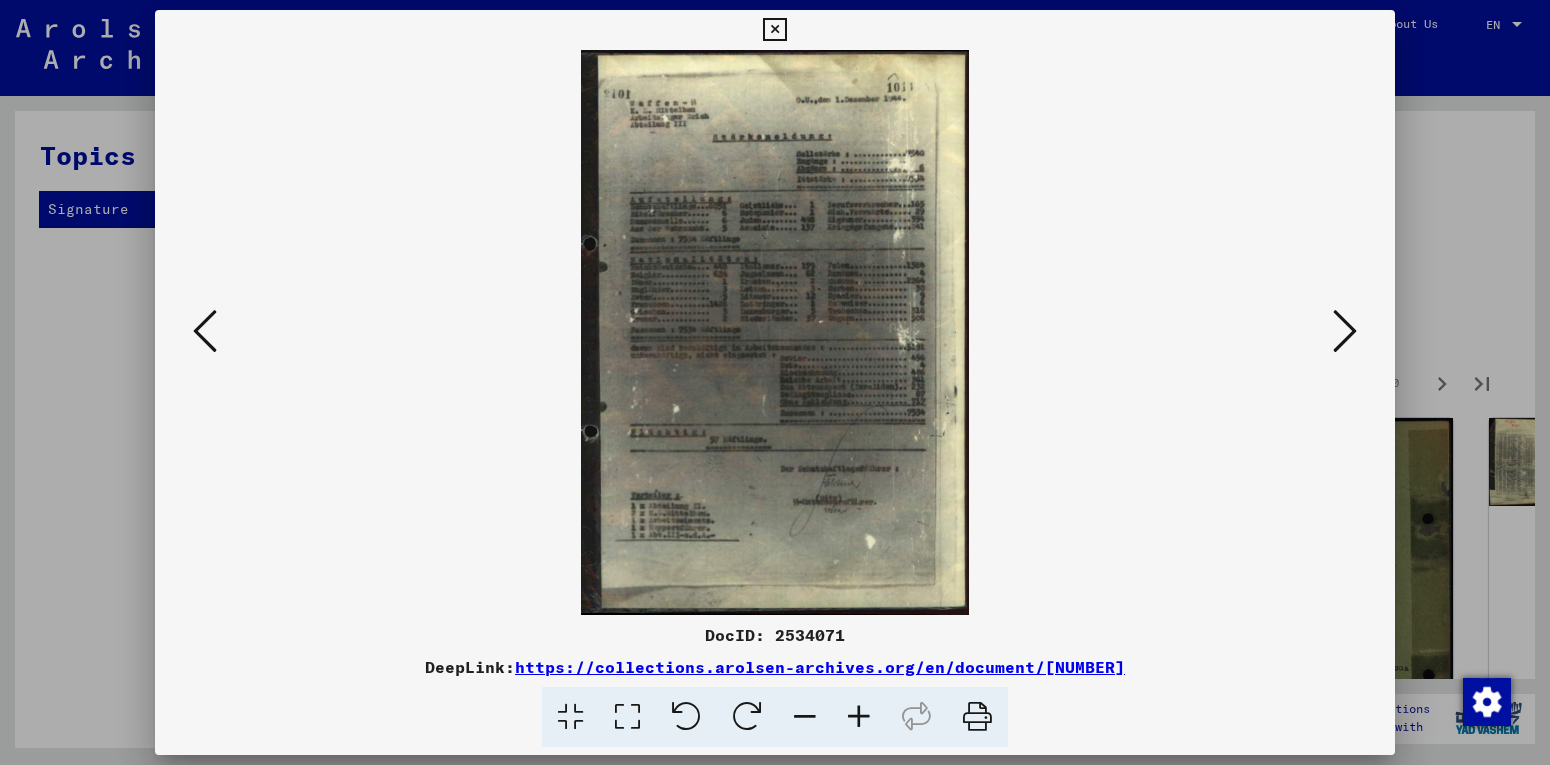 click at bounding box center (1345, 331) 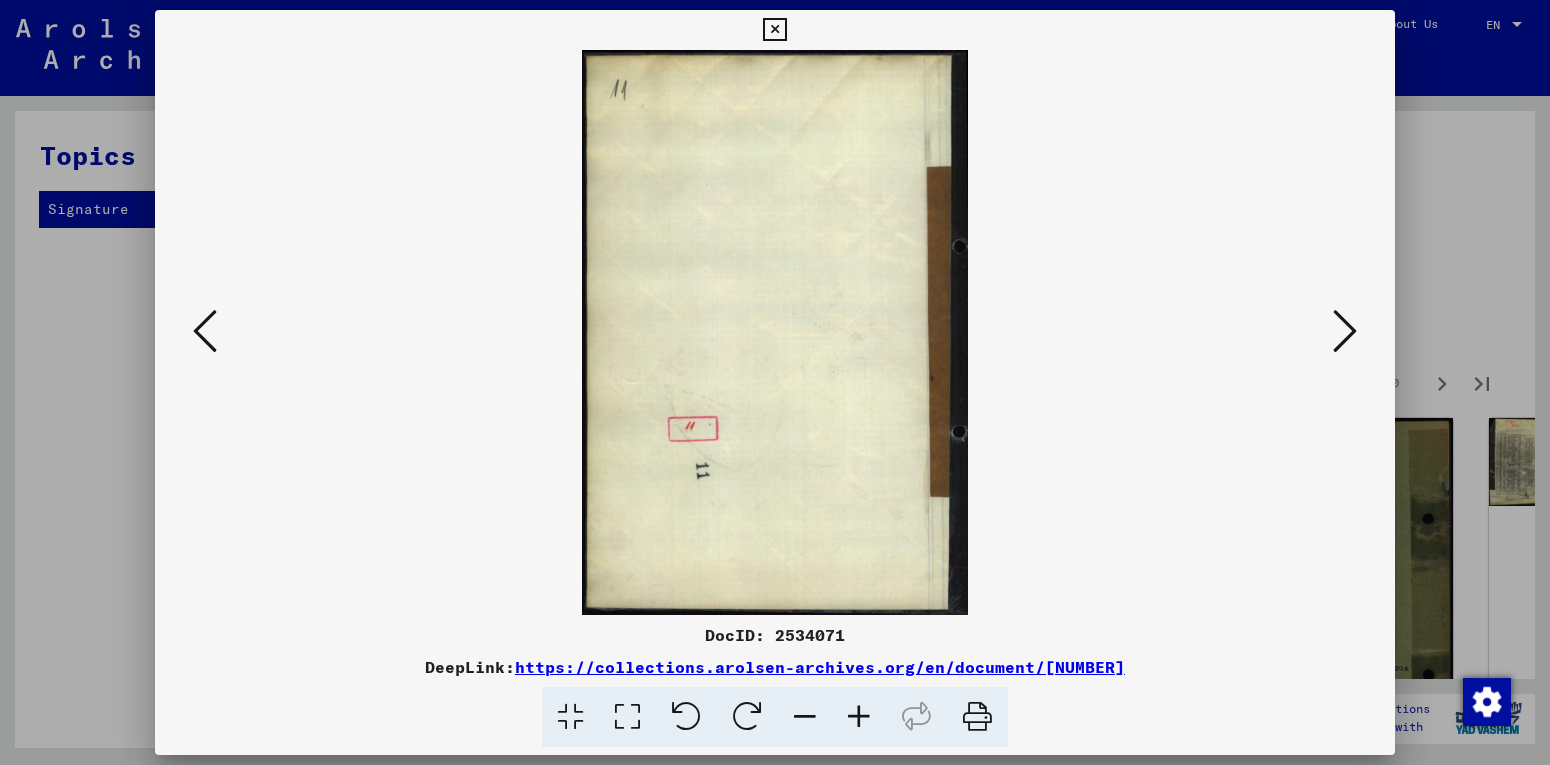 click at bounding box center [1345, 331] 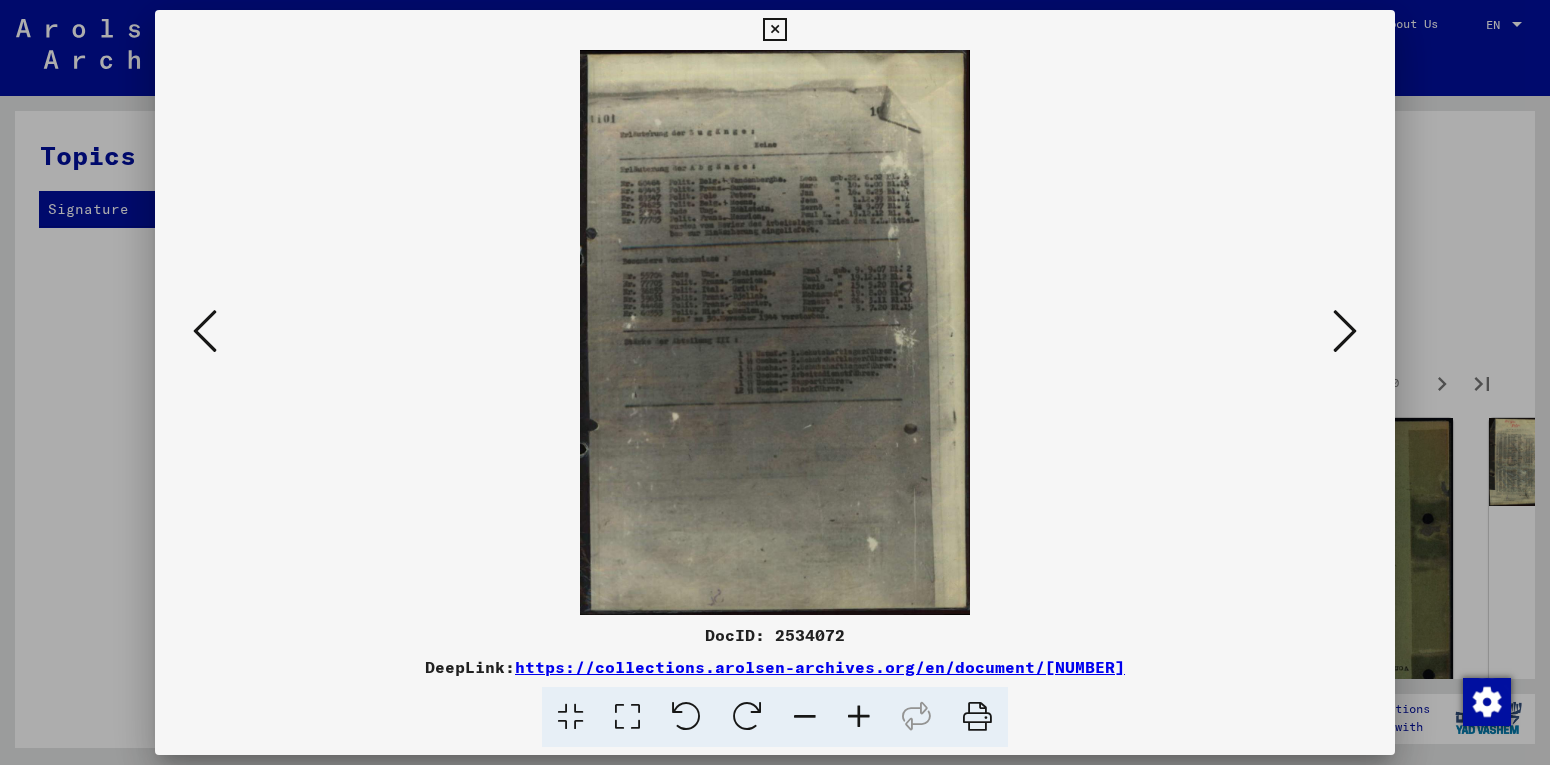 click at bounding box center [1345, 331] 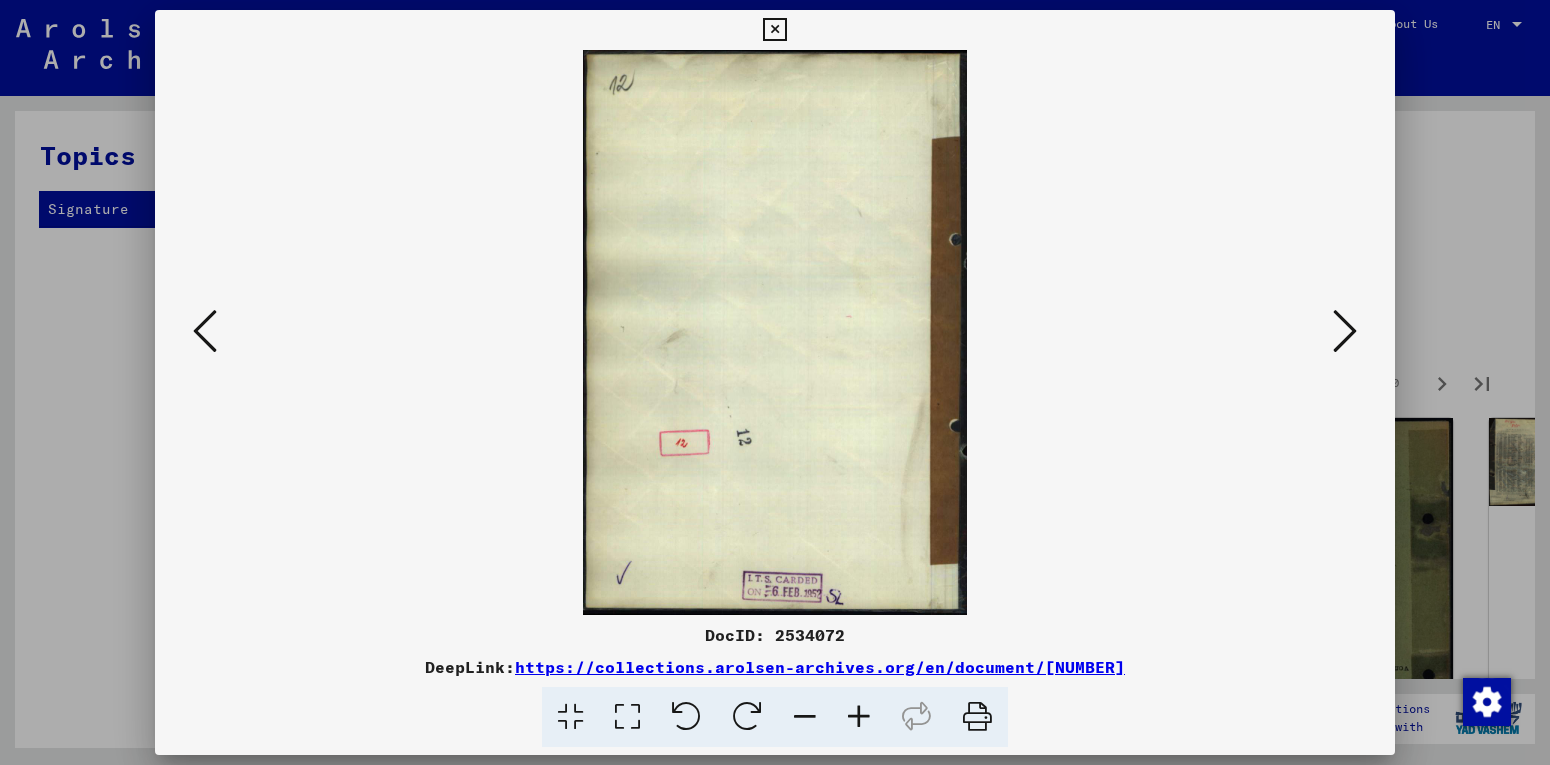 click at bounding box center (1345, 331) 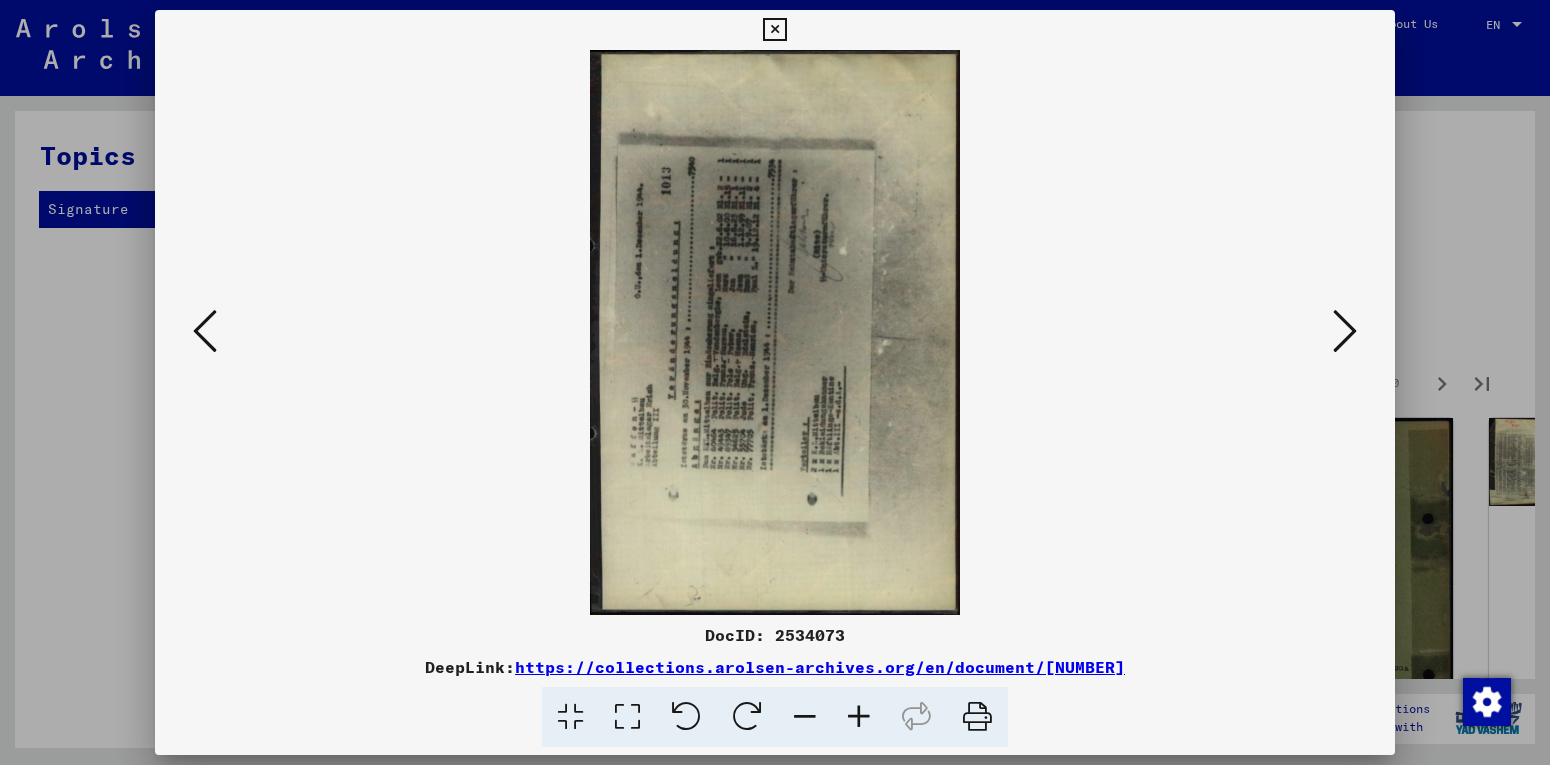 click at bounding box center (1345, 332) 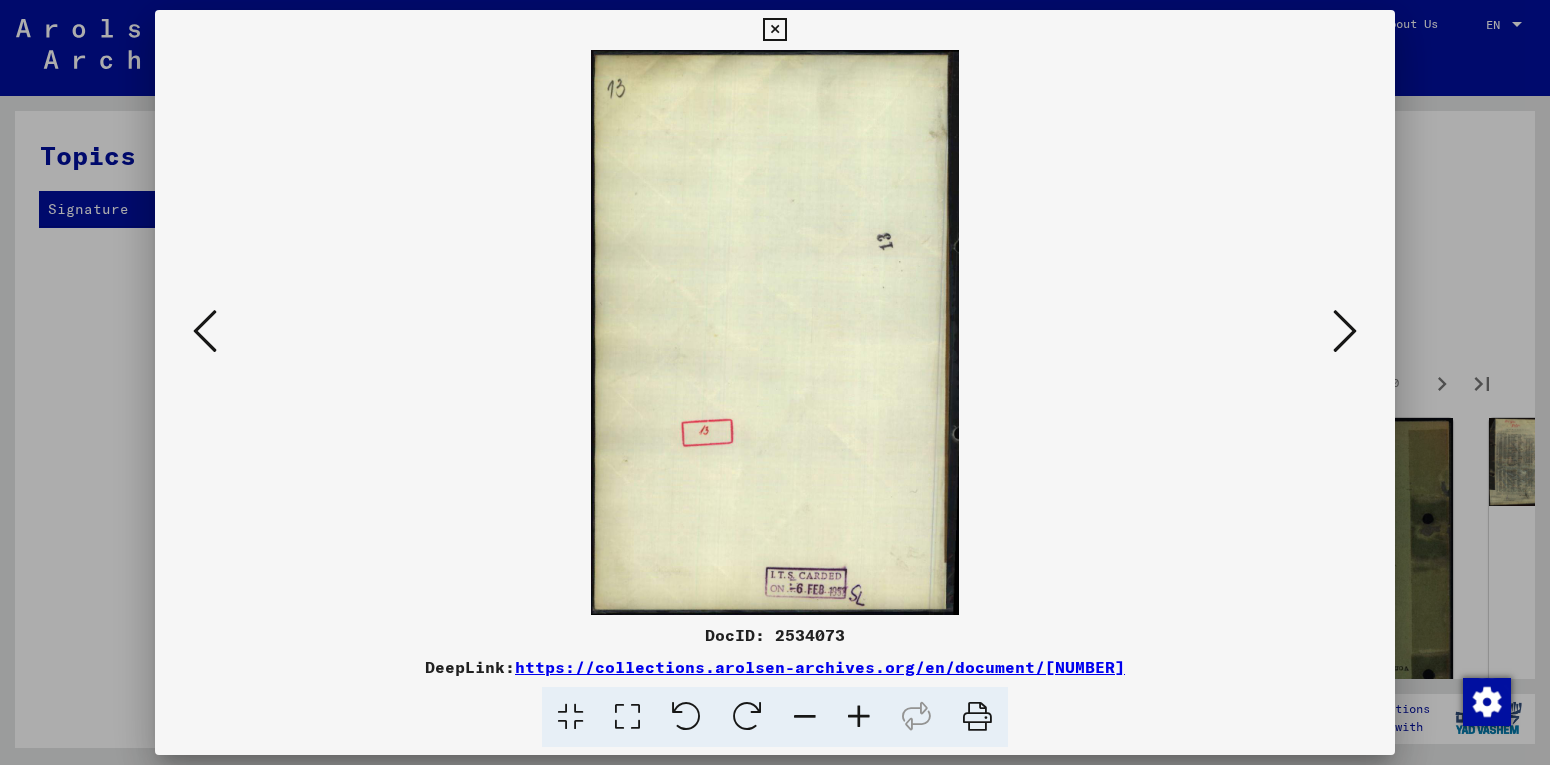 click at bounding box center [1345, 331] 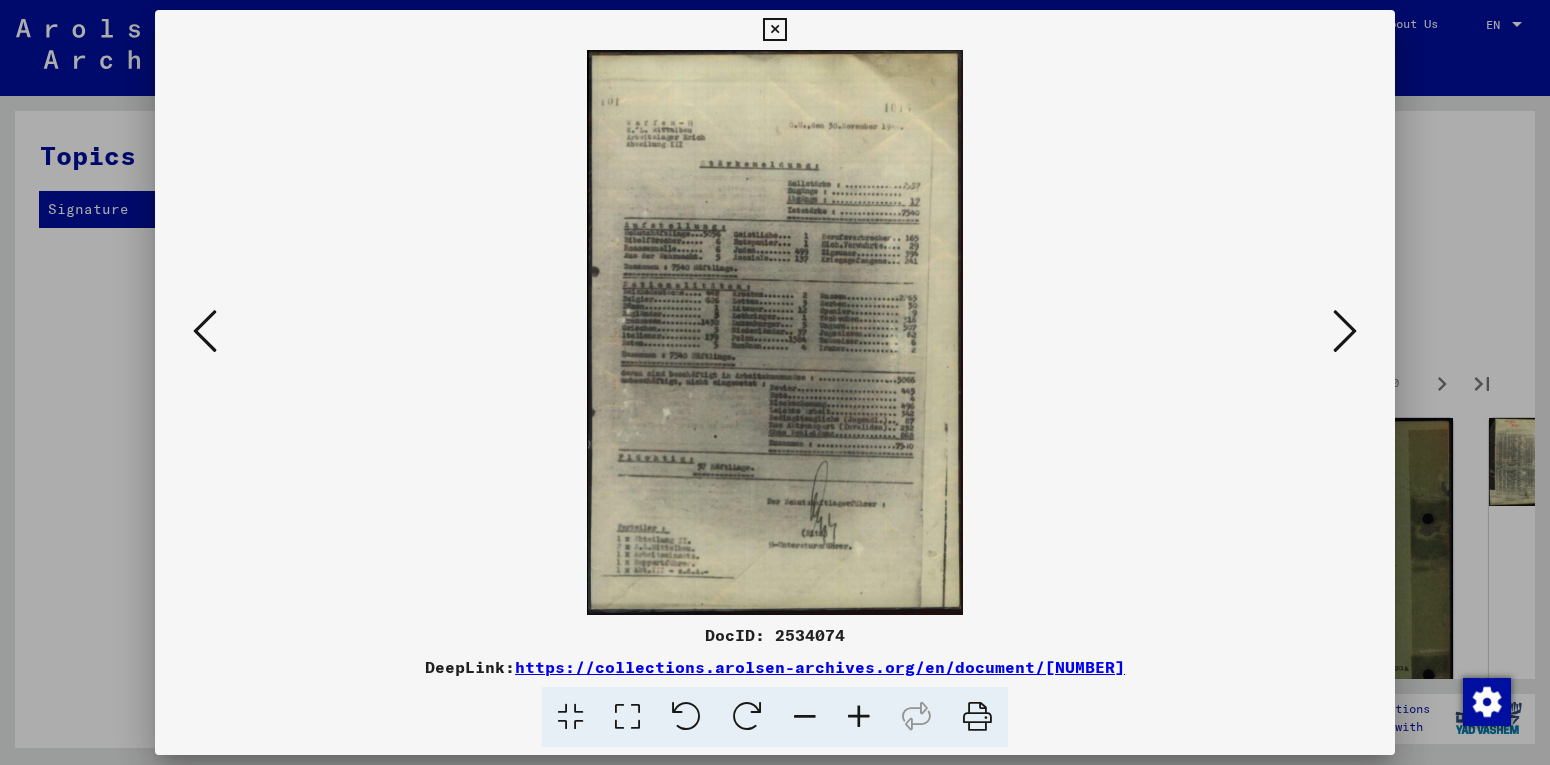 click at bounding box center (1345, 332) 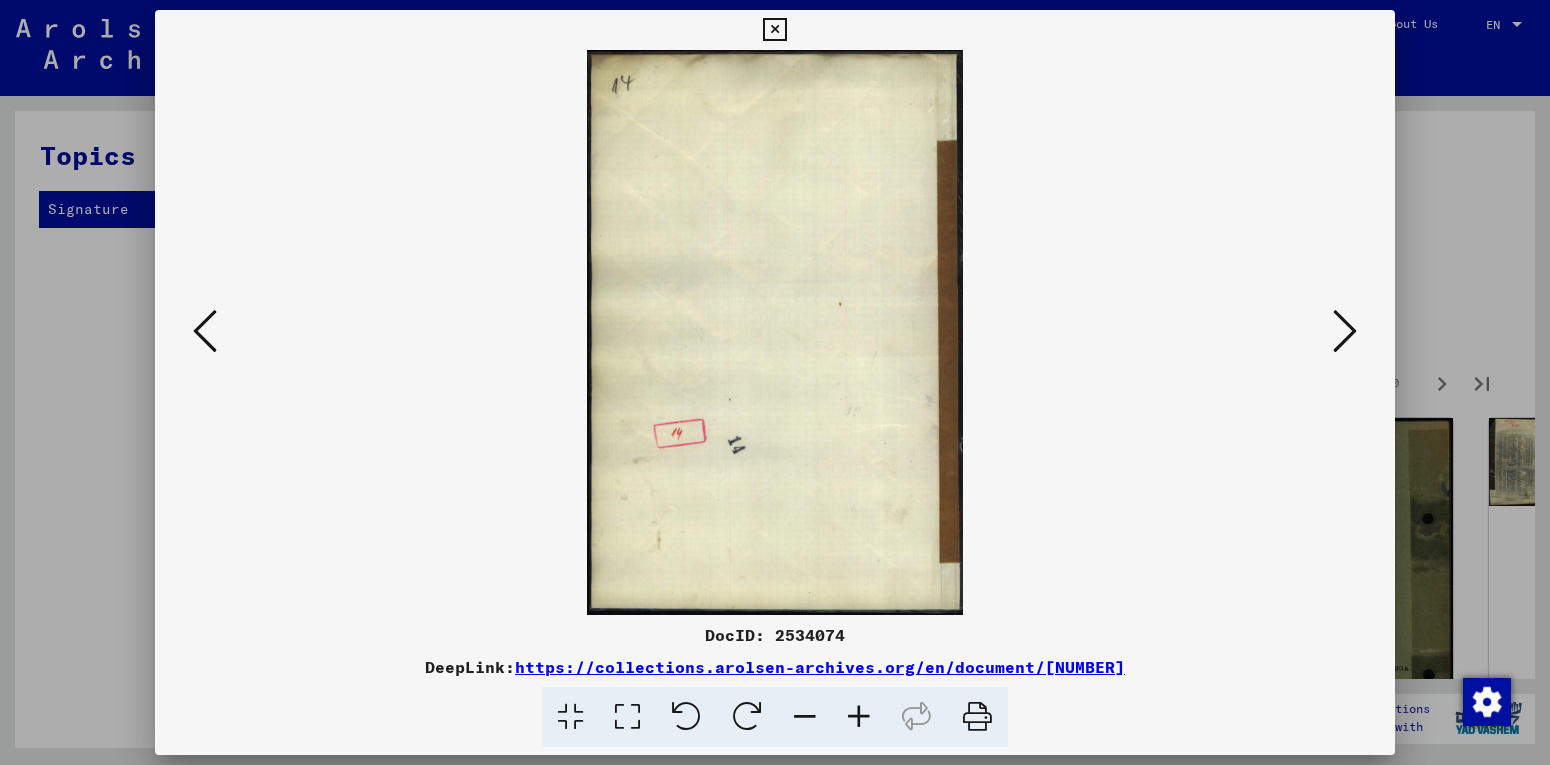 click at bounding box center [1345, 331] 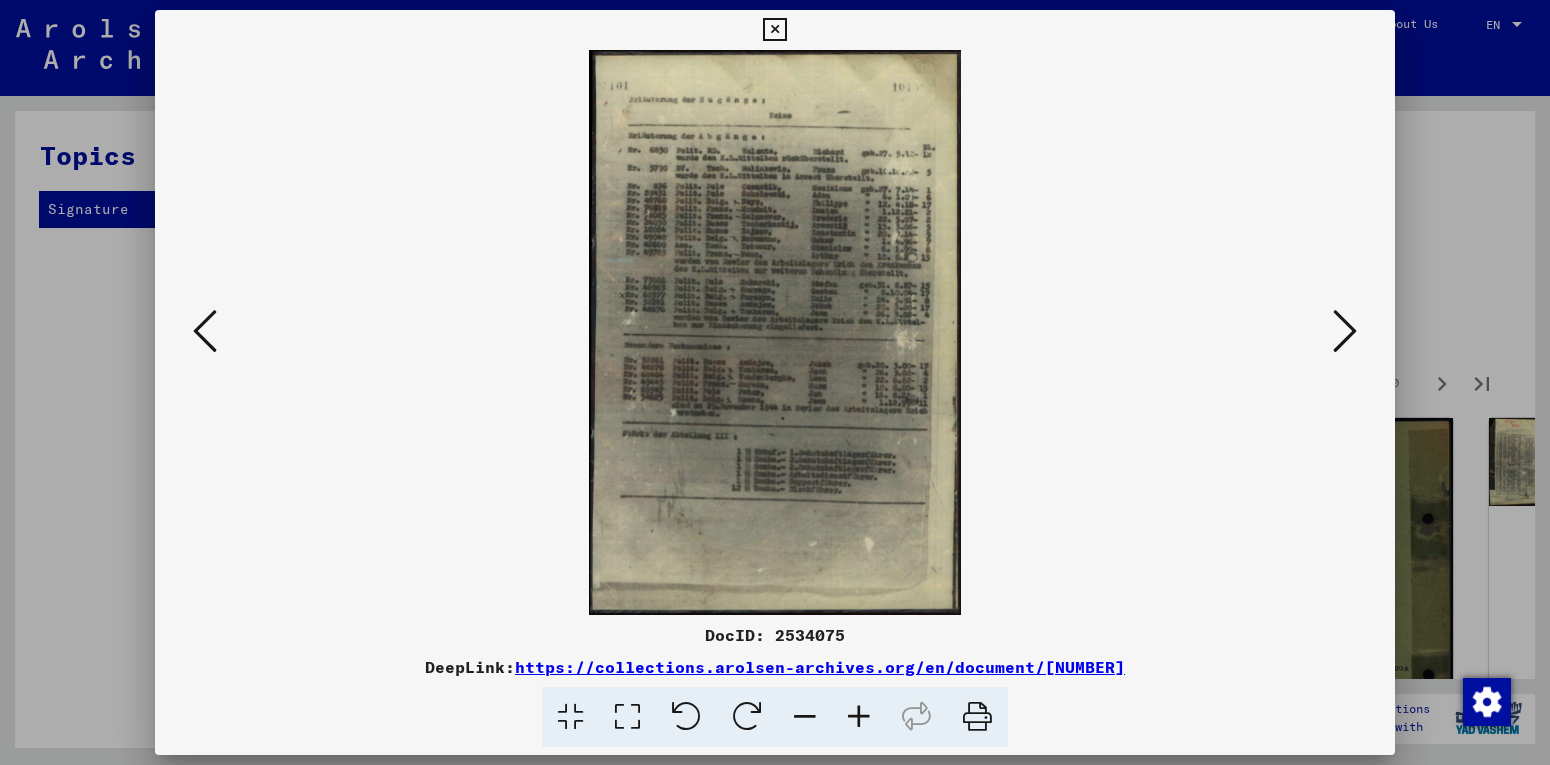 click at bounding box center [1345, 331] 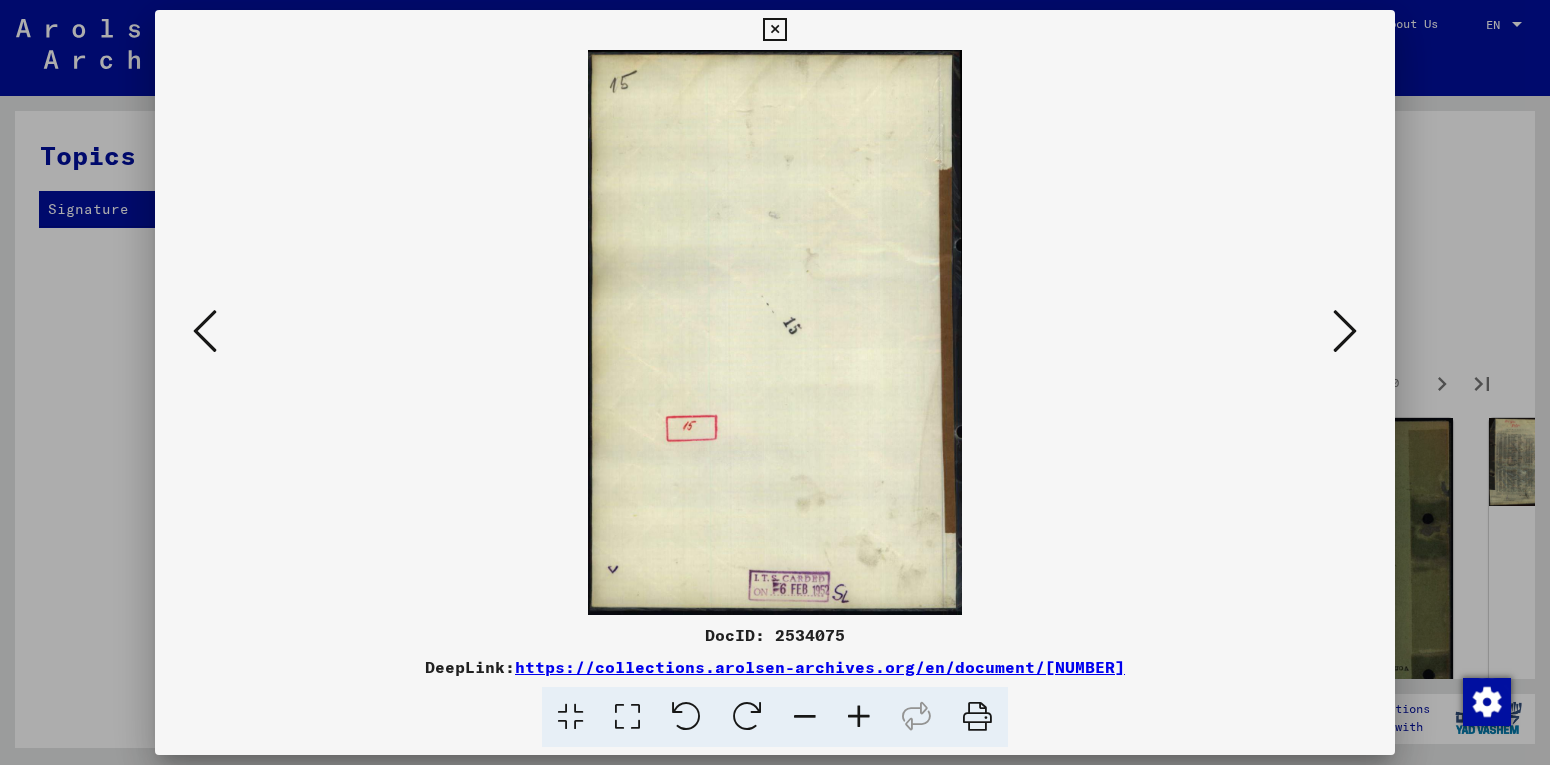 click at bounding box center [1345, 331] 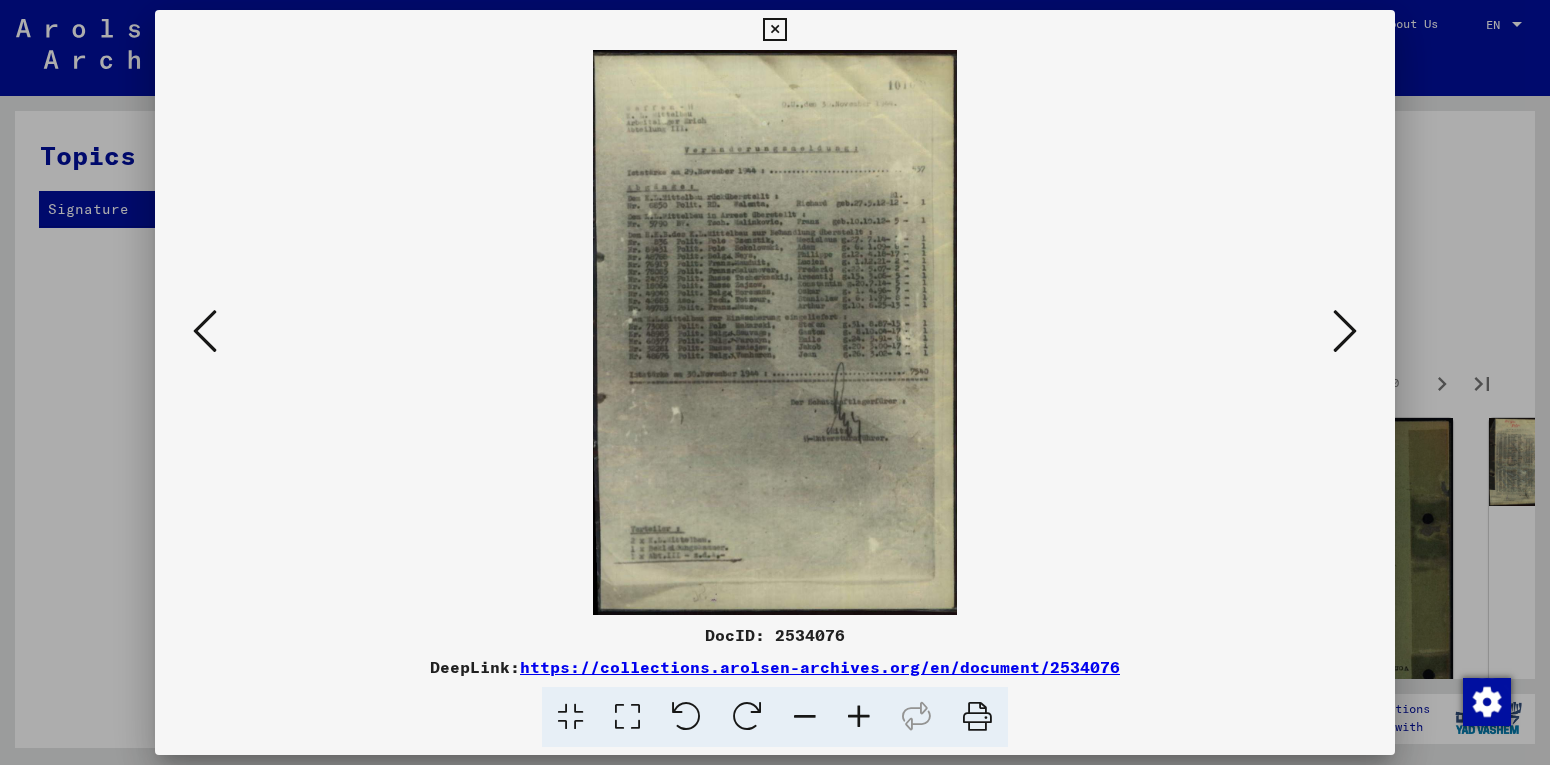 click at bounding box center (1345, 331) 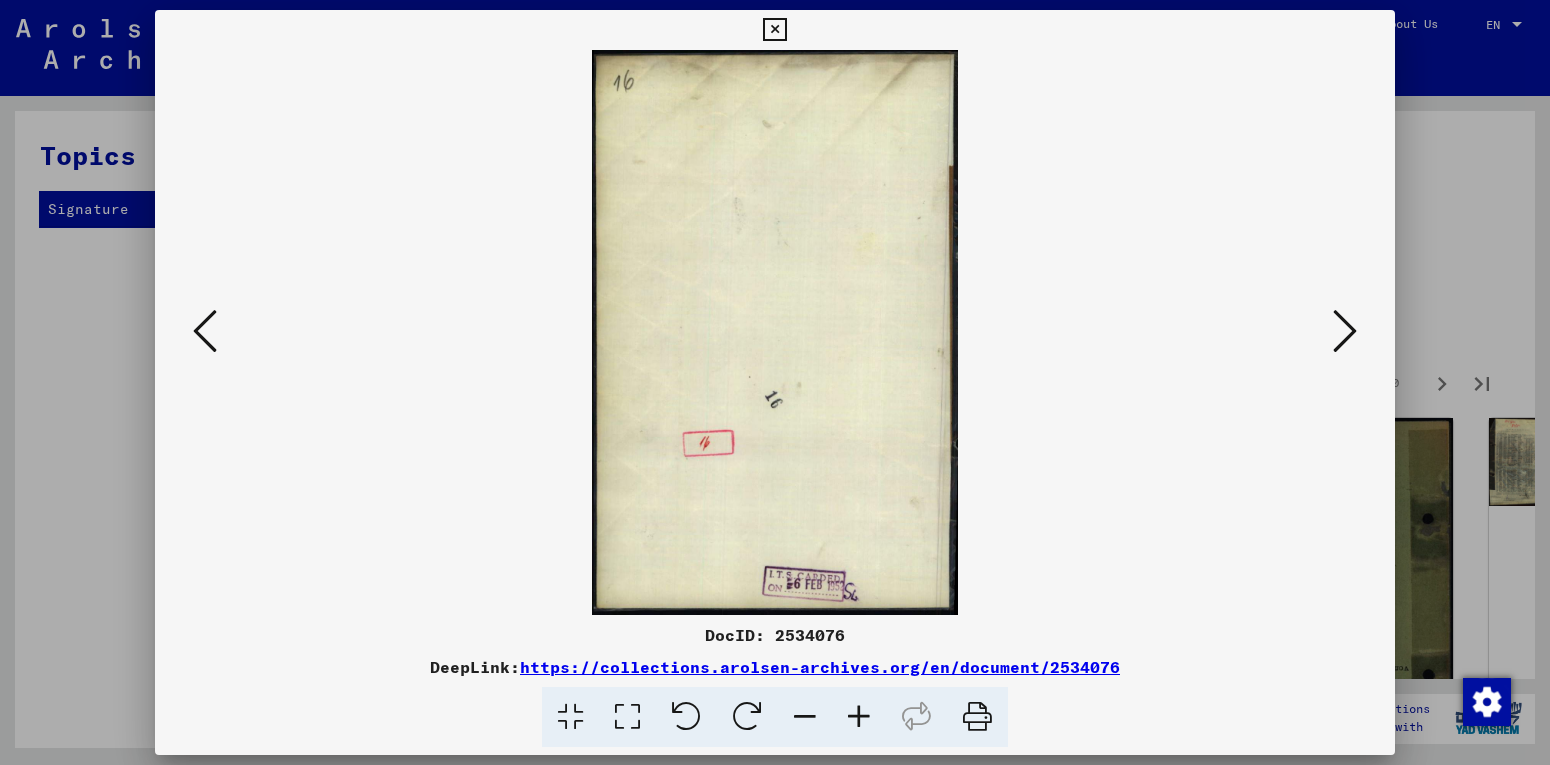 click at bounding box center [1345, 331] 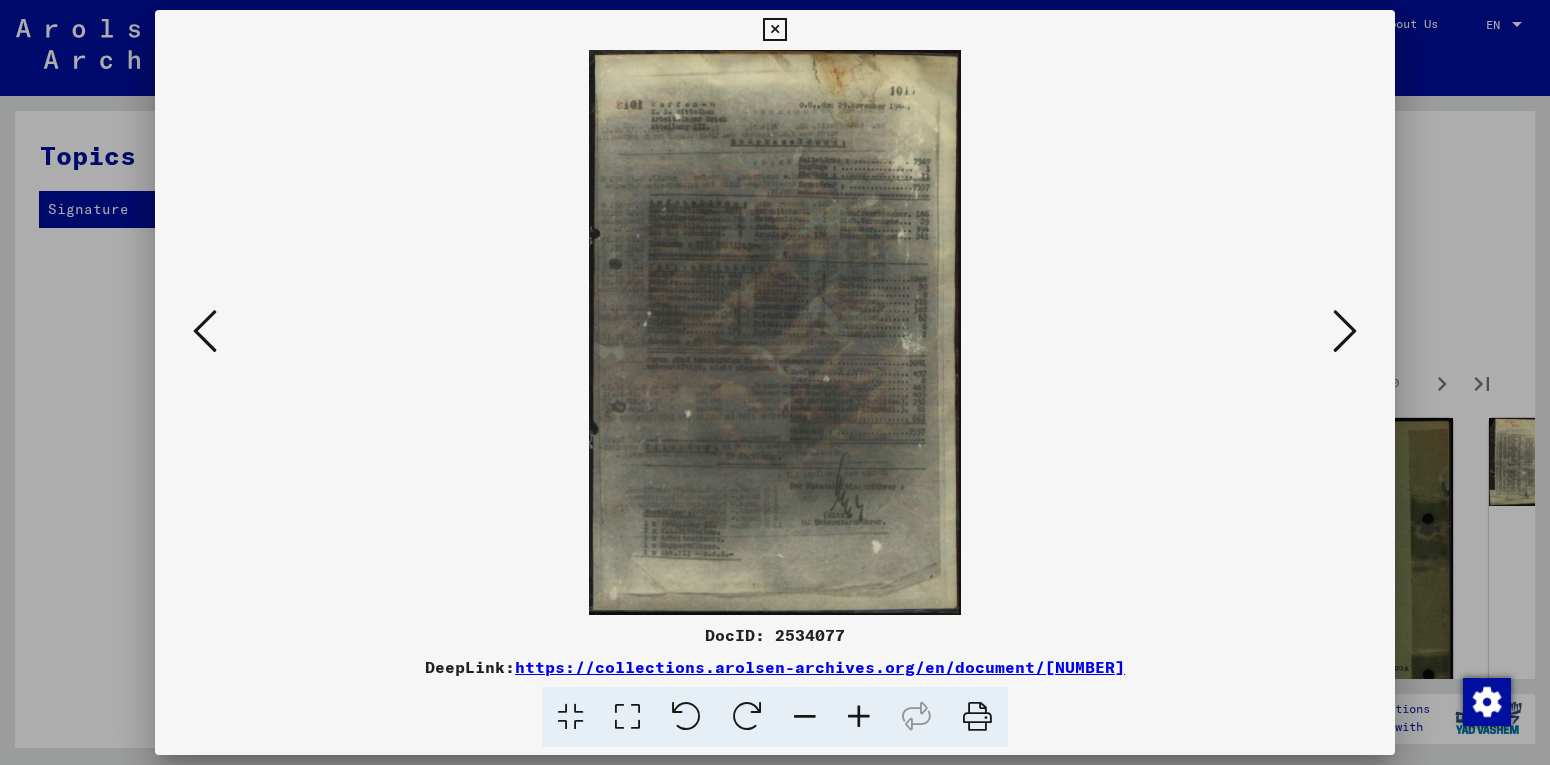 click at bounding box center (1345, 331) 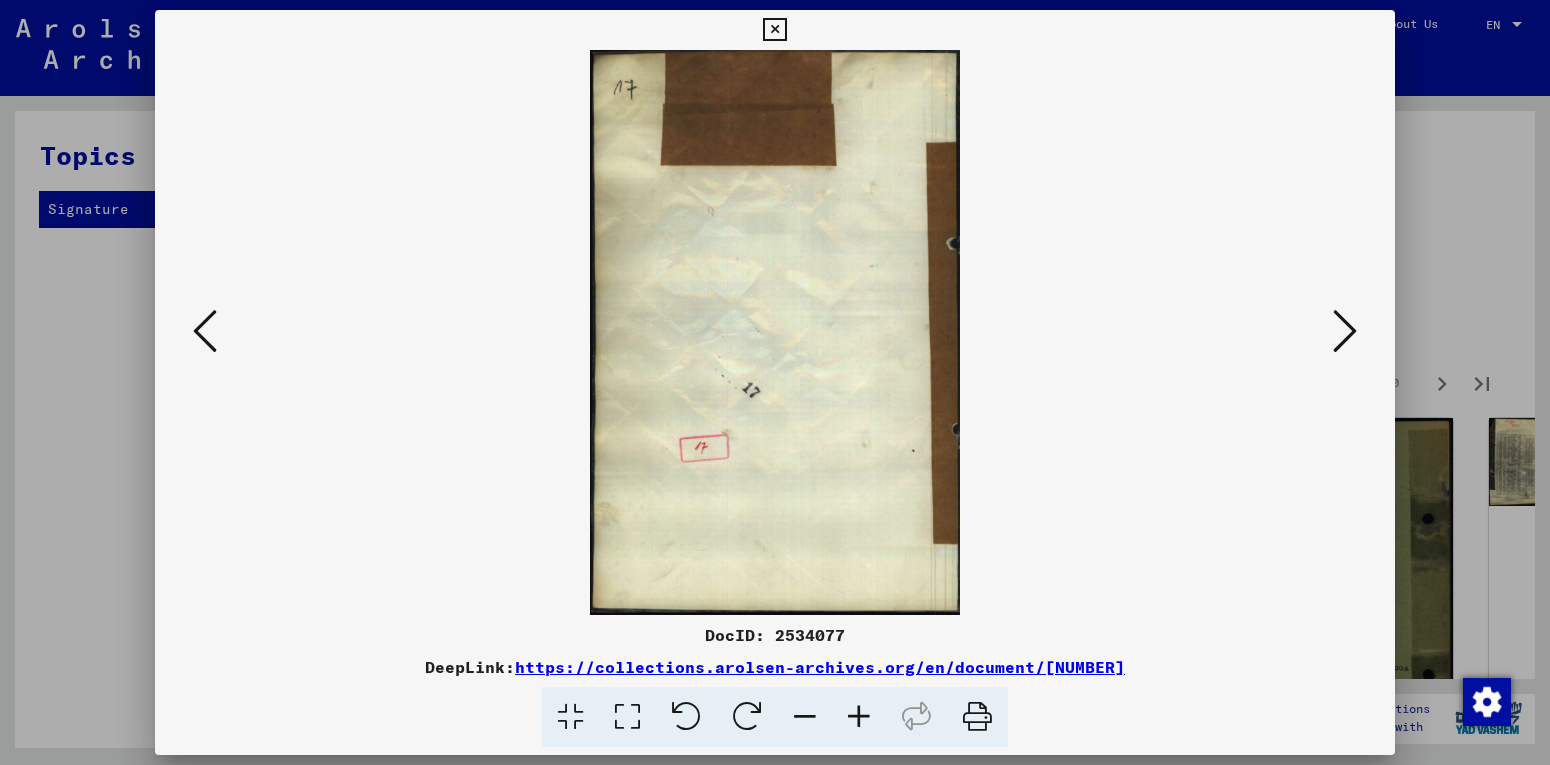 click at bounding box center (1345, 331) 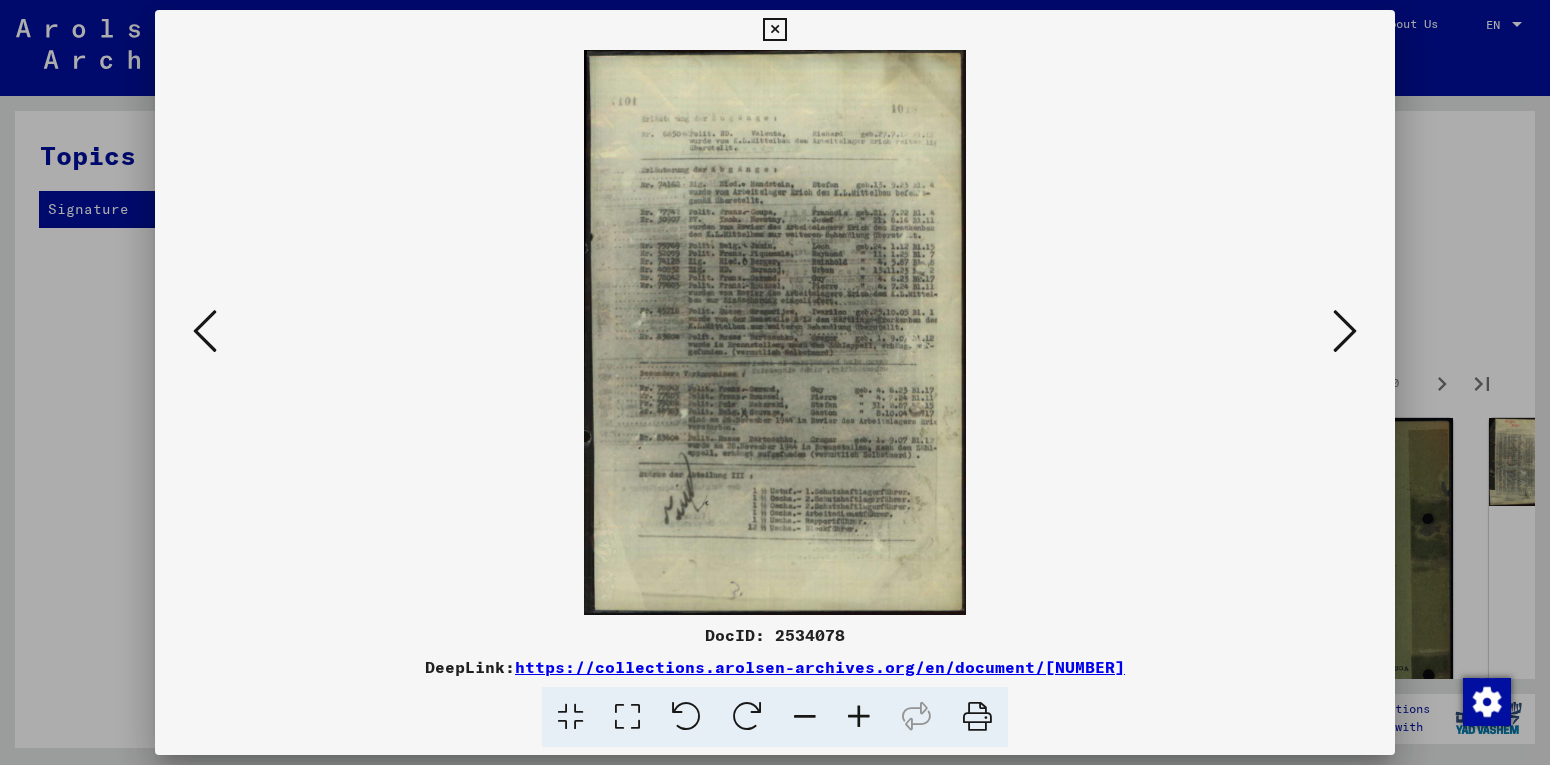 click at bounding box center (1345, 331) 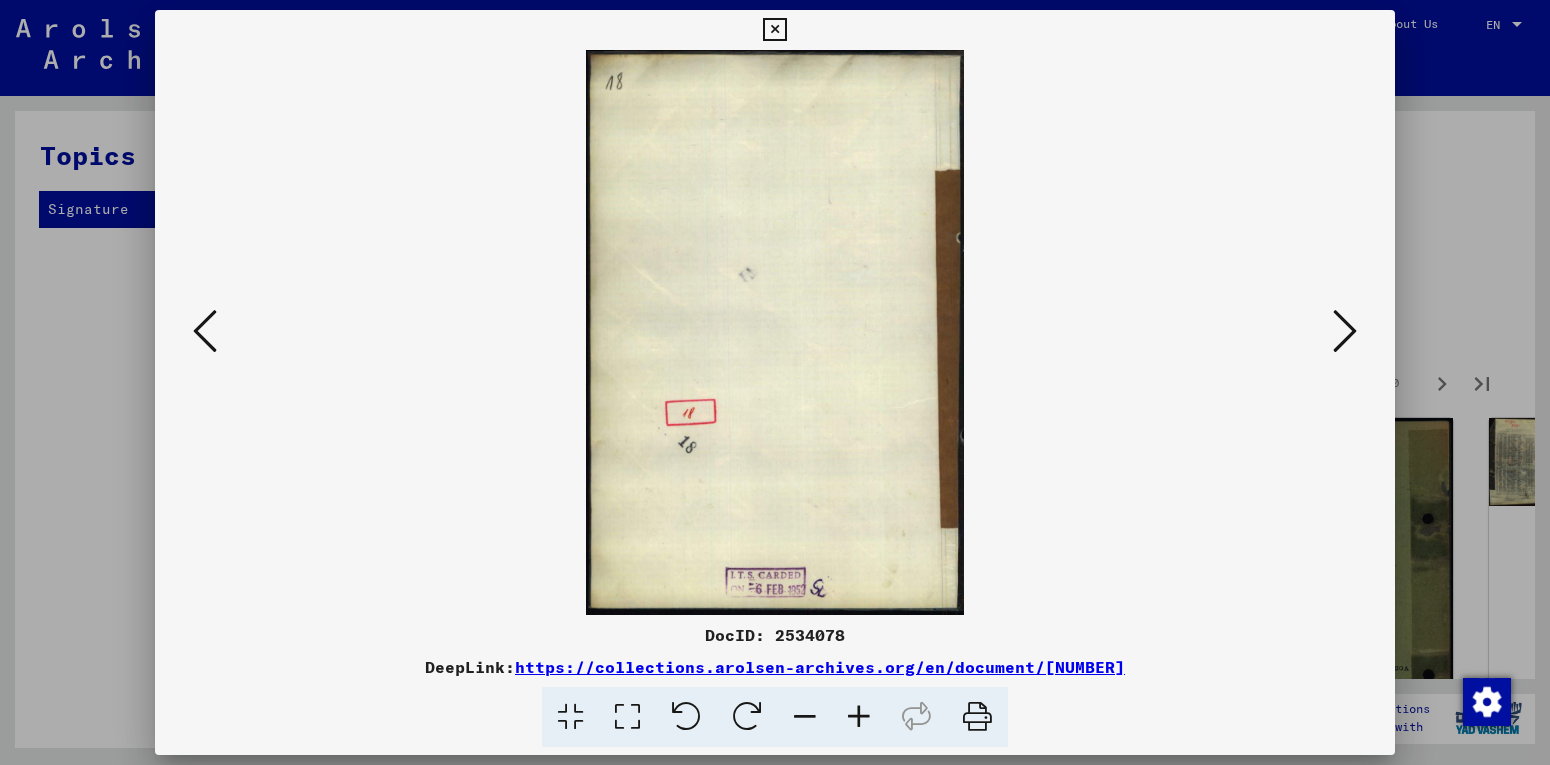 click at bounding box center (1345, 331) 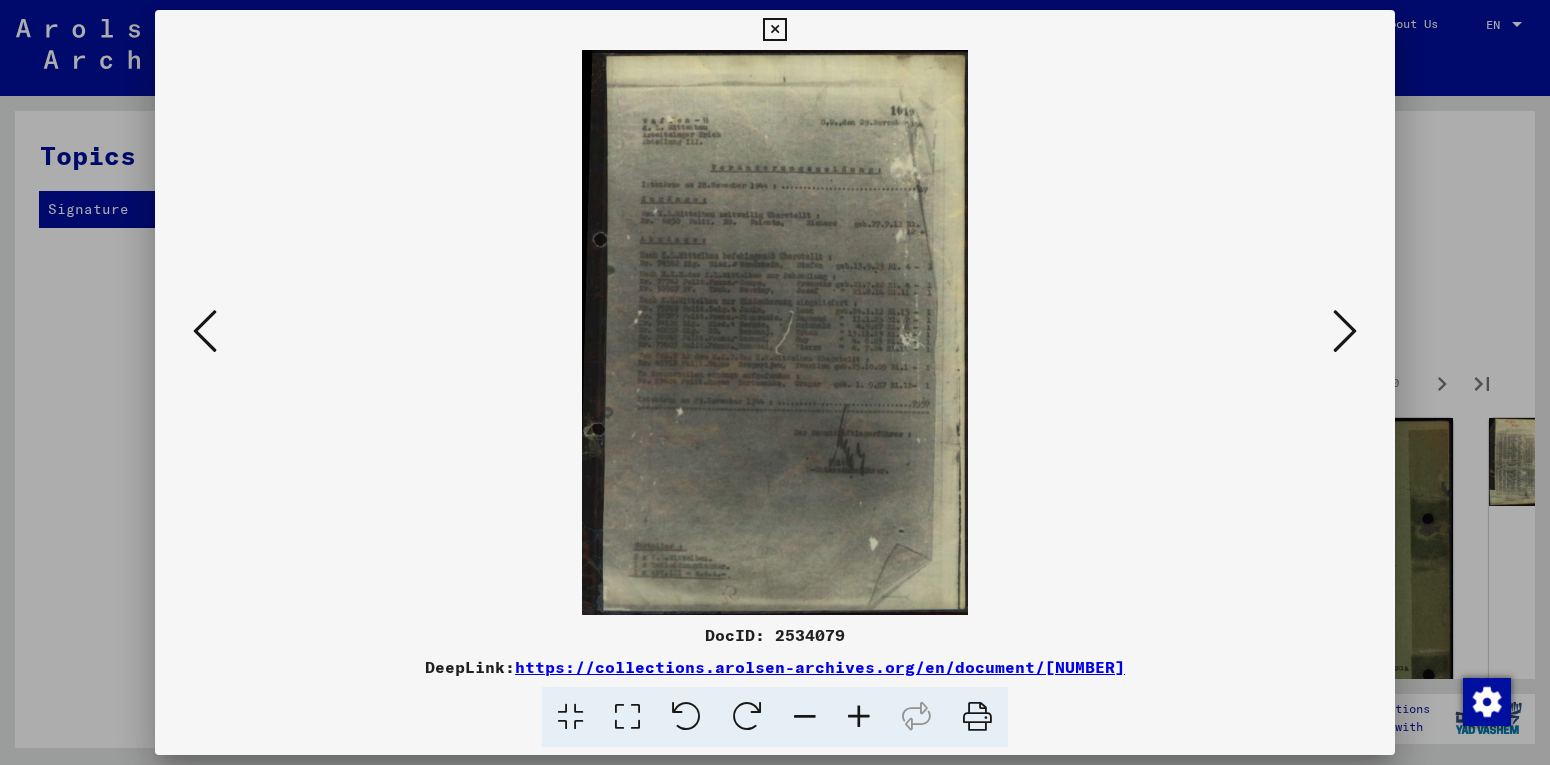 click at bounding box center (1345, 331) 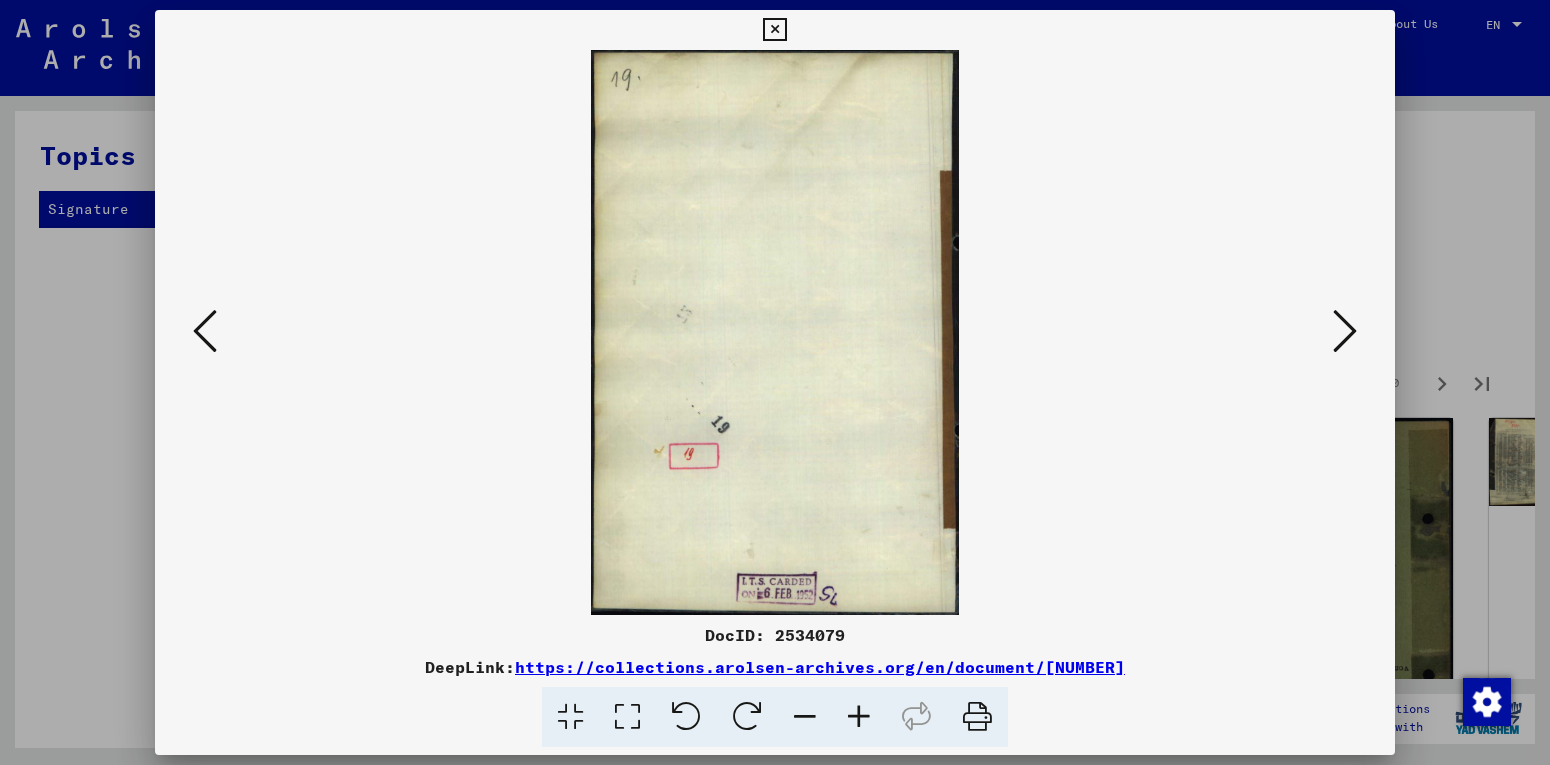 click at bounding box center [775, 332] 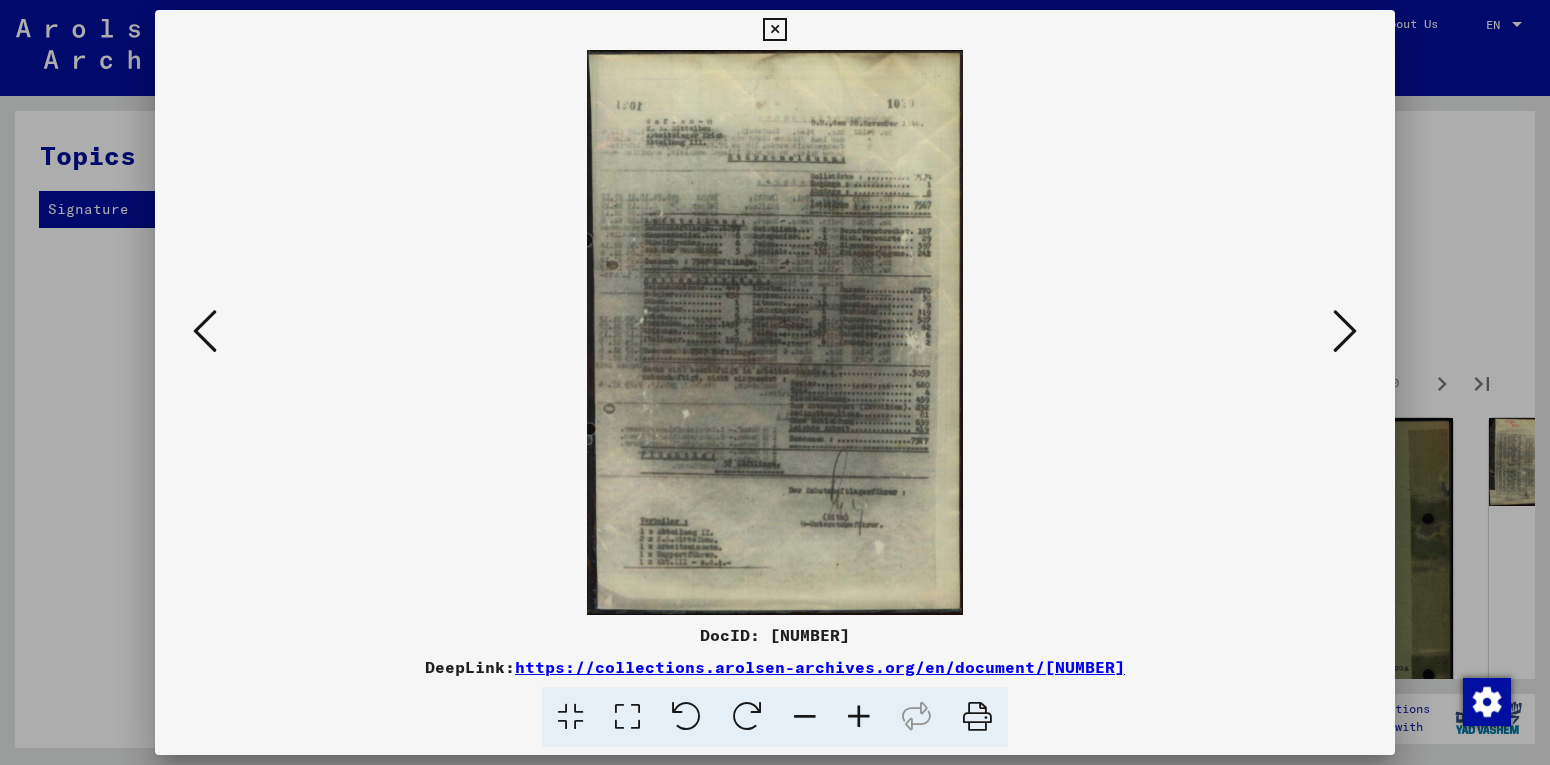 click at bounding box center [1345, 331] 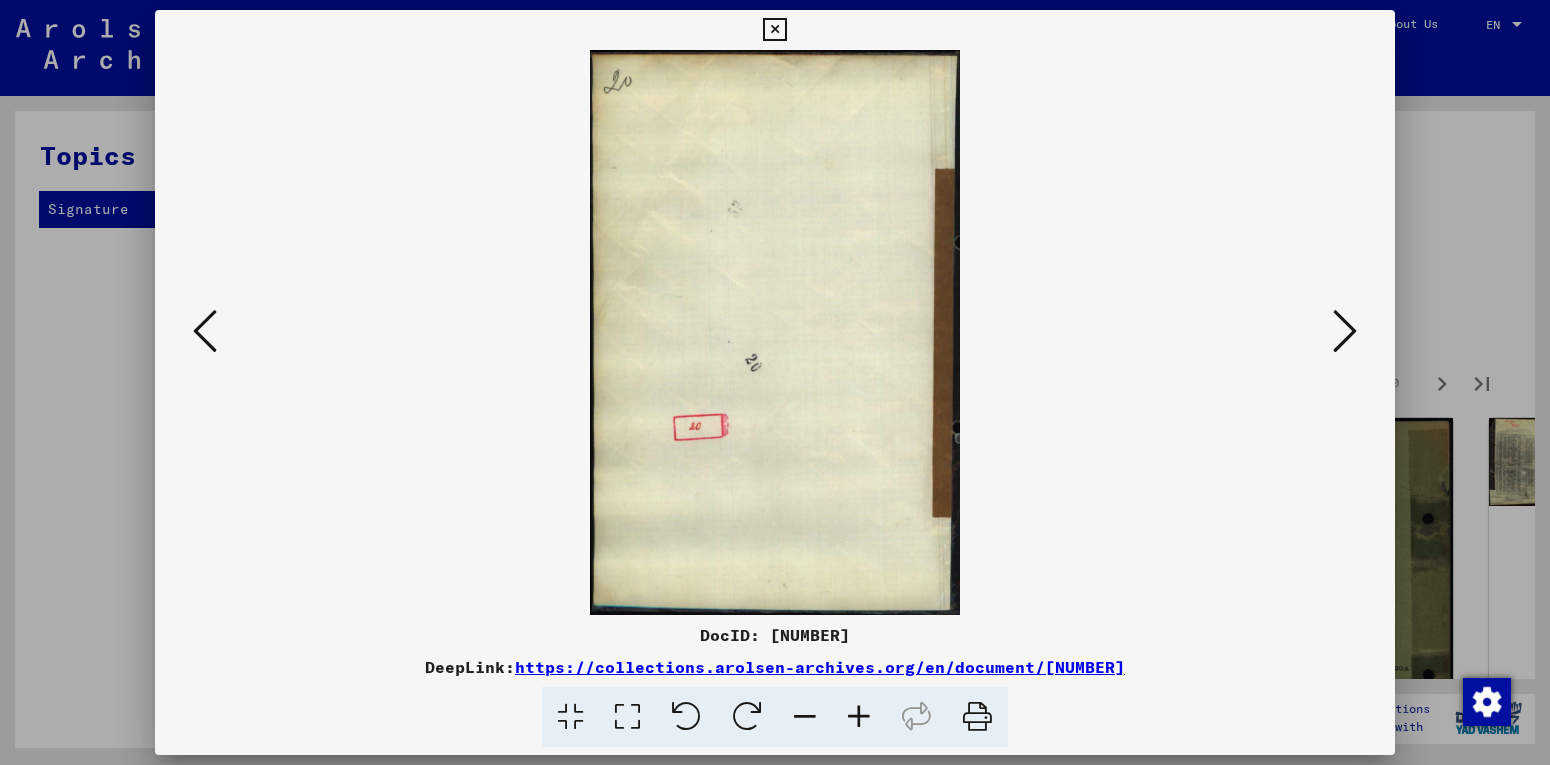 click at bounding box center (1345, 331) 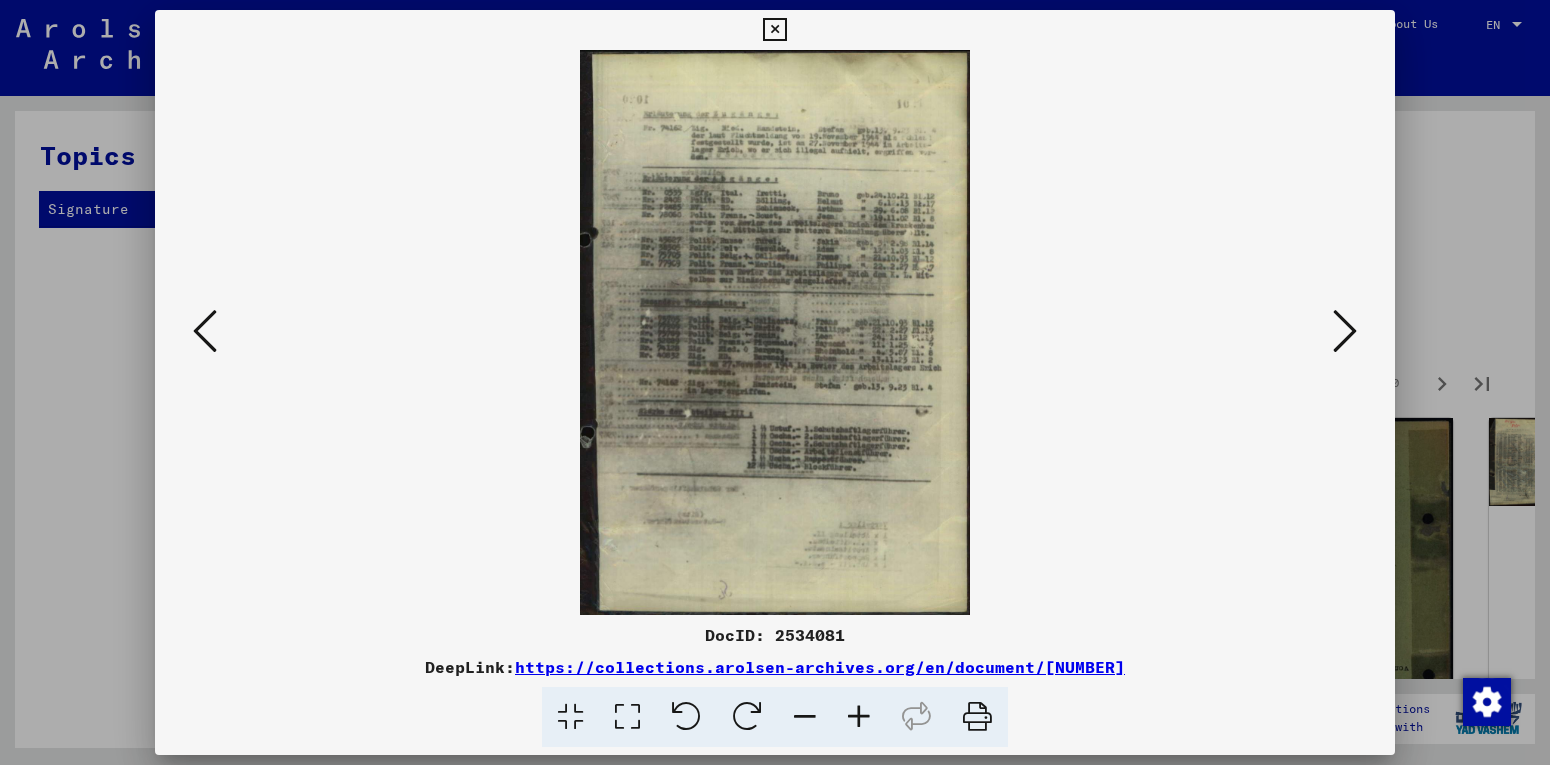 click at bounding box center (1345, 331) 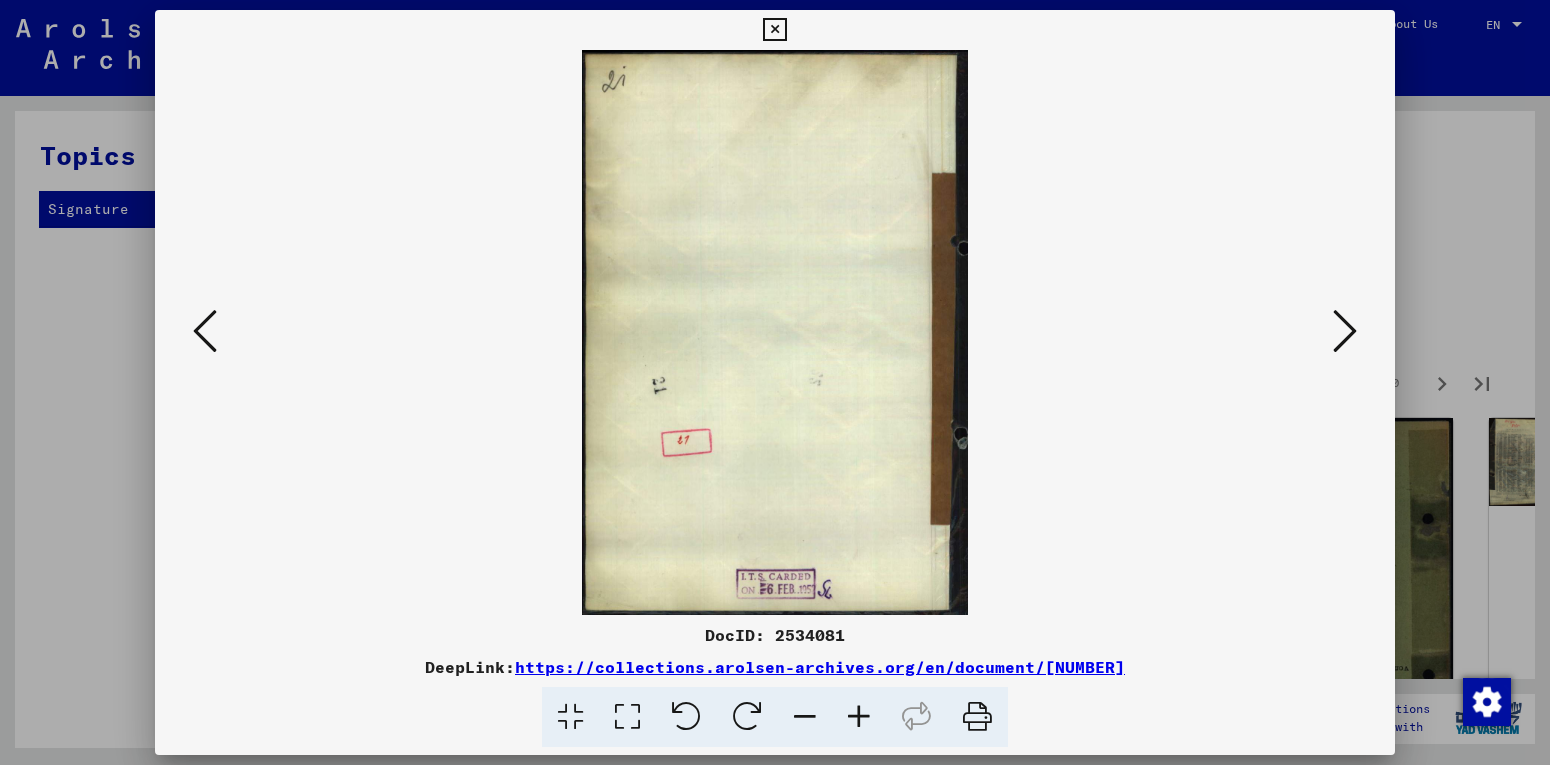 click at bounding box center [1345, 332] 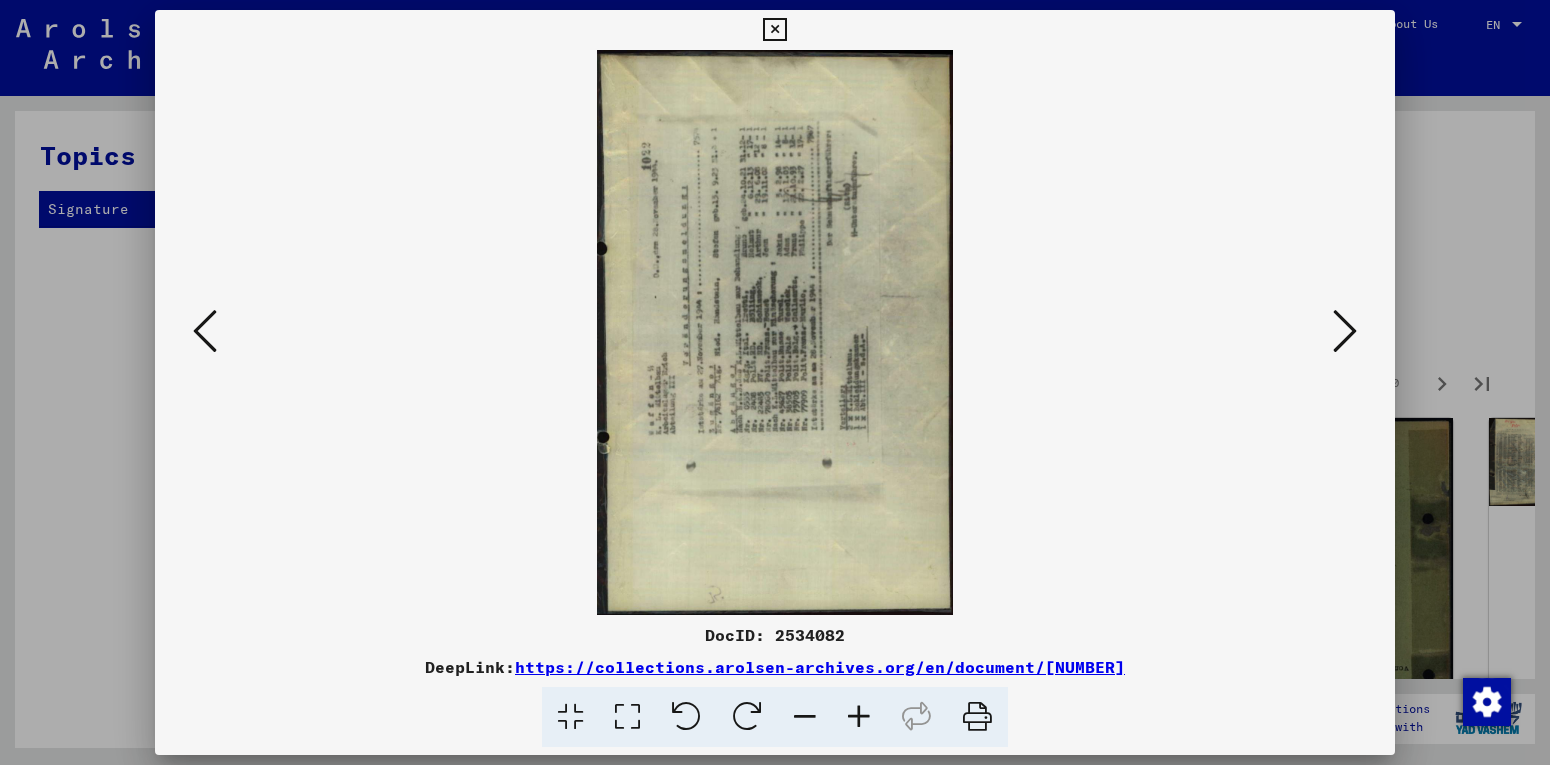 click at bounding box center [1345, 331] 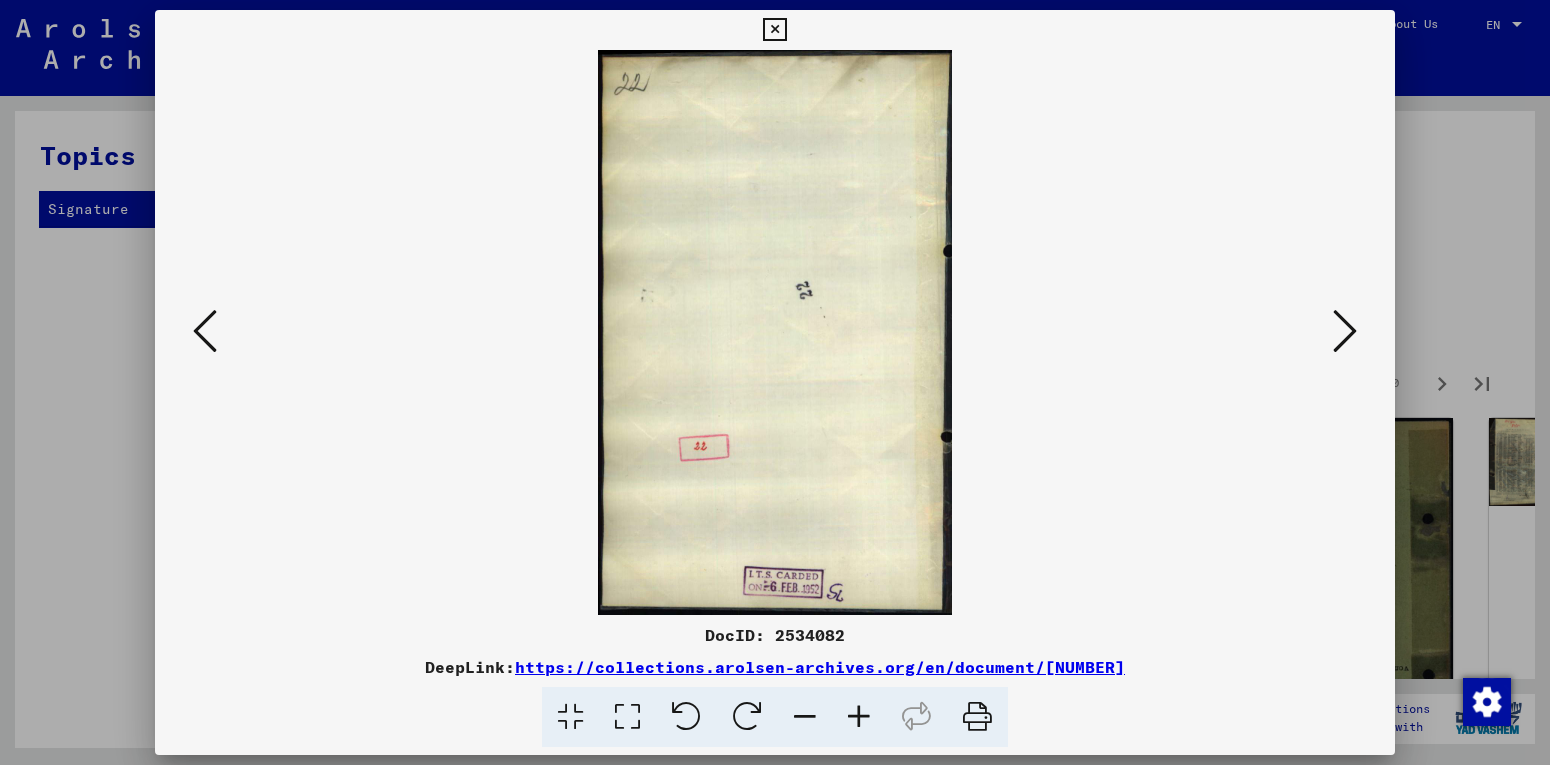 click at bounding box center (1345, 331) 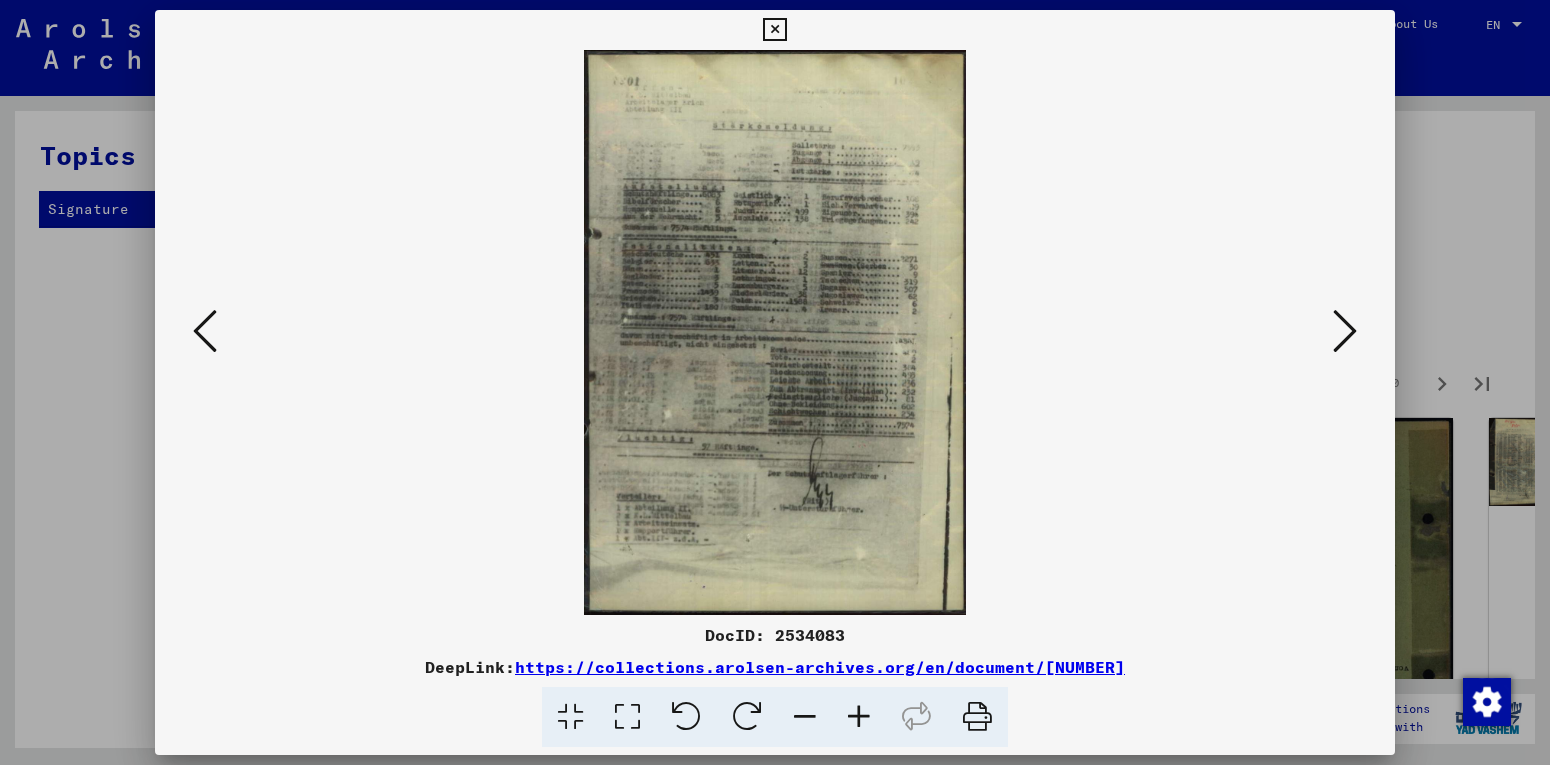 click at bounding box center (1345, 331) 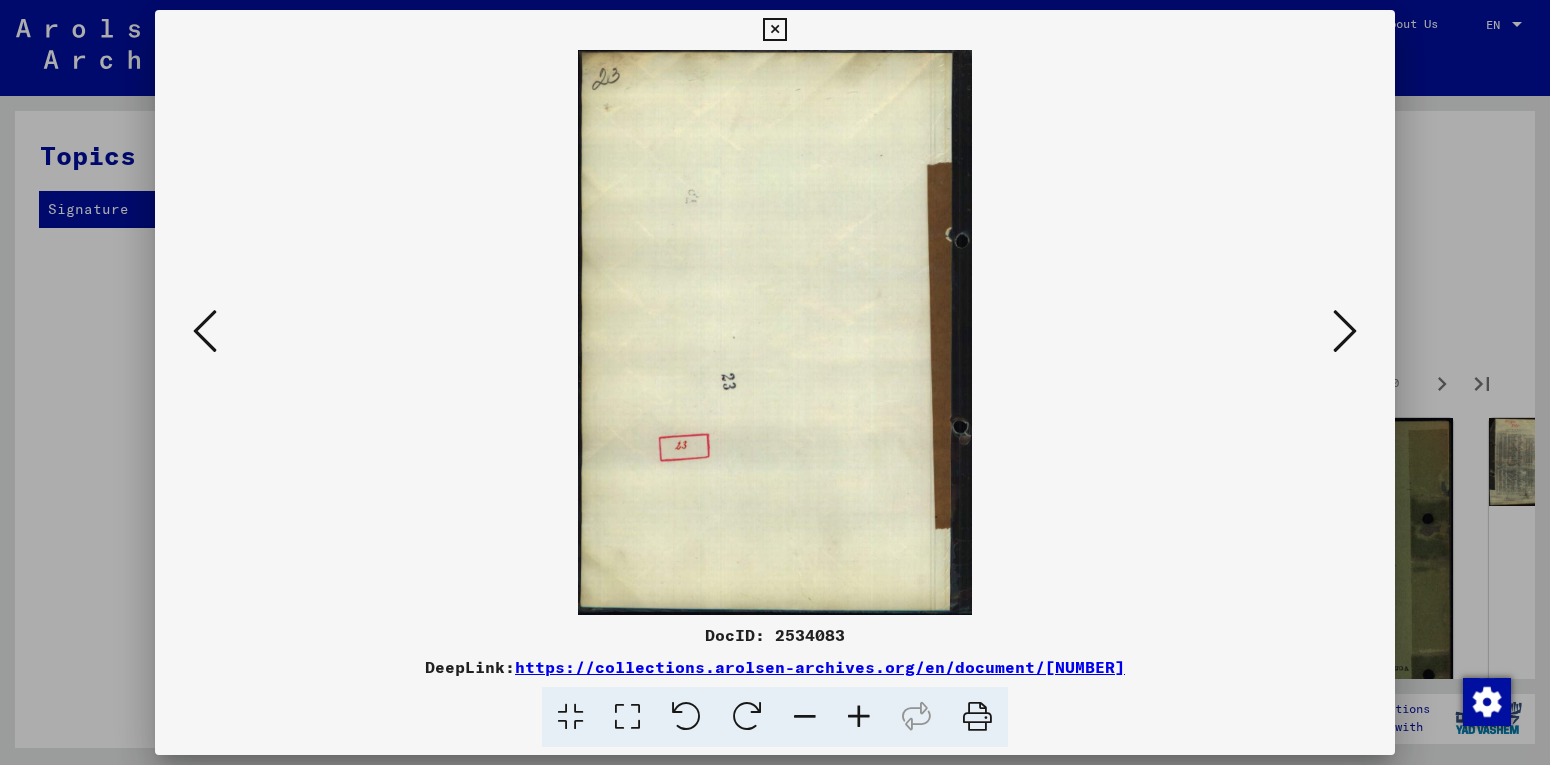 click at bounding box center [1345, 331] 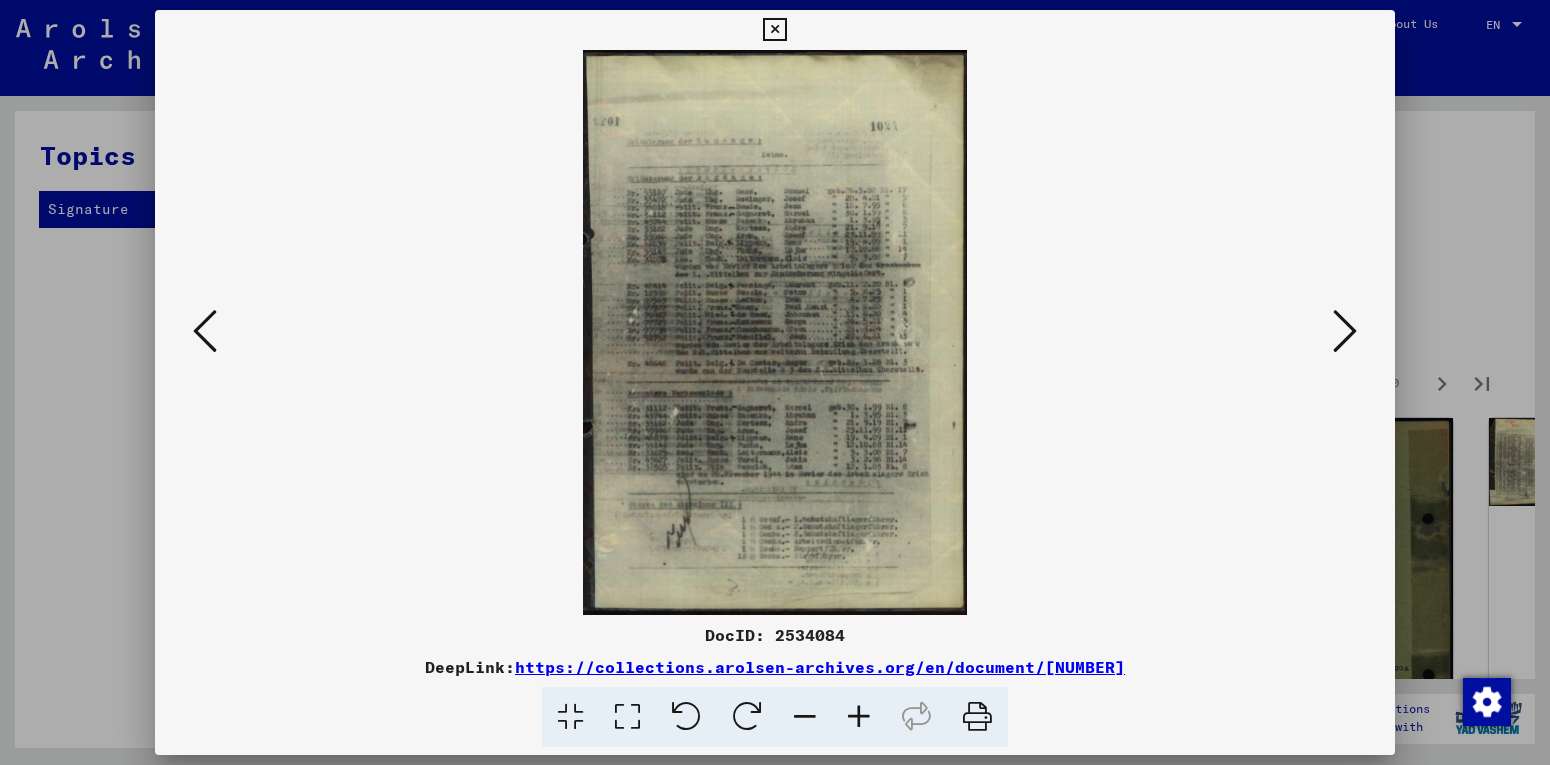 click at bounding box center [1345, 331] 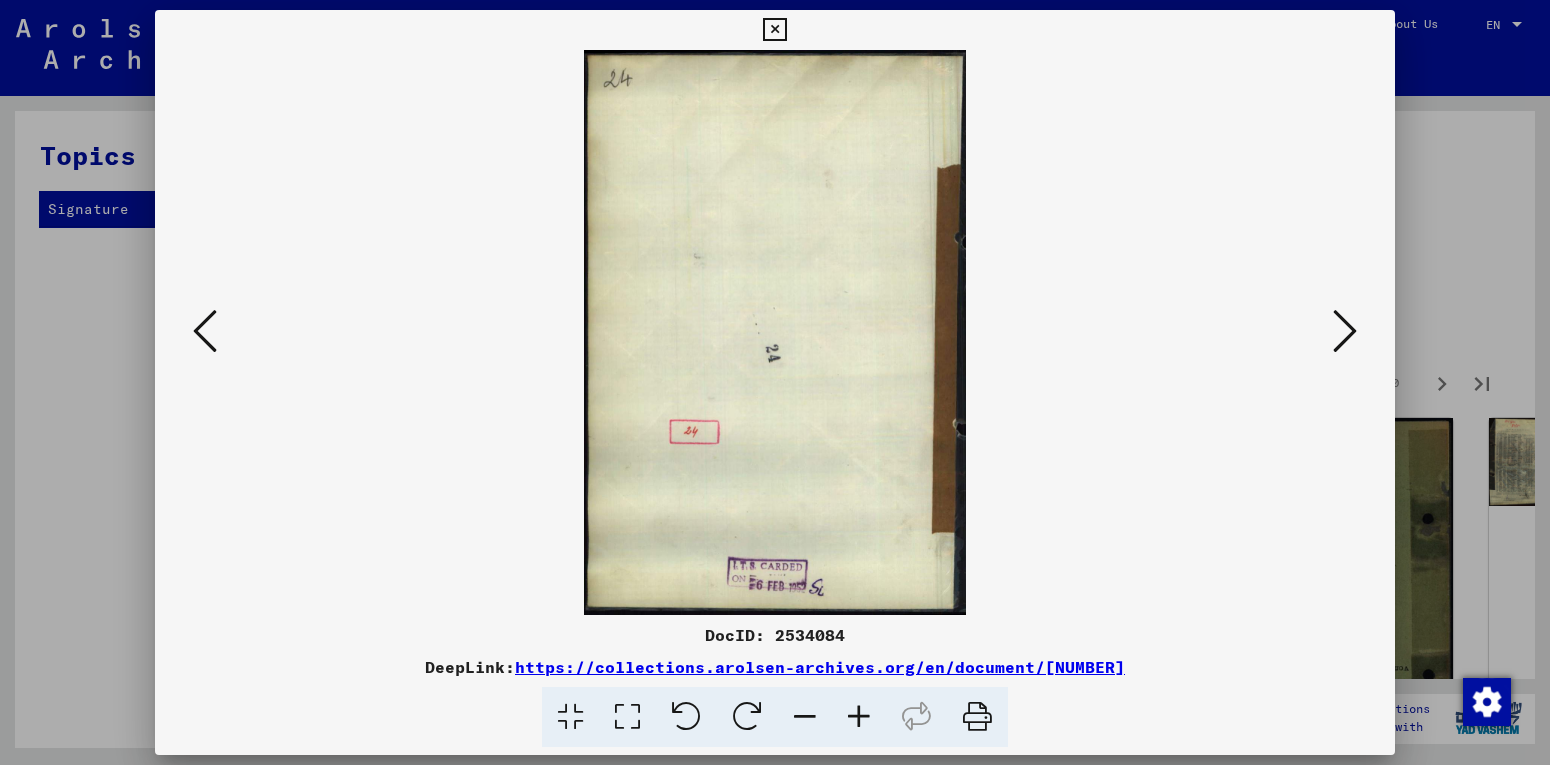 click at bounding box center [1345, 331] 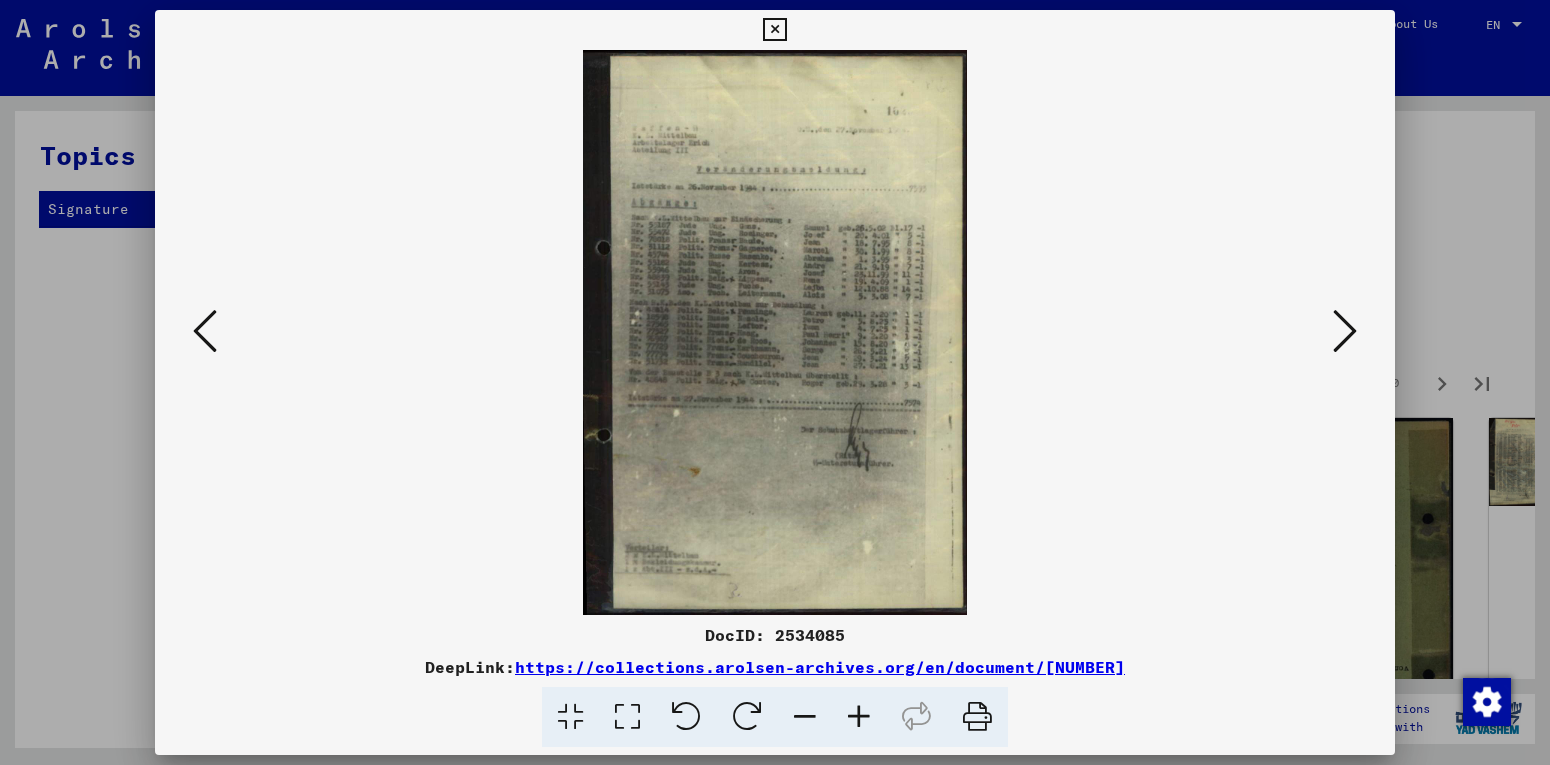 click at bounding box center [1345, 331] 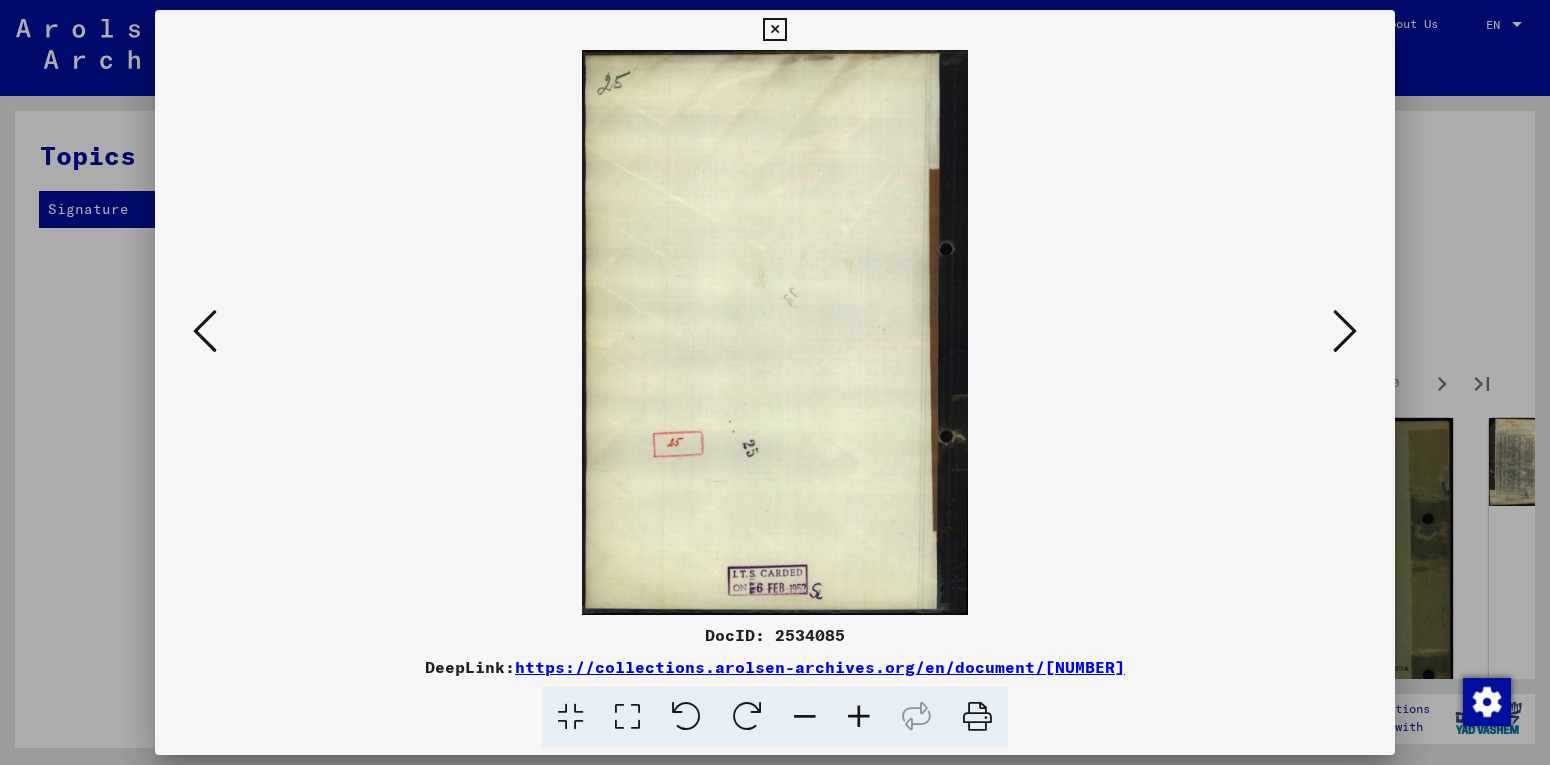 click at bounding box center [1345, 331] 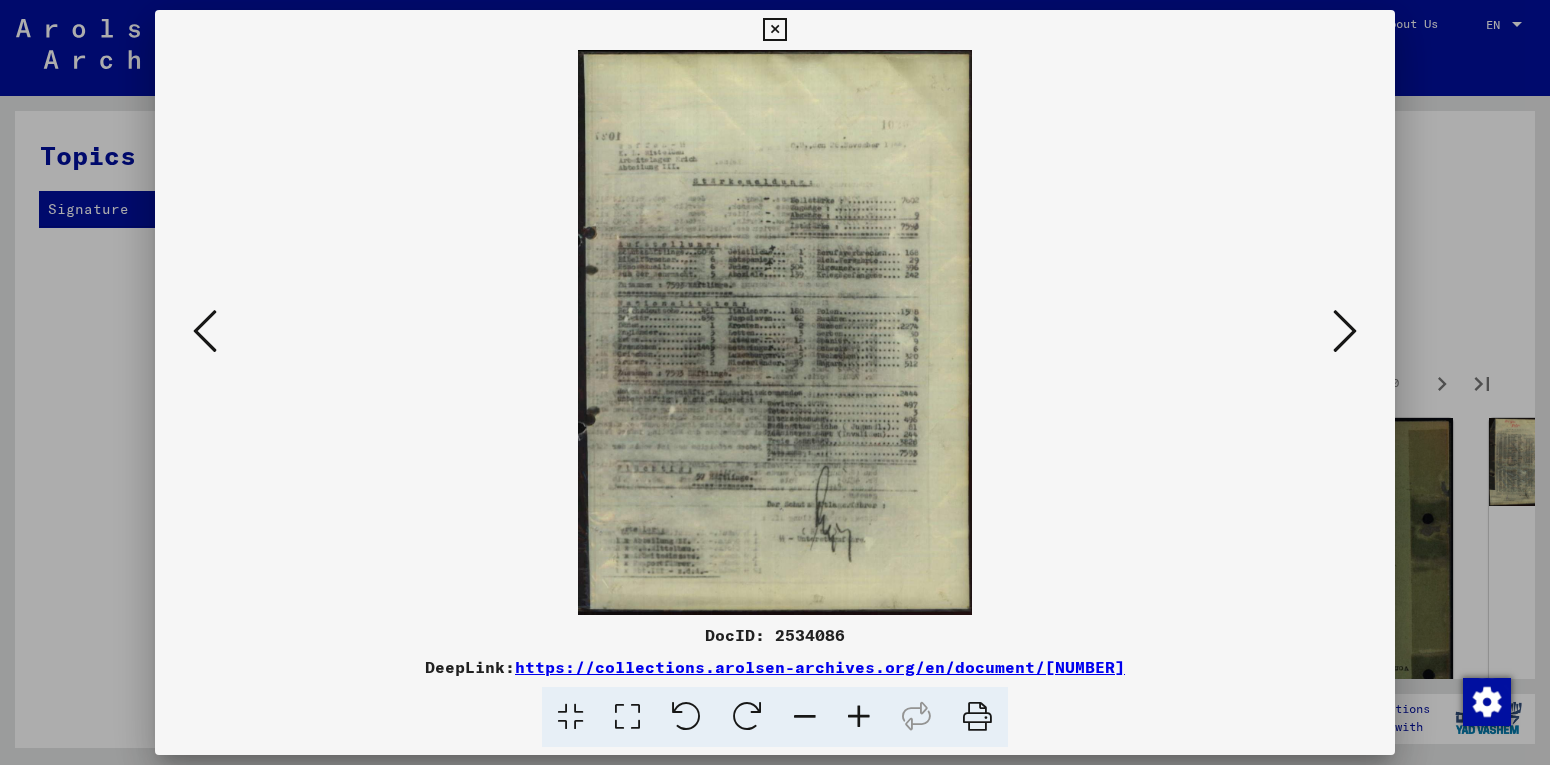 click at bounding box center [1345, 331] 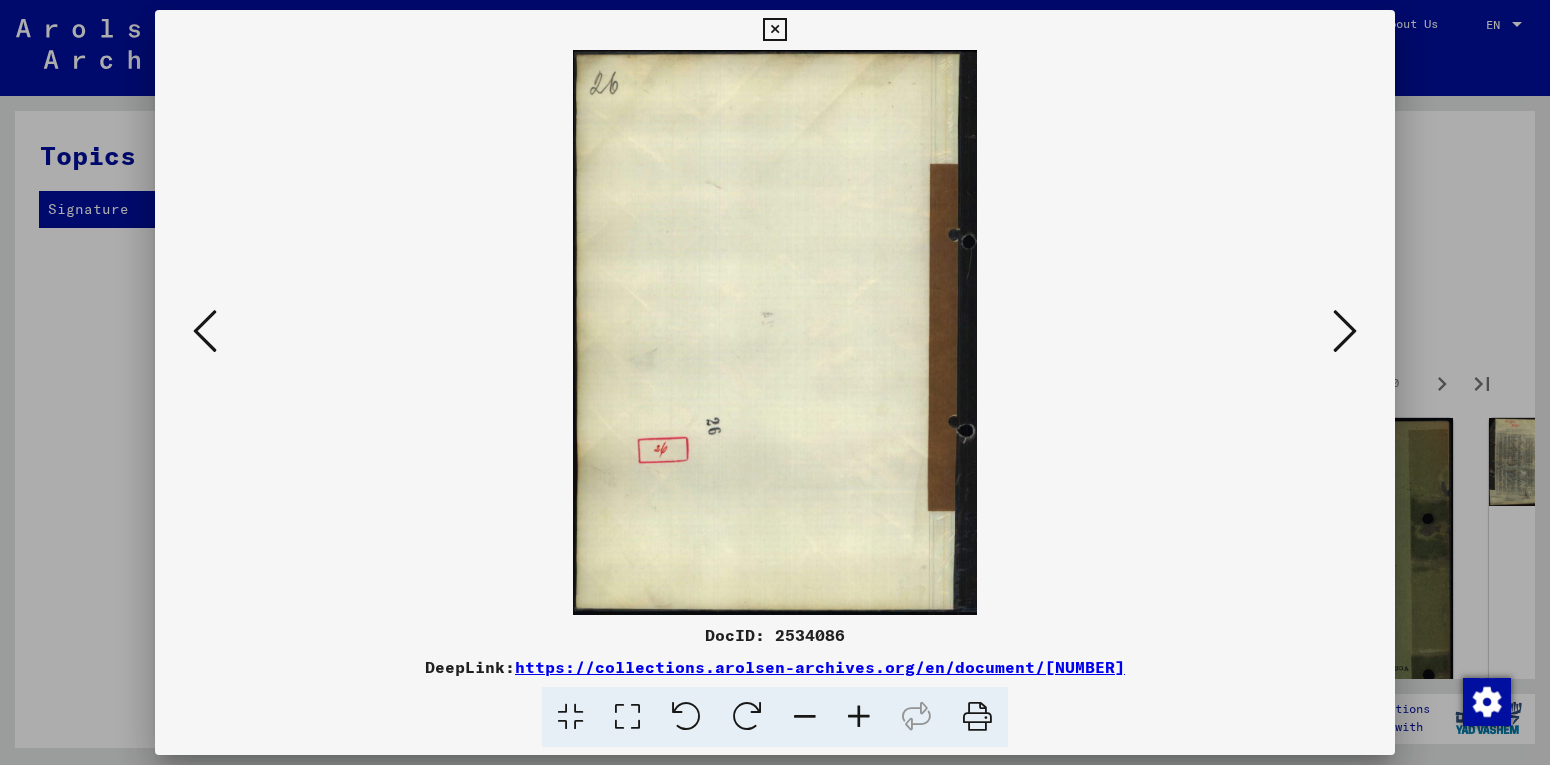 click at bounding box center (1345, 332) 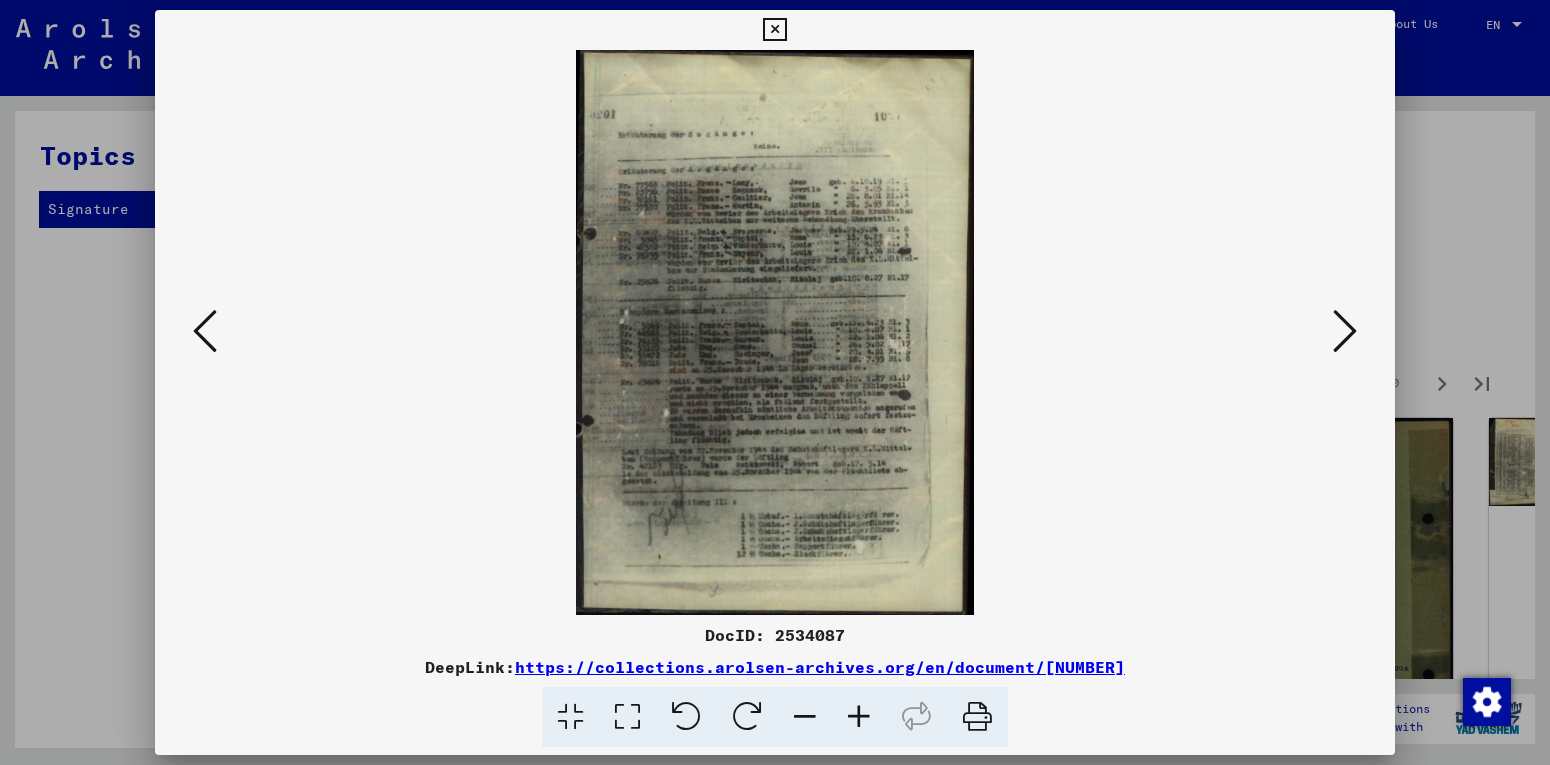 click at bounding box center [1345, 331] 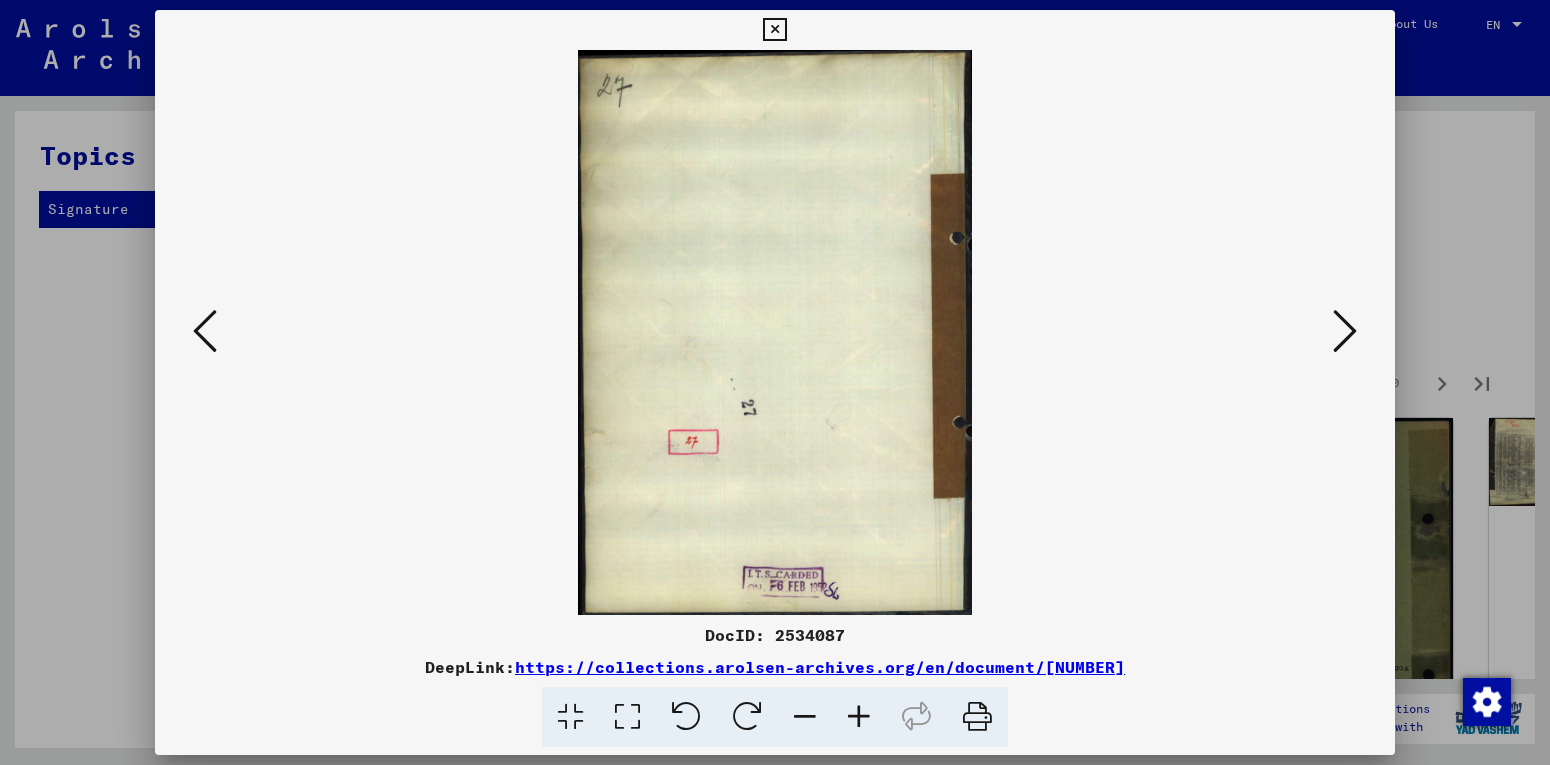 click at bounding box center (1345, 331) 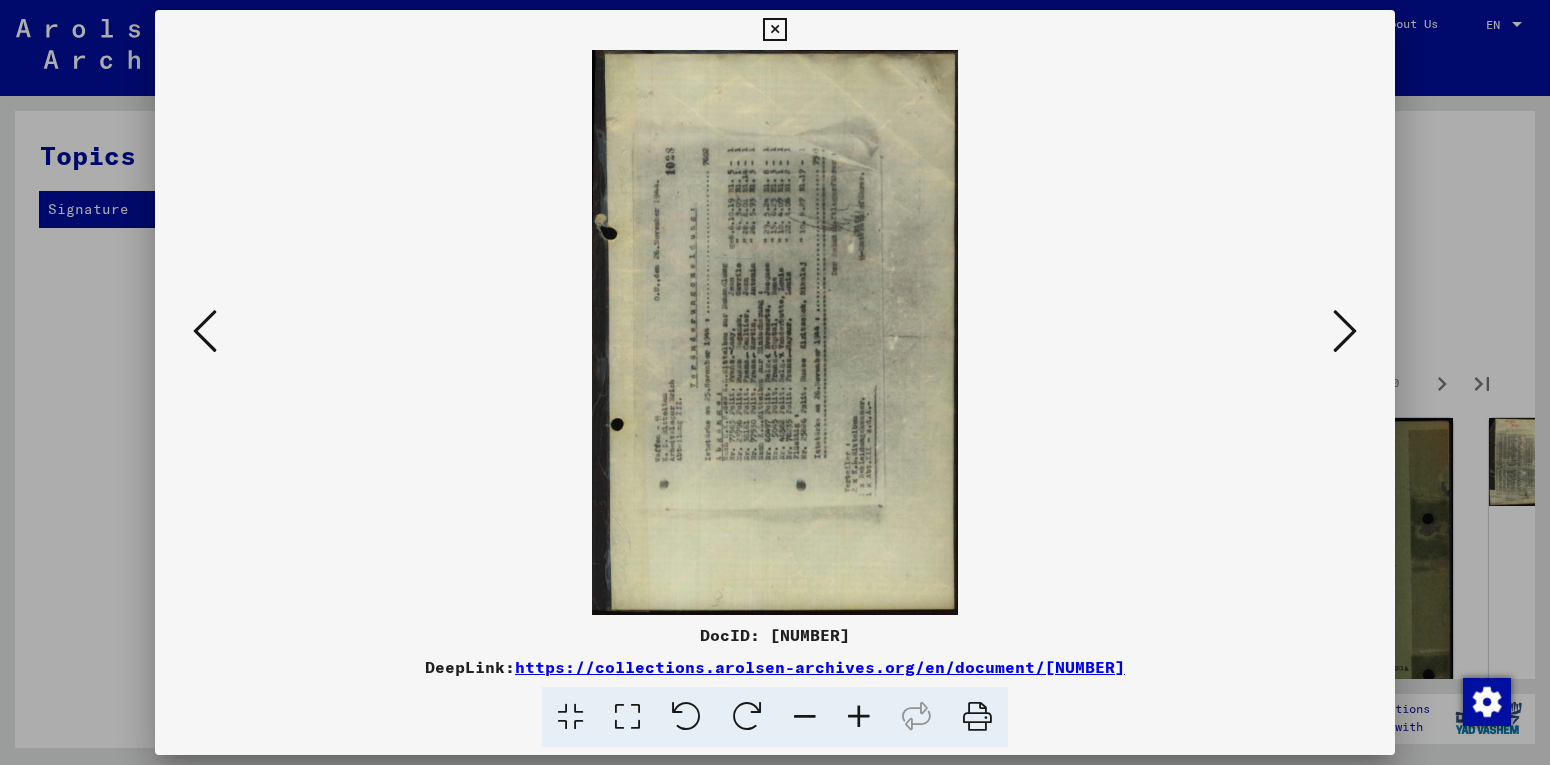 click at bounding box center [1345, 331] 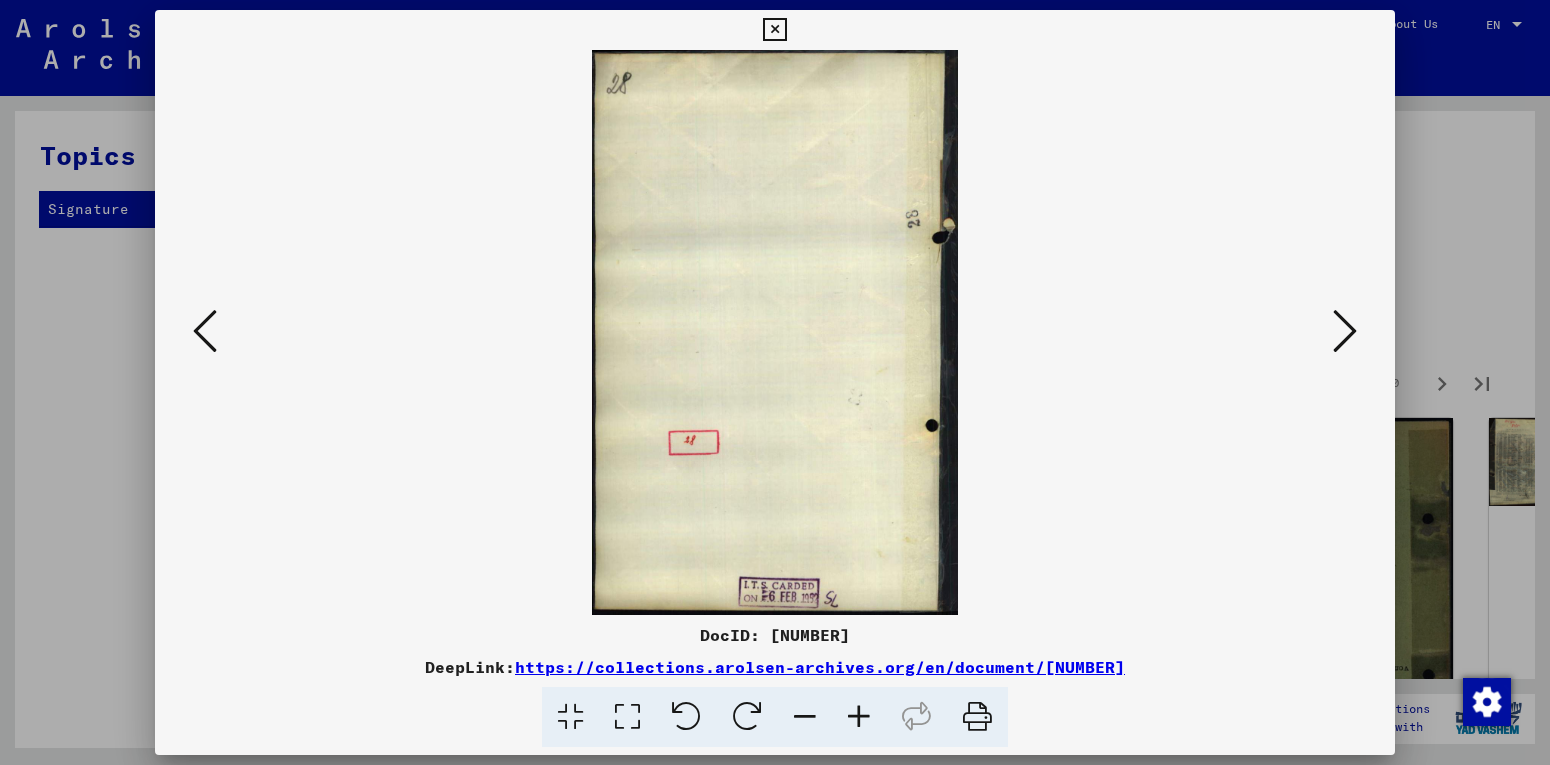 click at bounding box center [1345, 331] 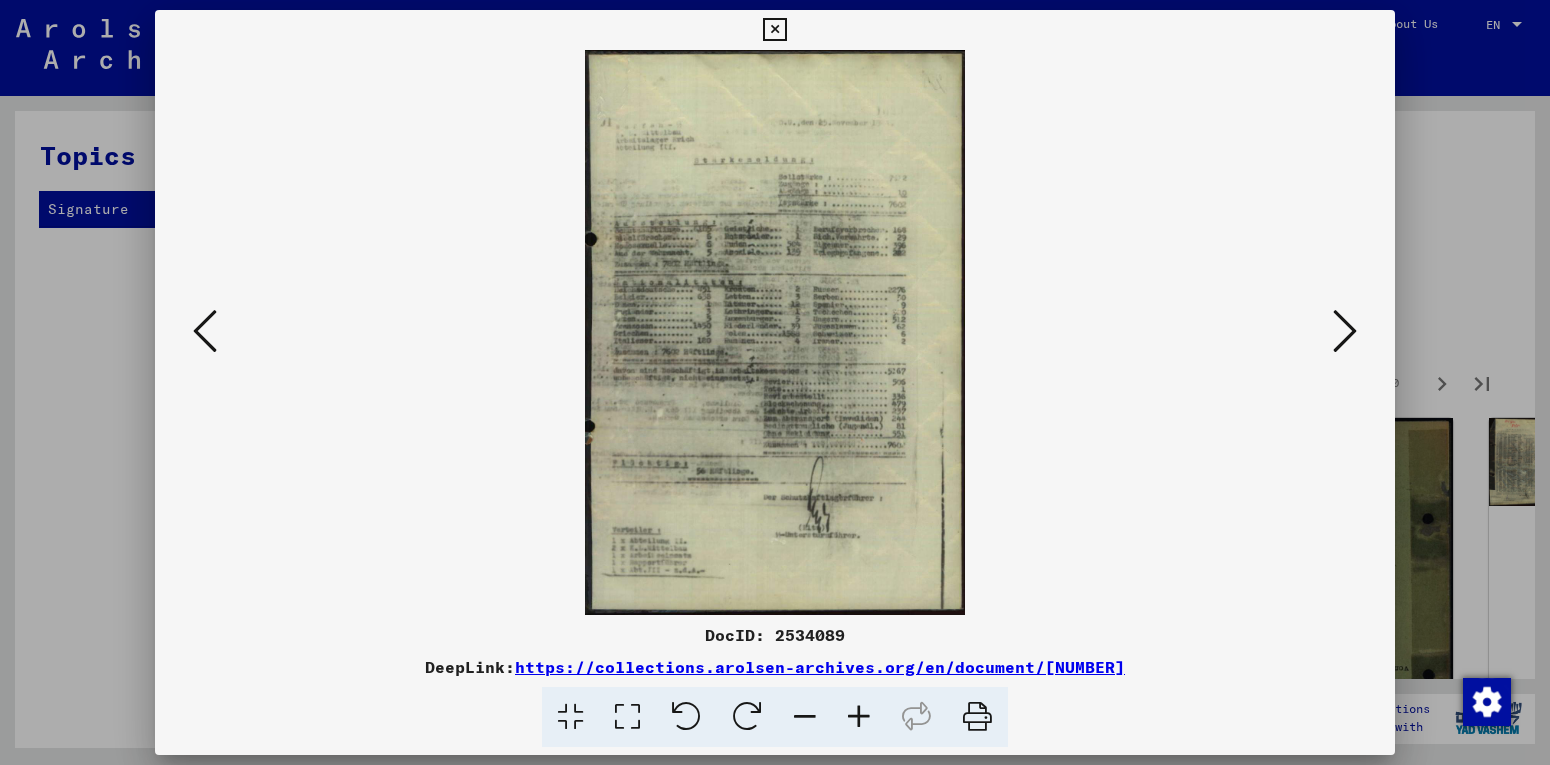 click at bounding box center [1345, 331] 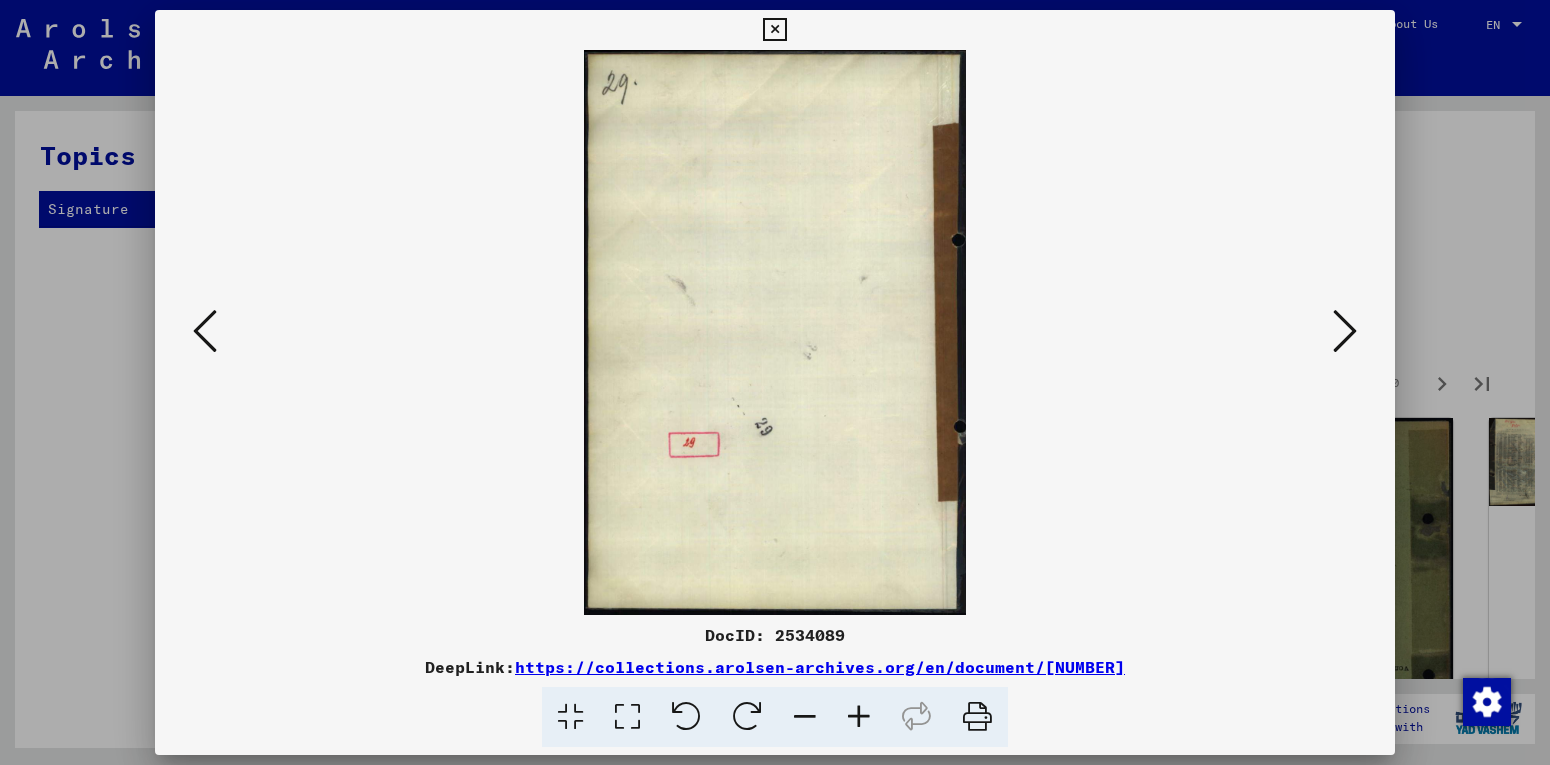 click at bounding box center [1345, 331] 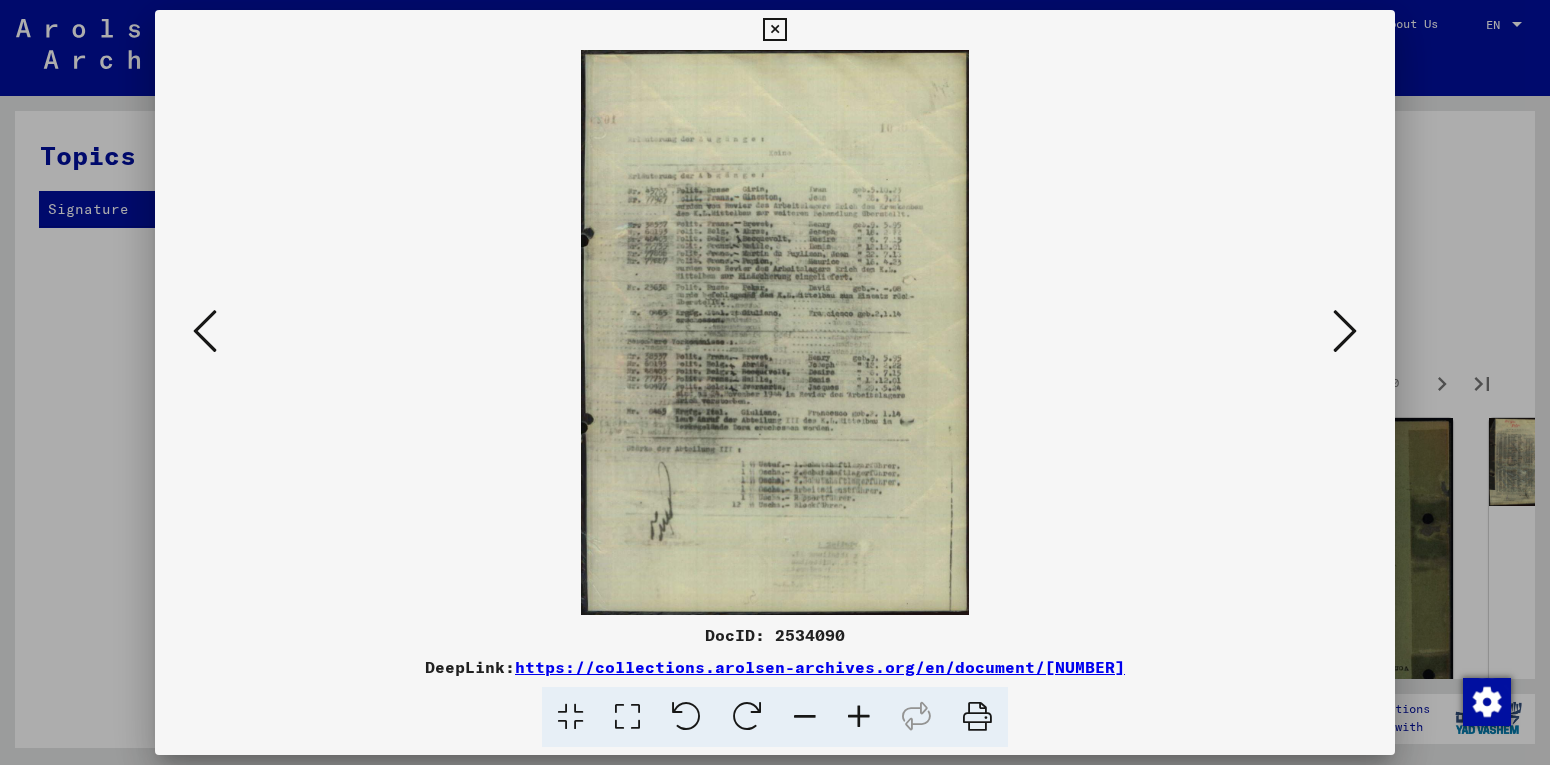 click at bounding box center (1345, 332) 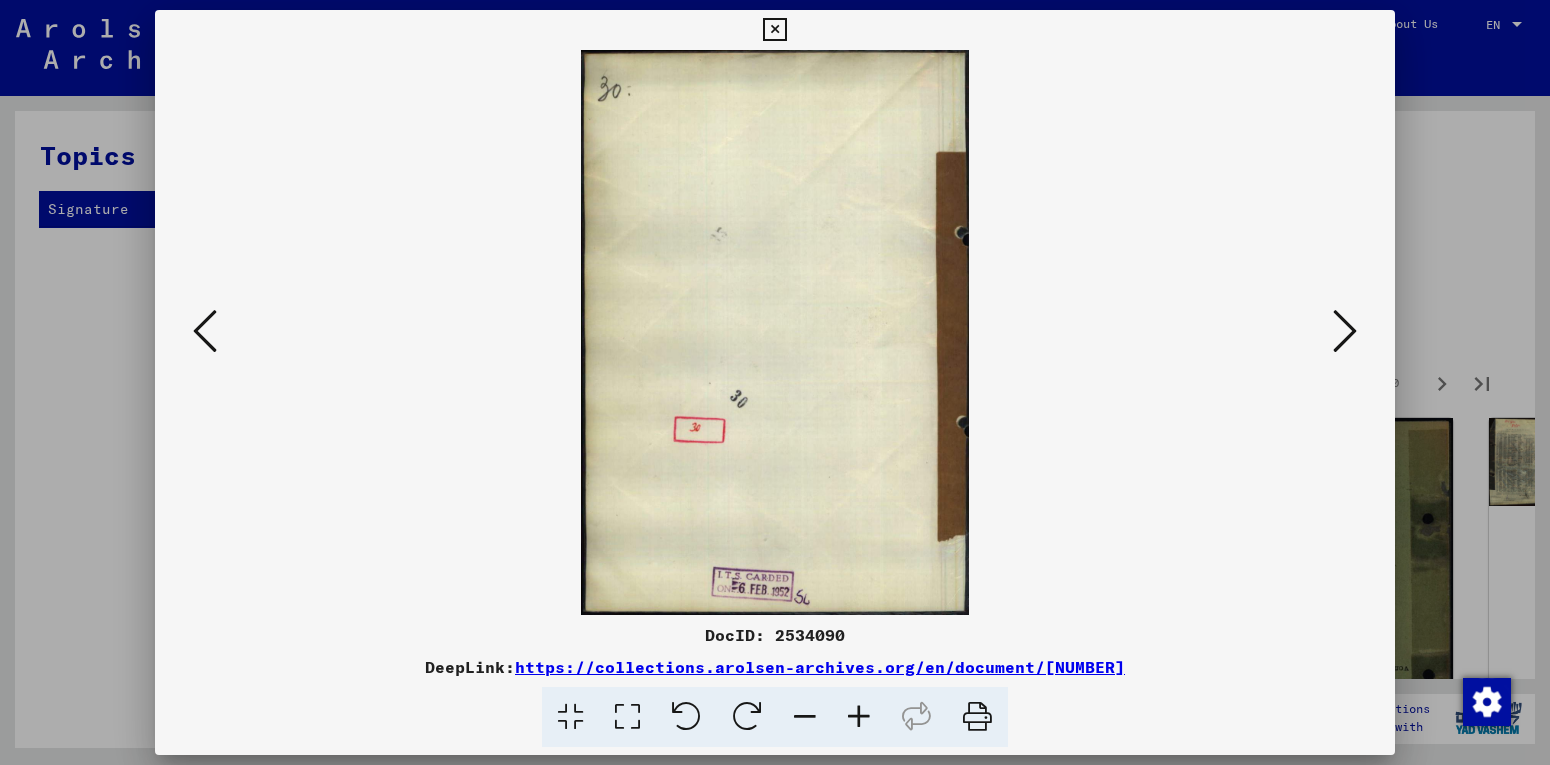 click at bounding box center [1345, 331] 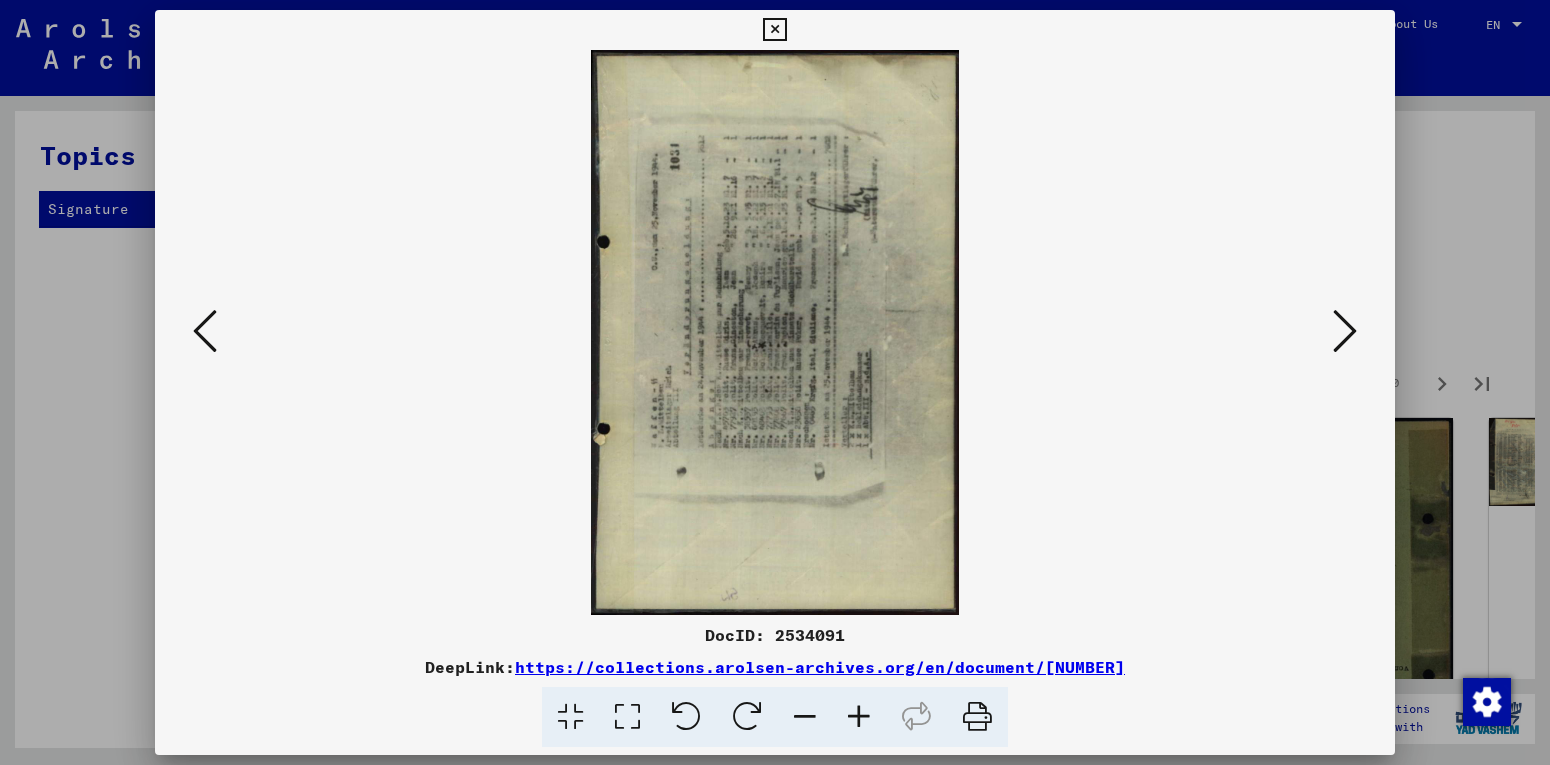 click at bounding box center (1345, 332) 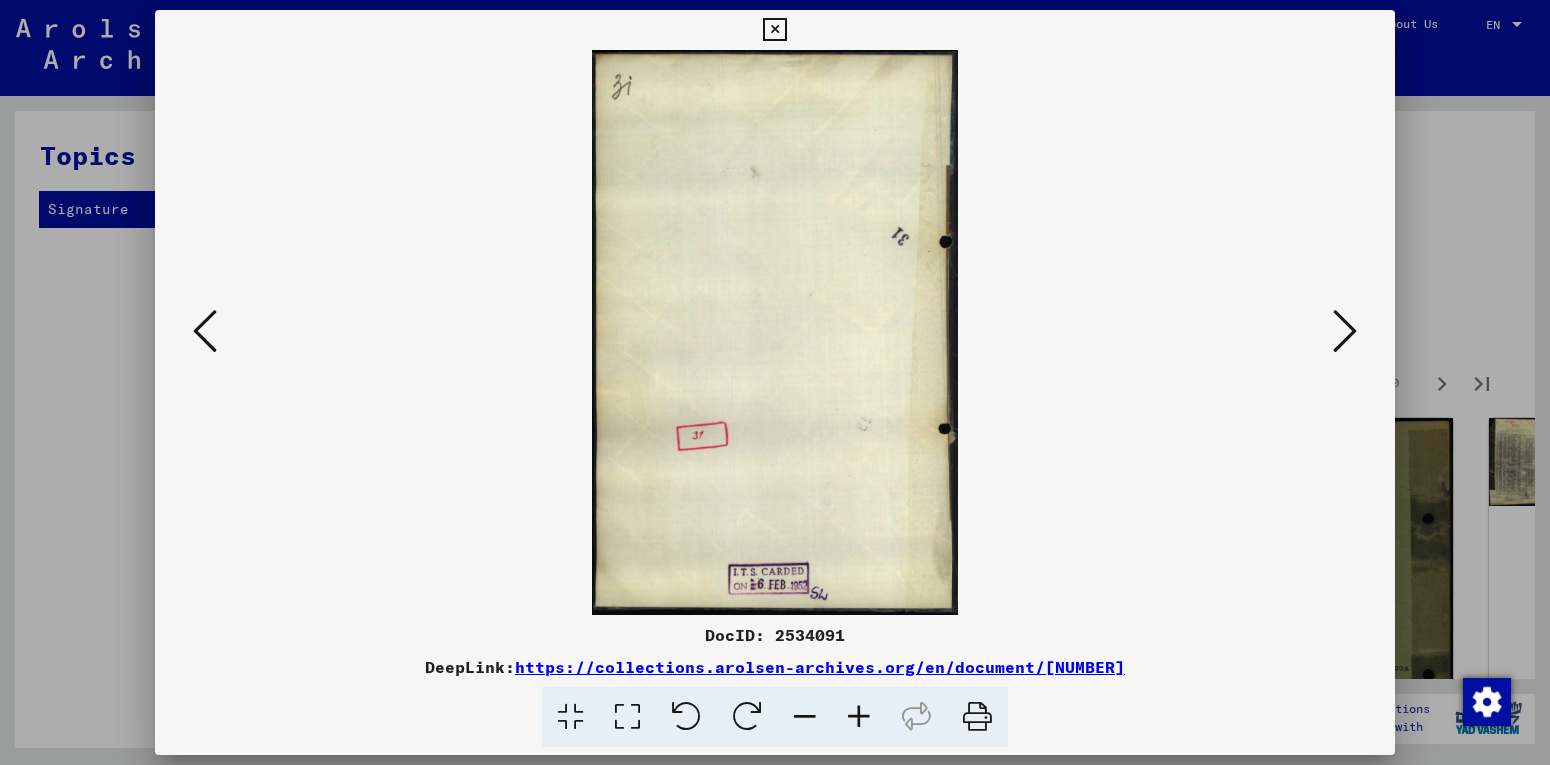 click at bounding box center (1345, 331) 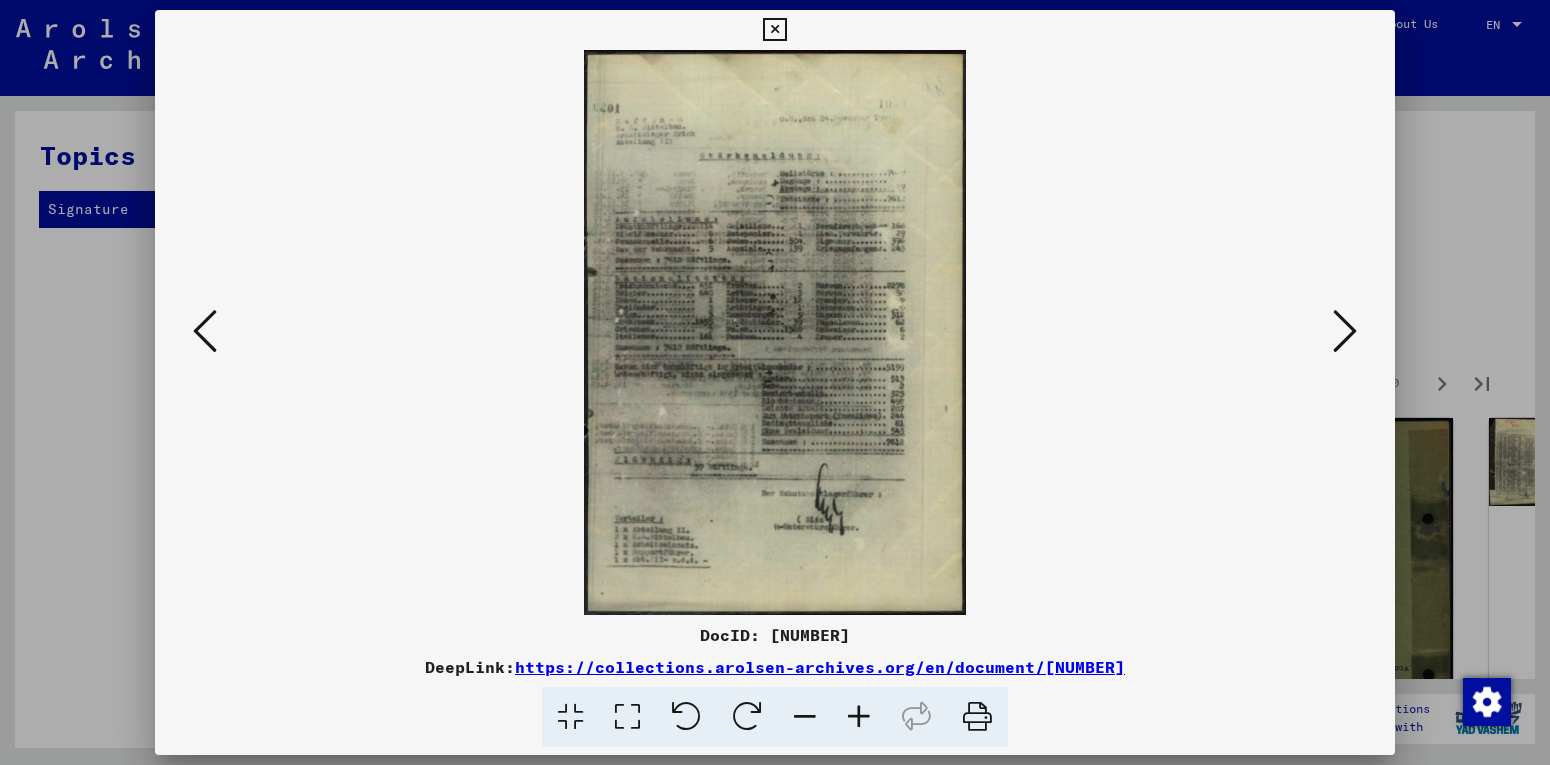 click at bounding box center (1345, 331) 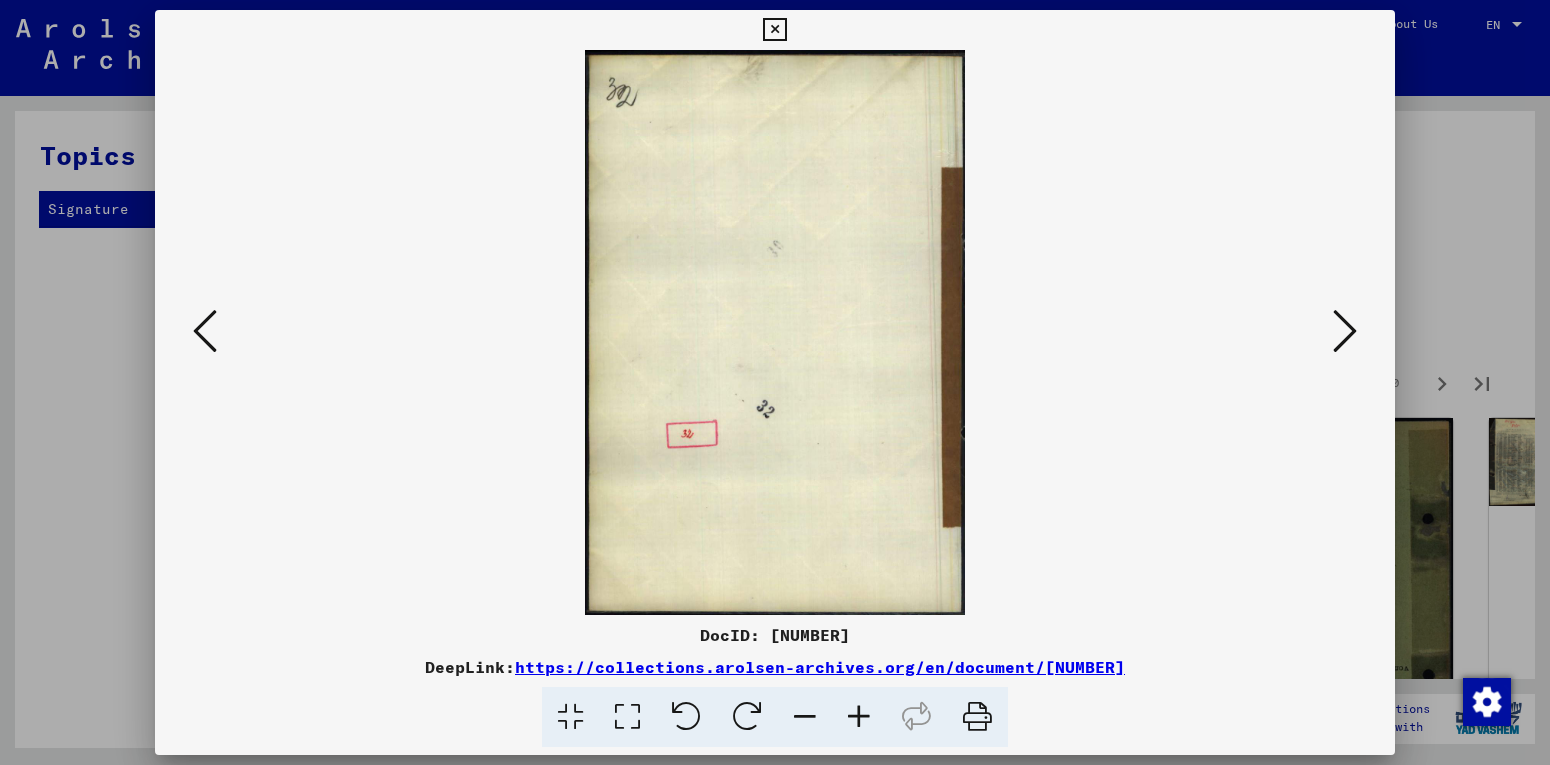 click at bounding box center (1345, 331) 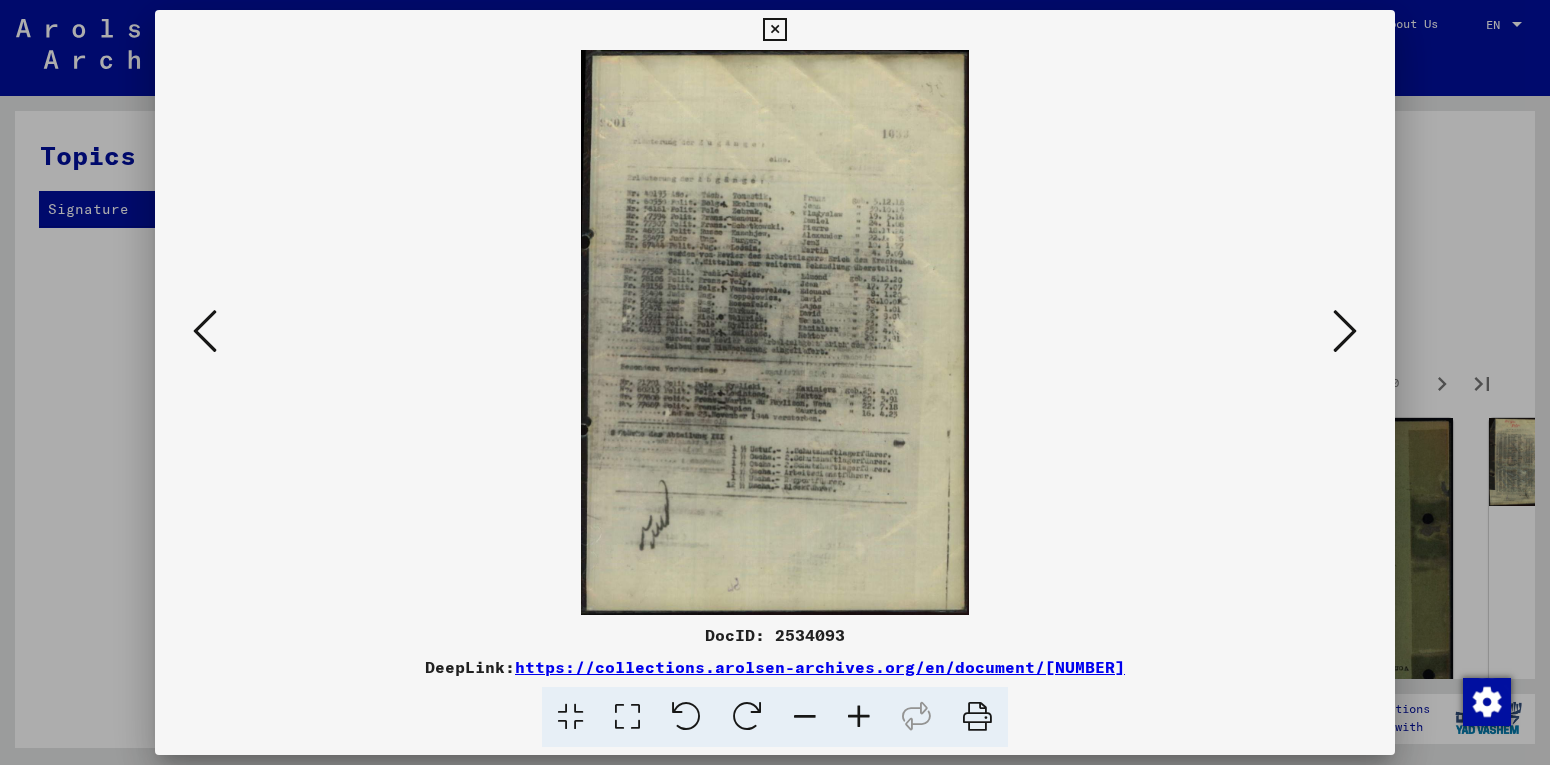 click at bounding box center (1345, 331) 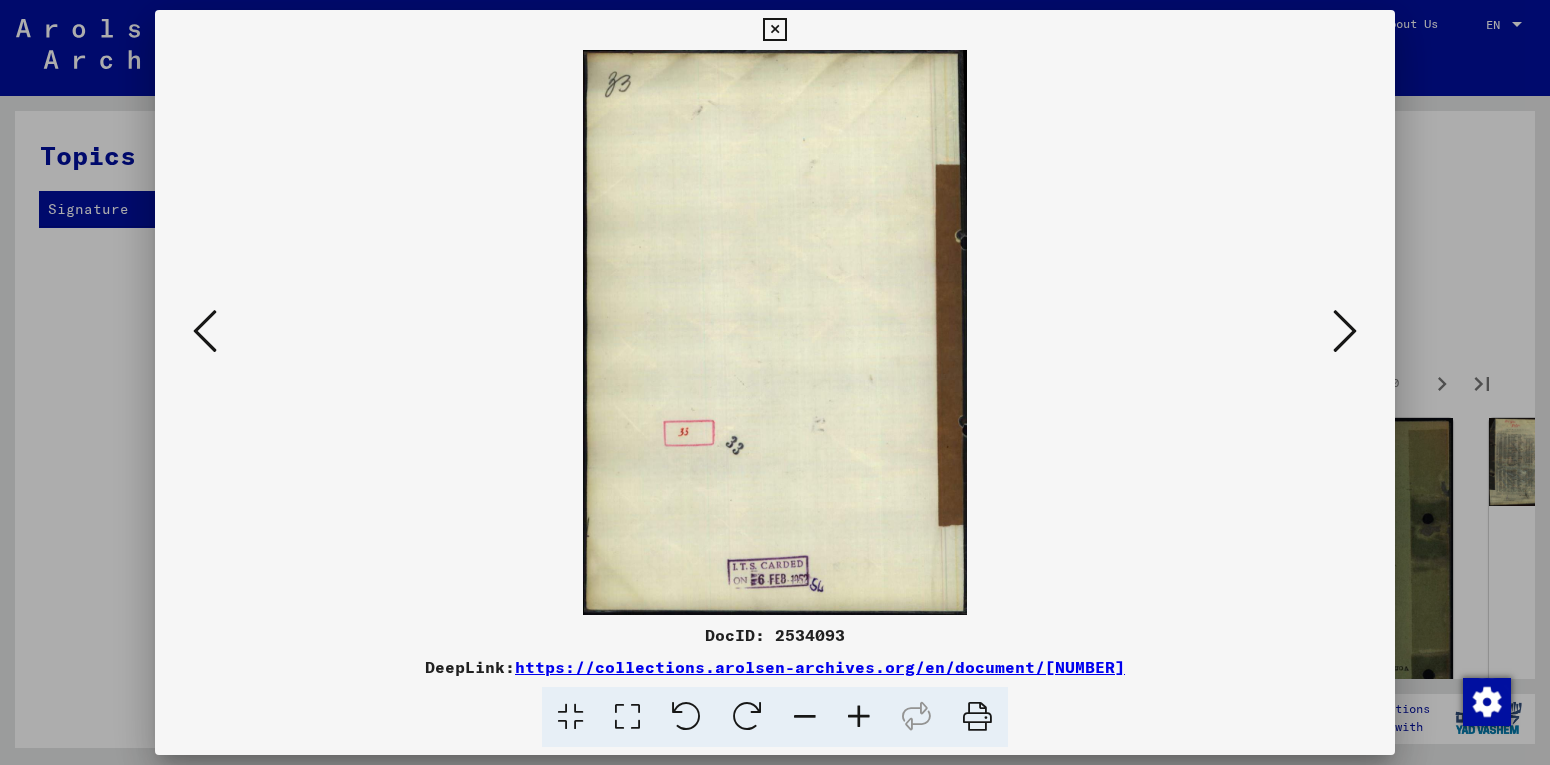 click at bounding box center [1345, 331] 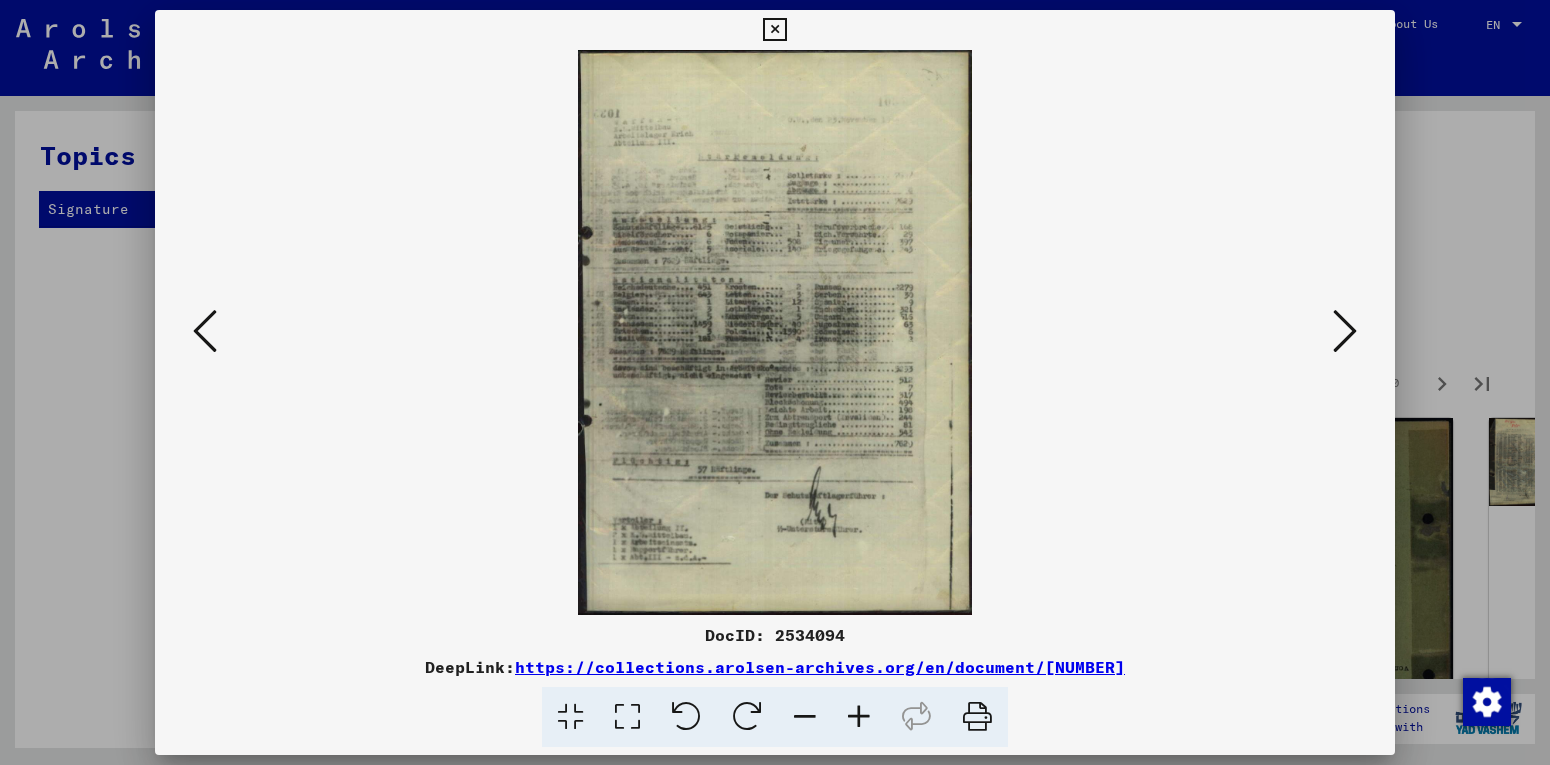 click at bounding box center (1345, 331) 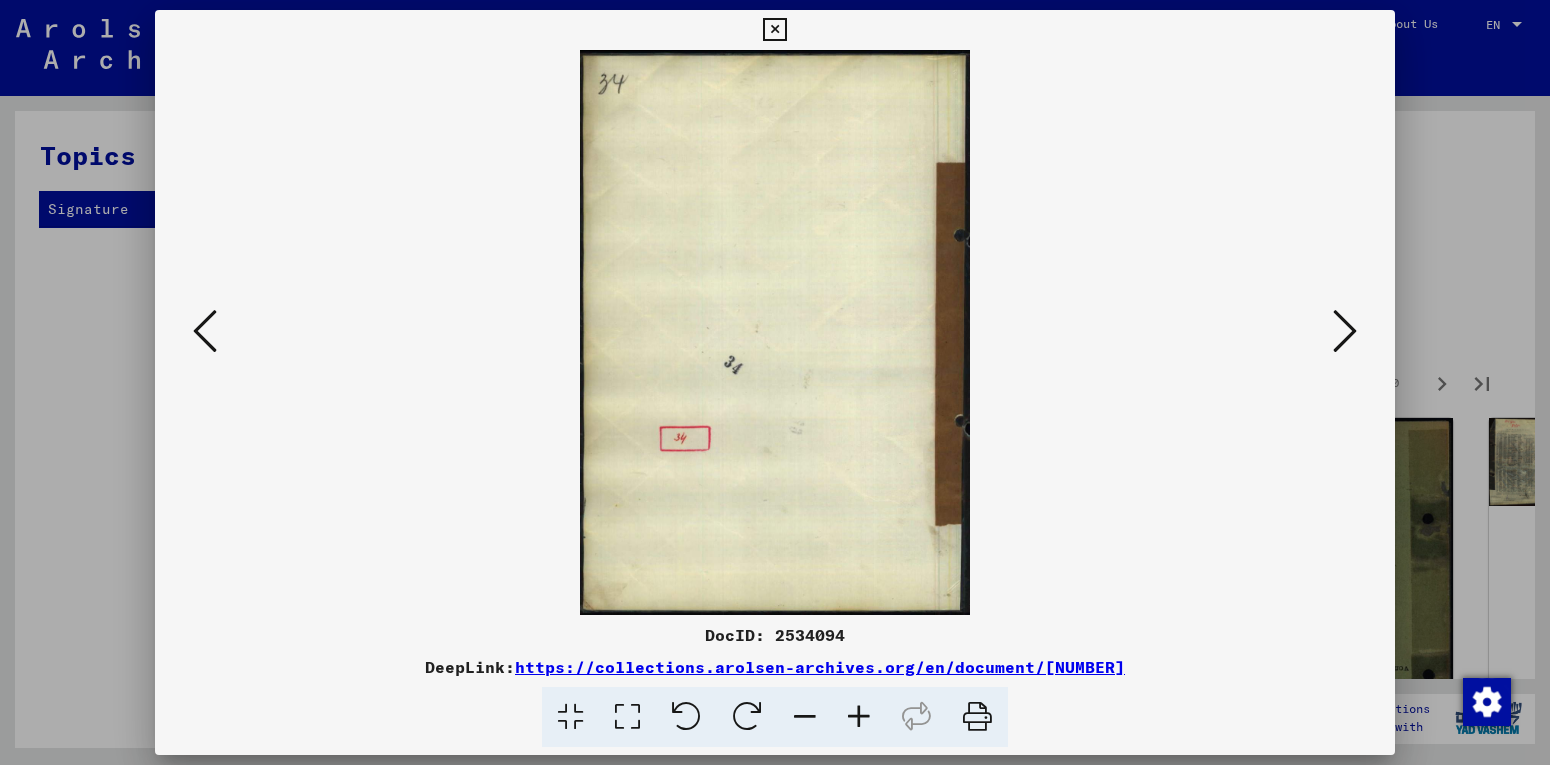 click at bounding box center (1345, 331) 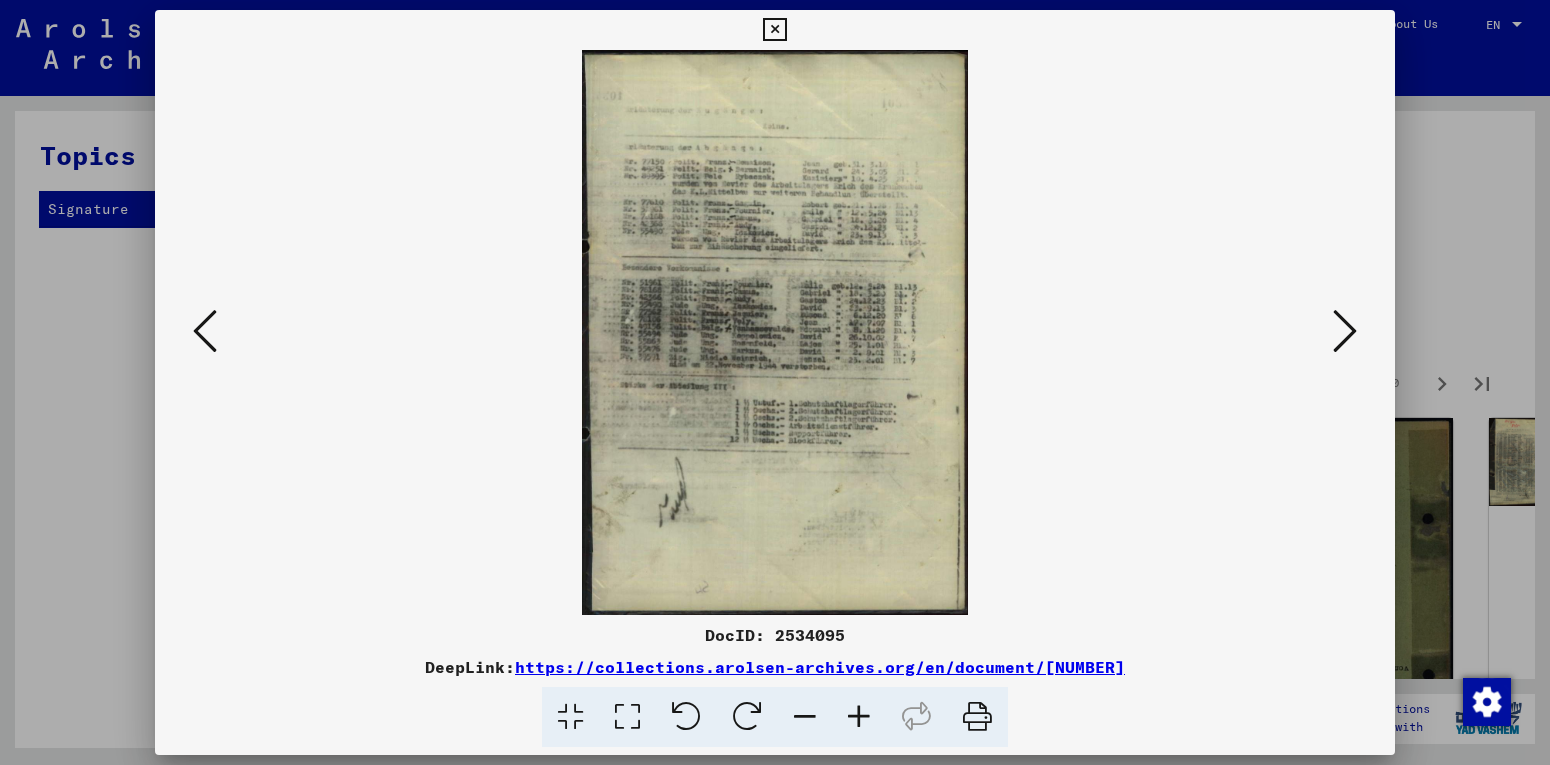 click at bounding box center [1345, 331] 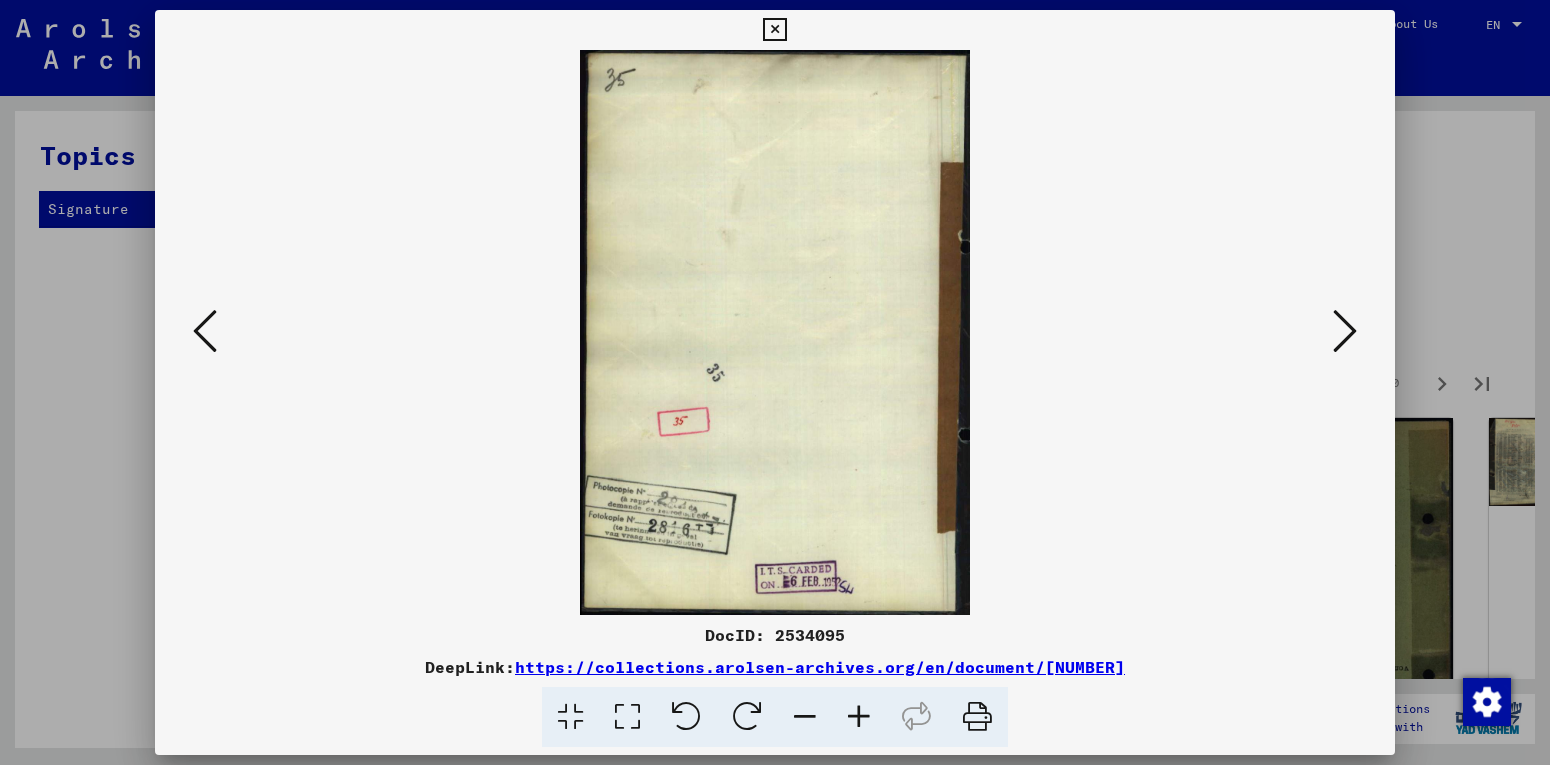 click at bounding box center [1345, 331] 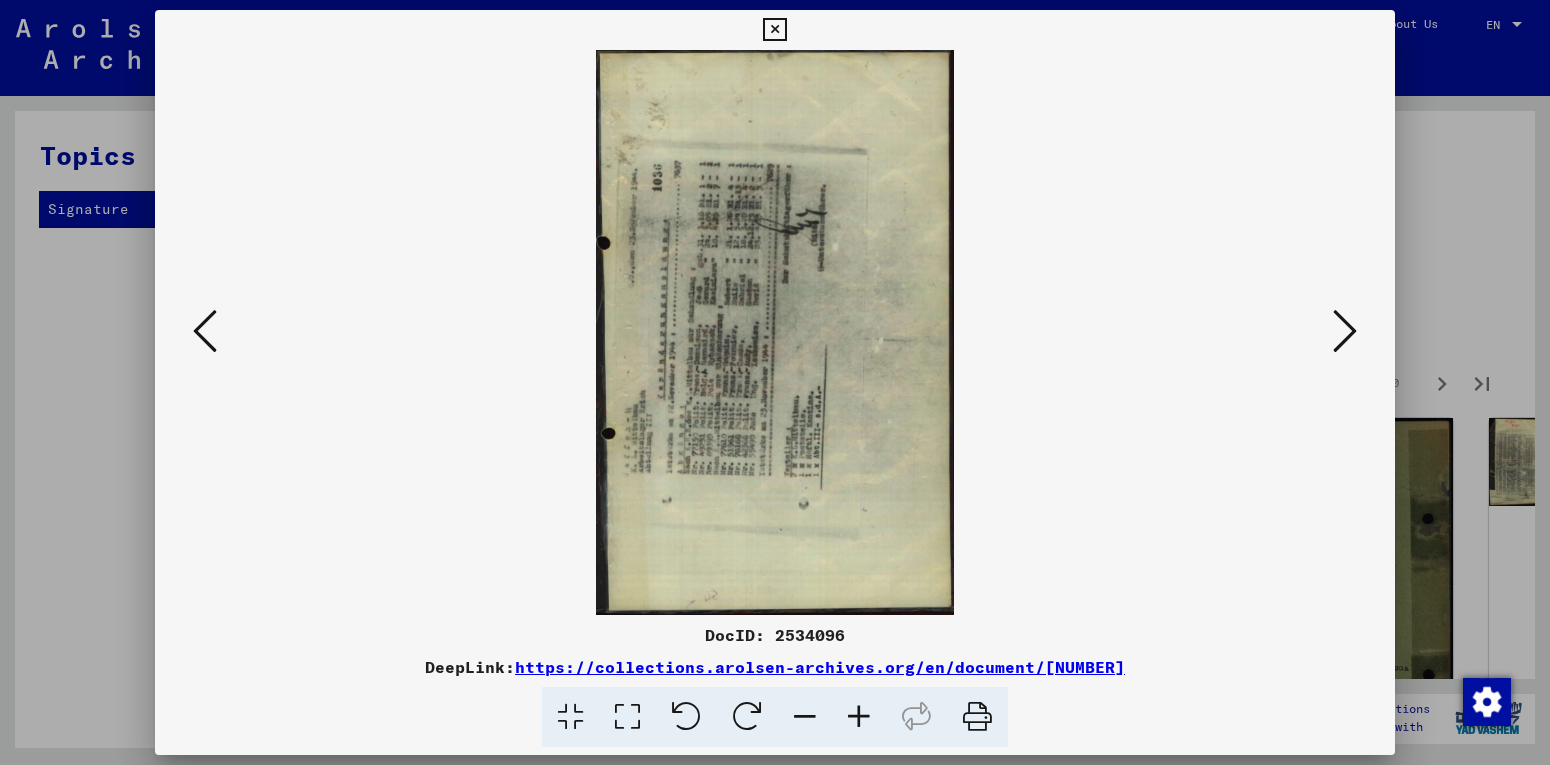 click at bounding box center (1345, 331) 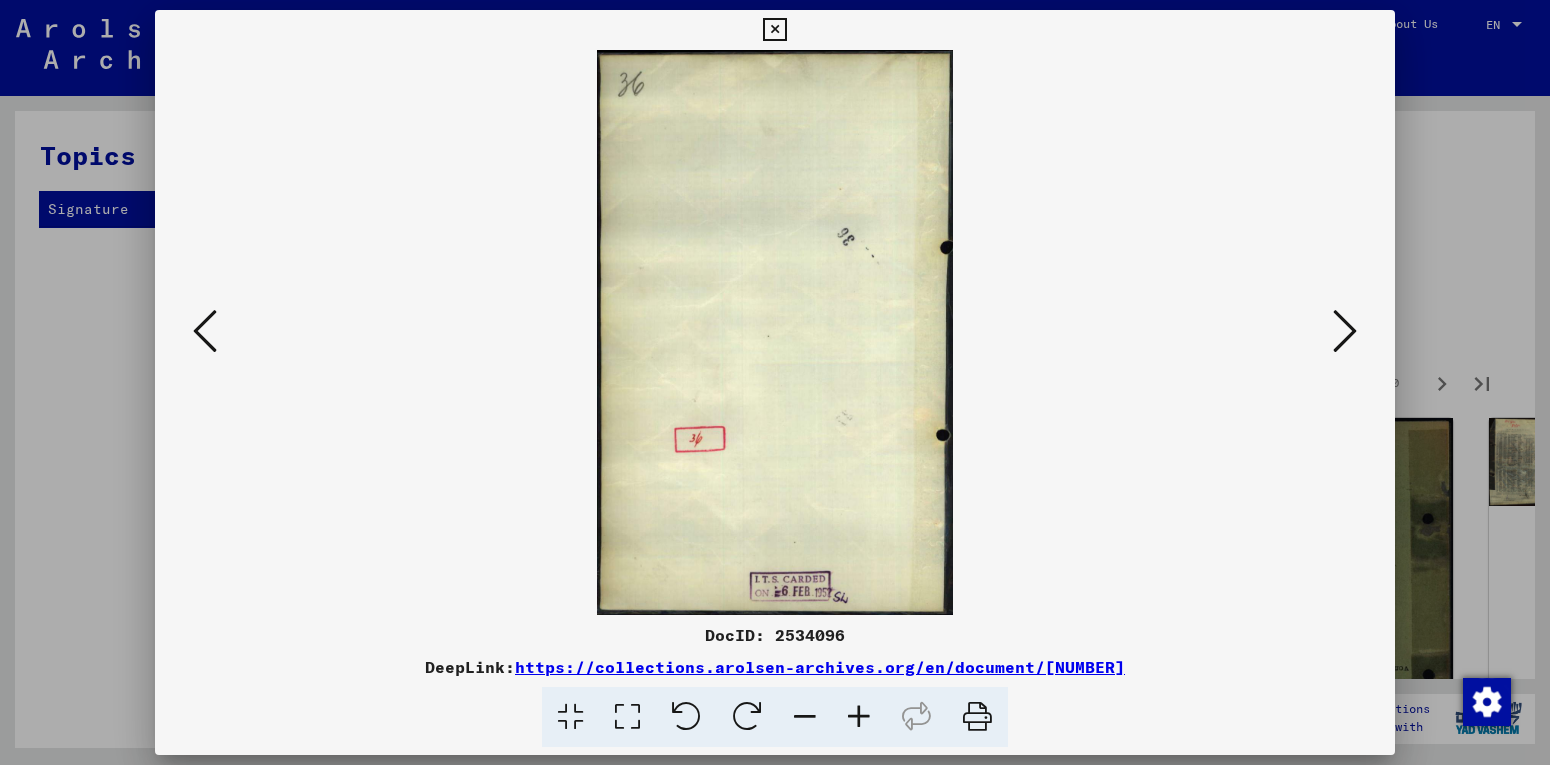 click at bounding box center [1345, 331] 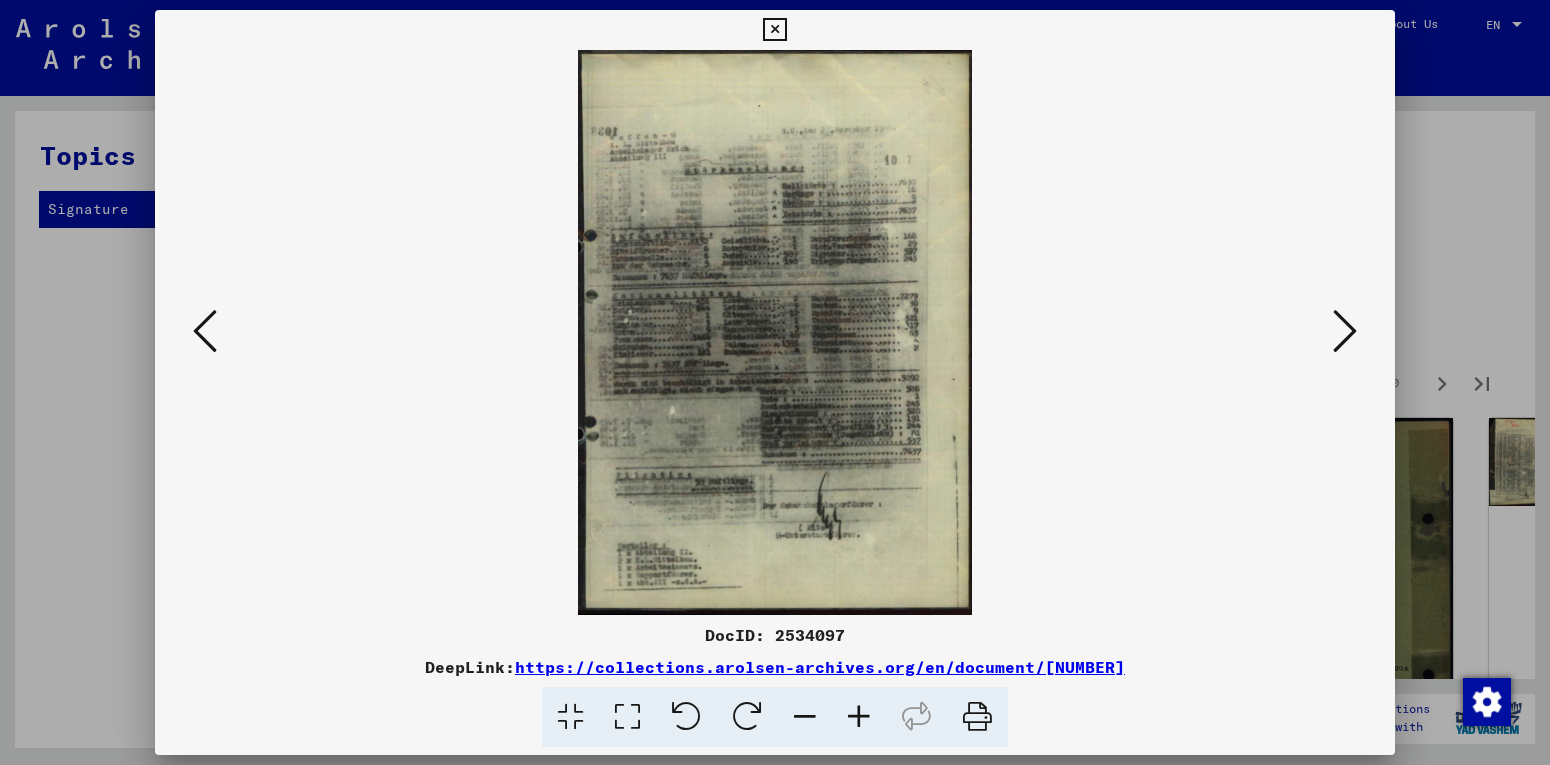 click at bounding box center [1345, 331] 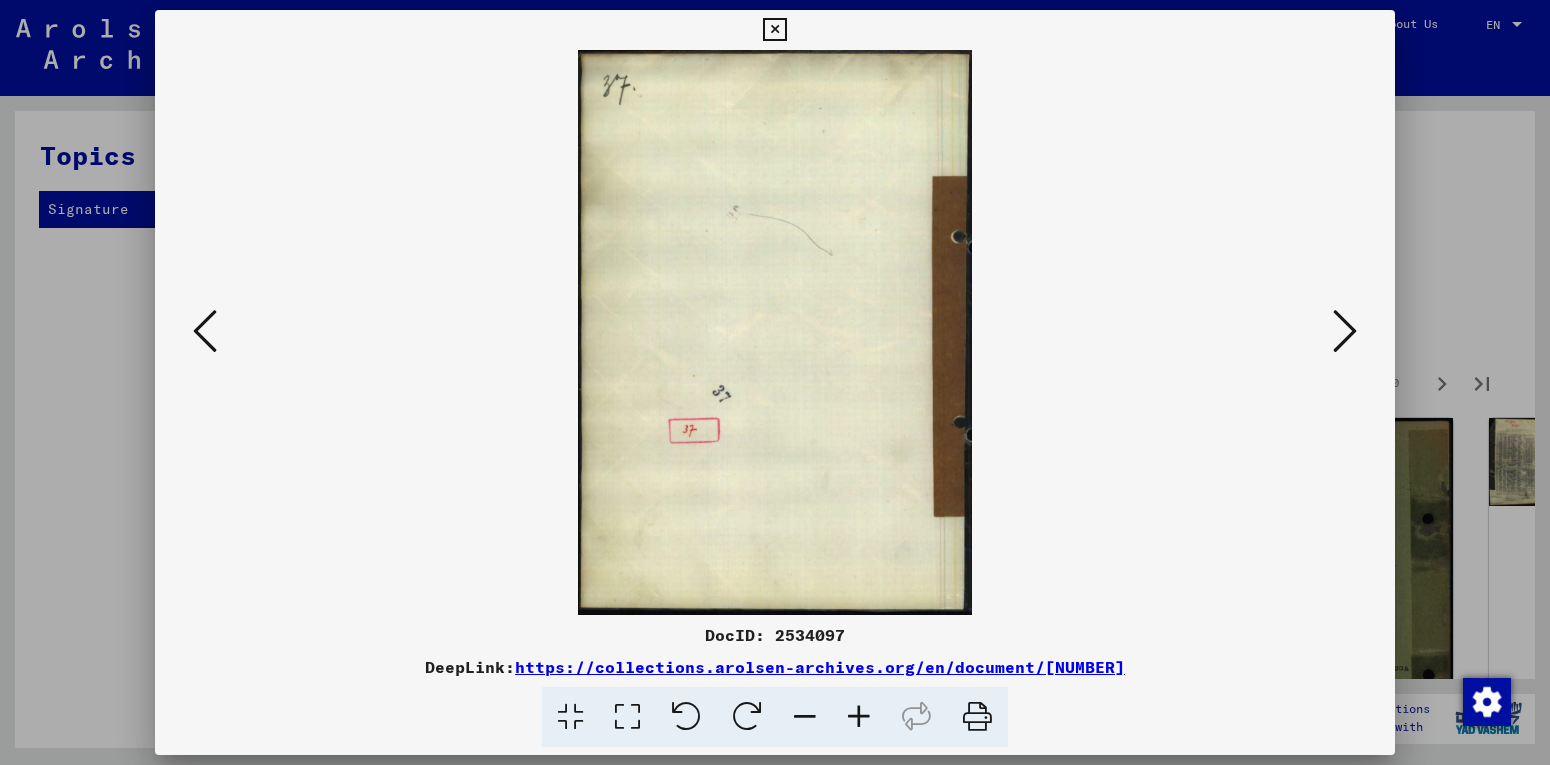 click at bounding box center (1345, 332) 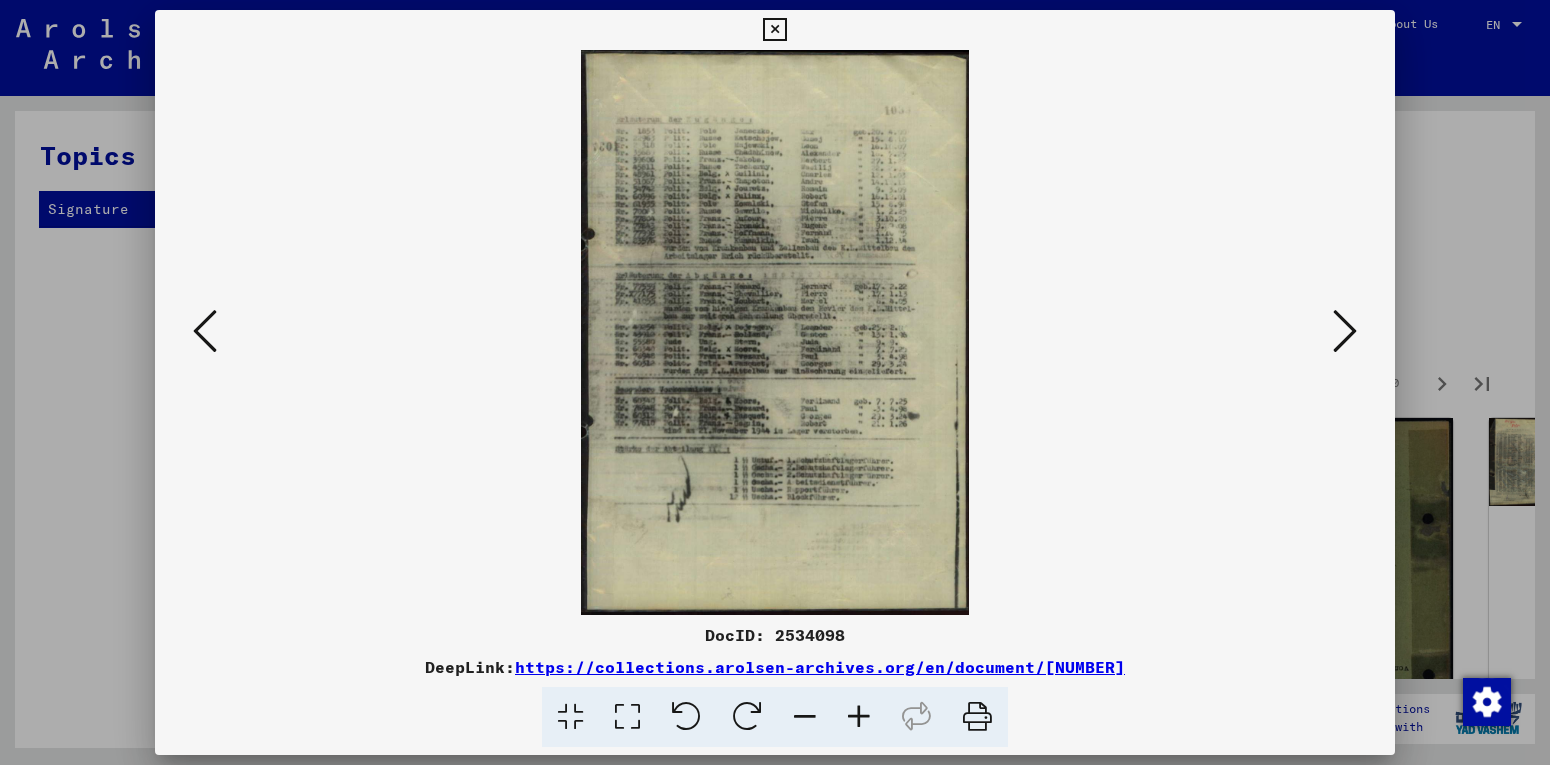 click at bounding box center [1345, 331] 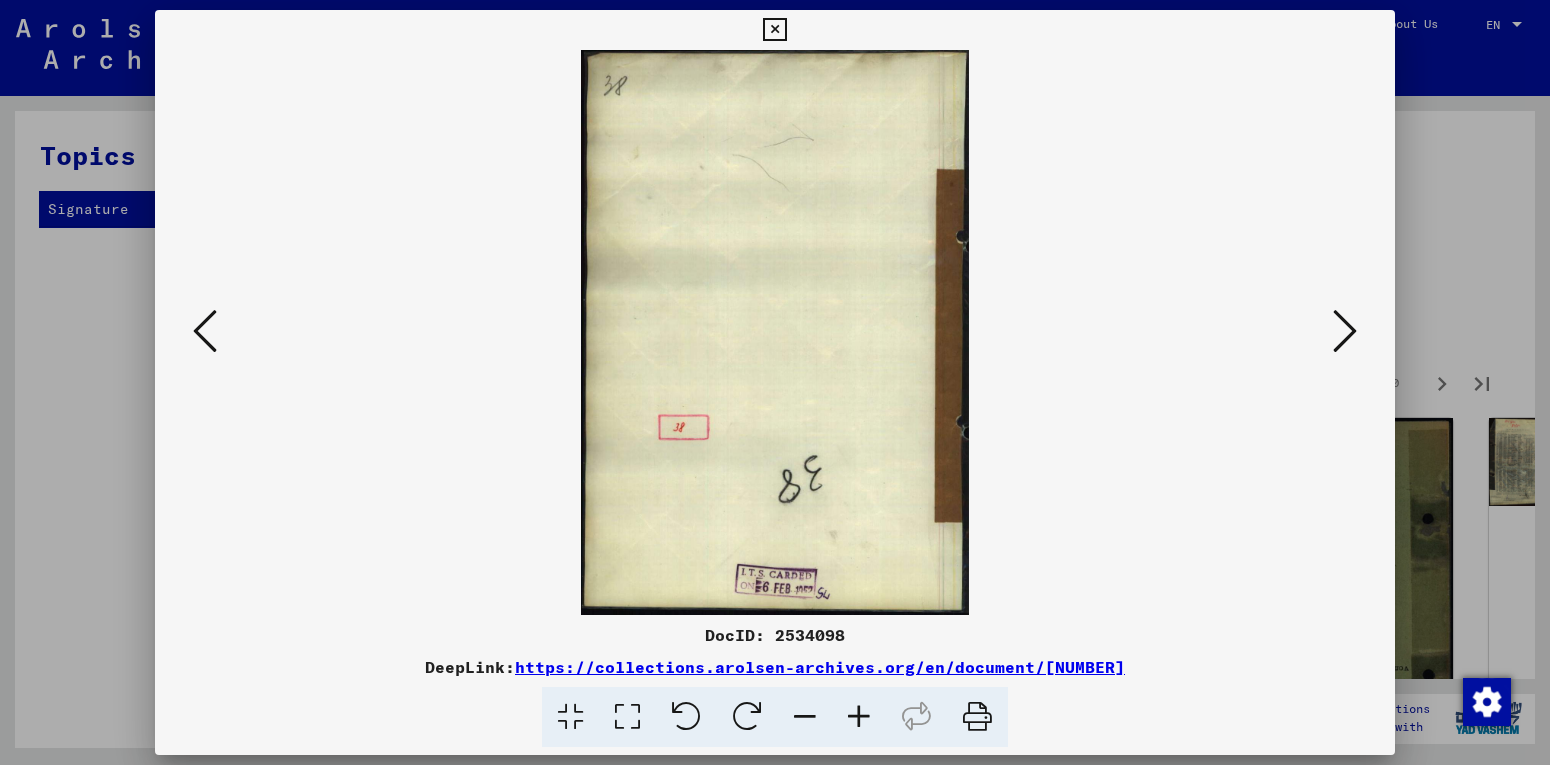 click at bounding box center [1345, 331] 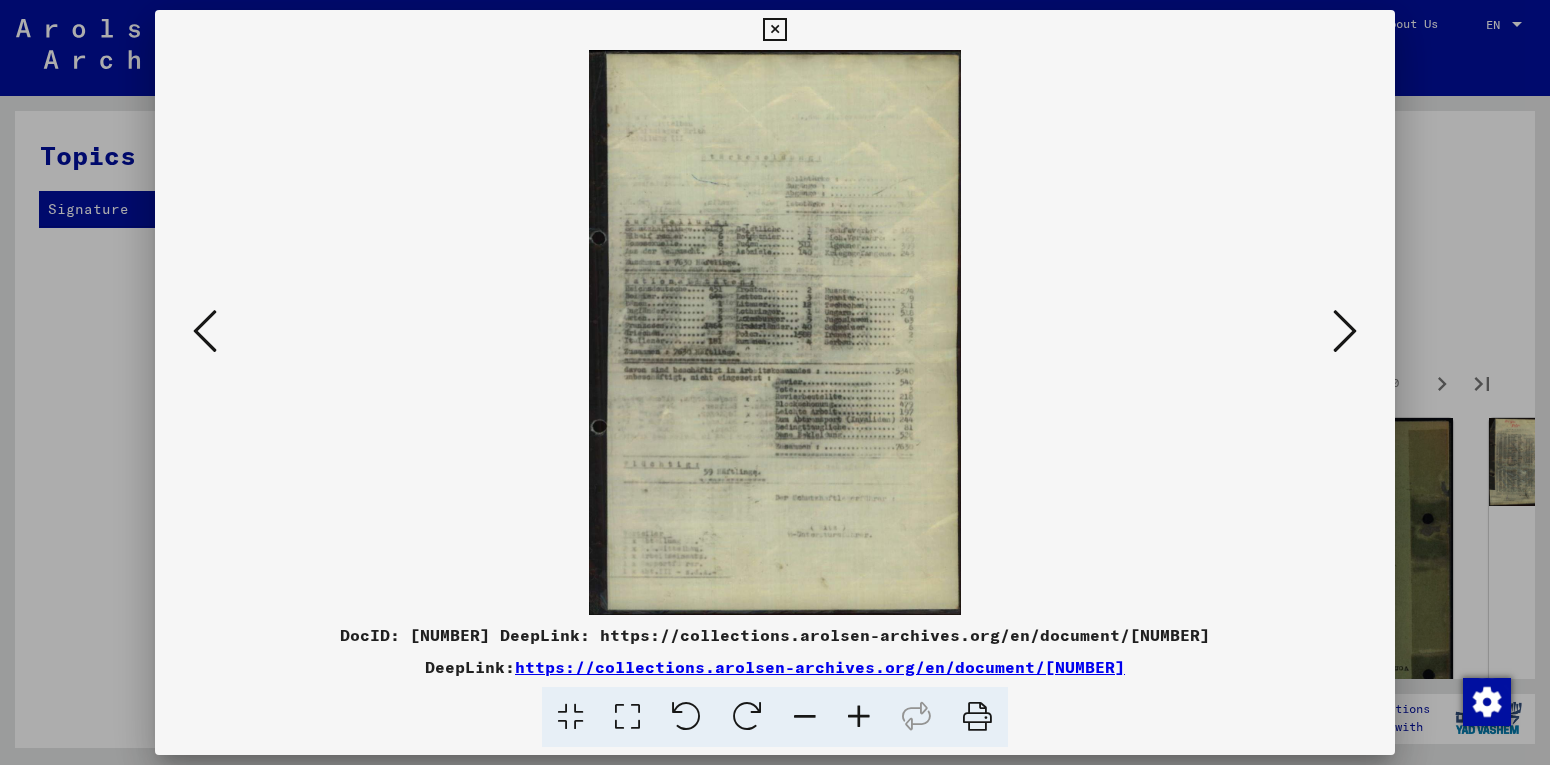 drag, startPoint x: 1340, startPoint y: 320, endPoint x: 1151, endPoint y: 339, distance: 189.95262 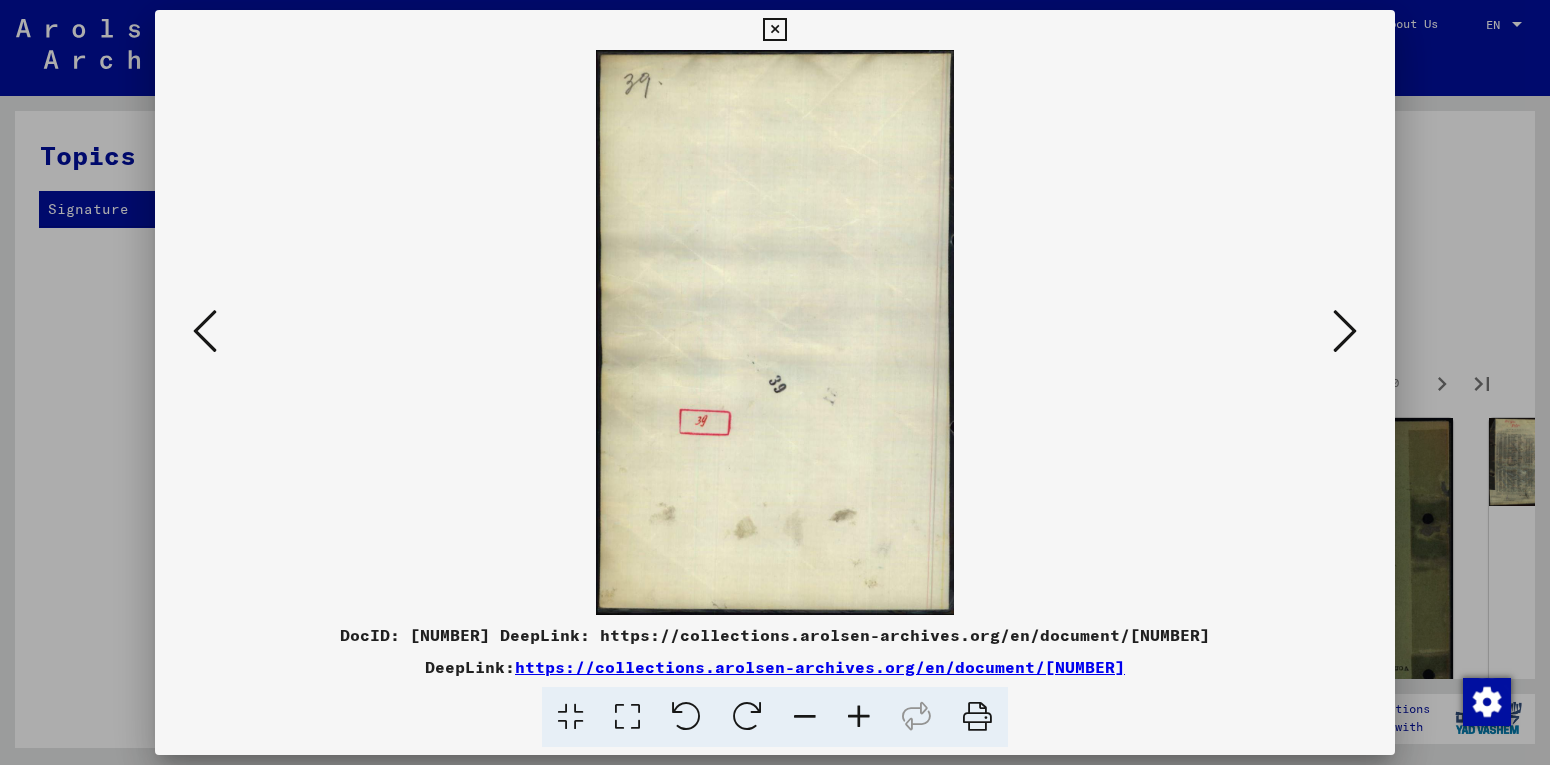 click at bounding box center [1345, 331] 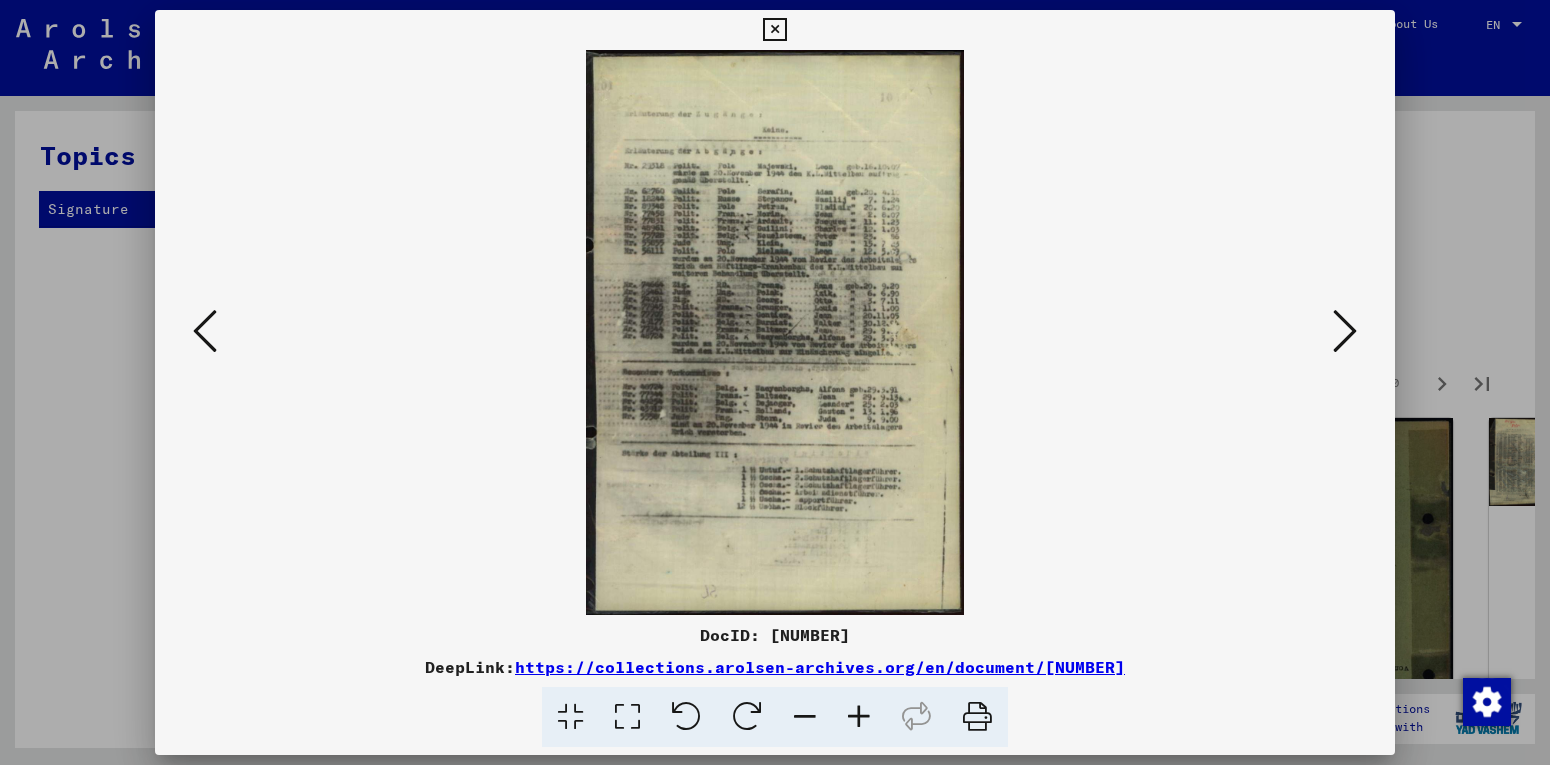 click at bounding box center [1345, 331] 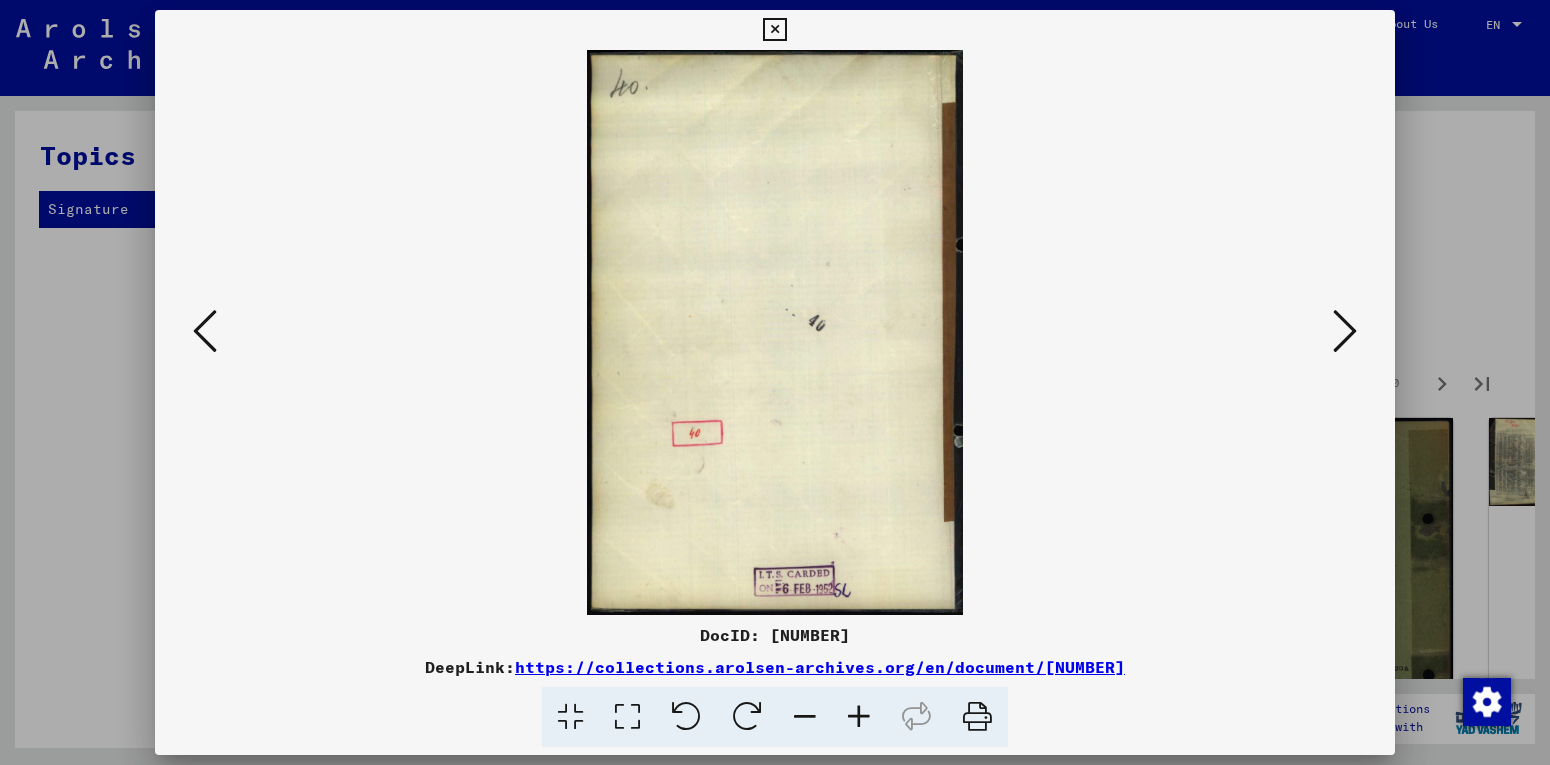 click at bounding box center (1345, 331) 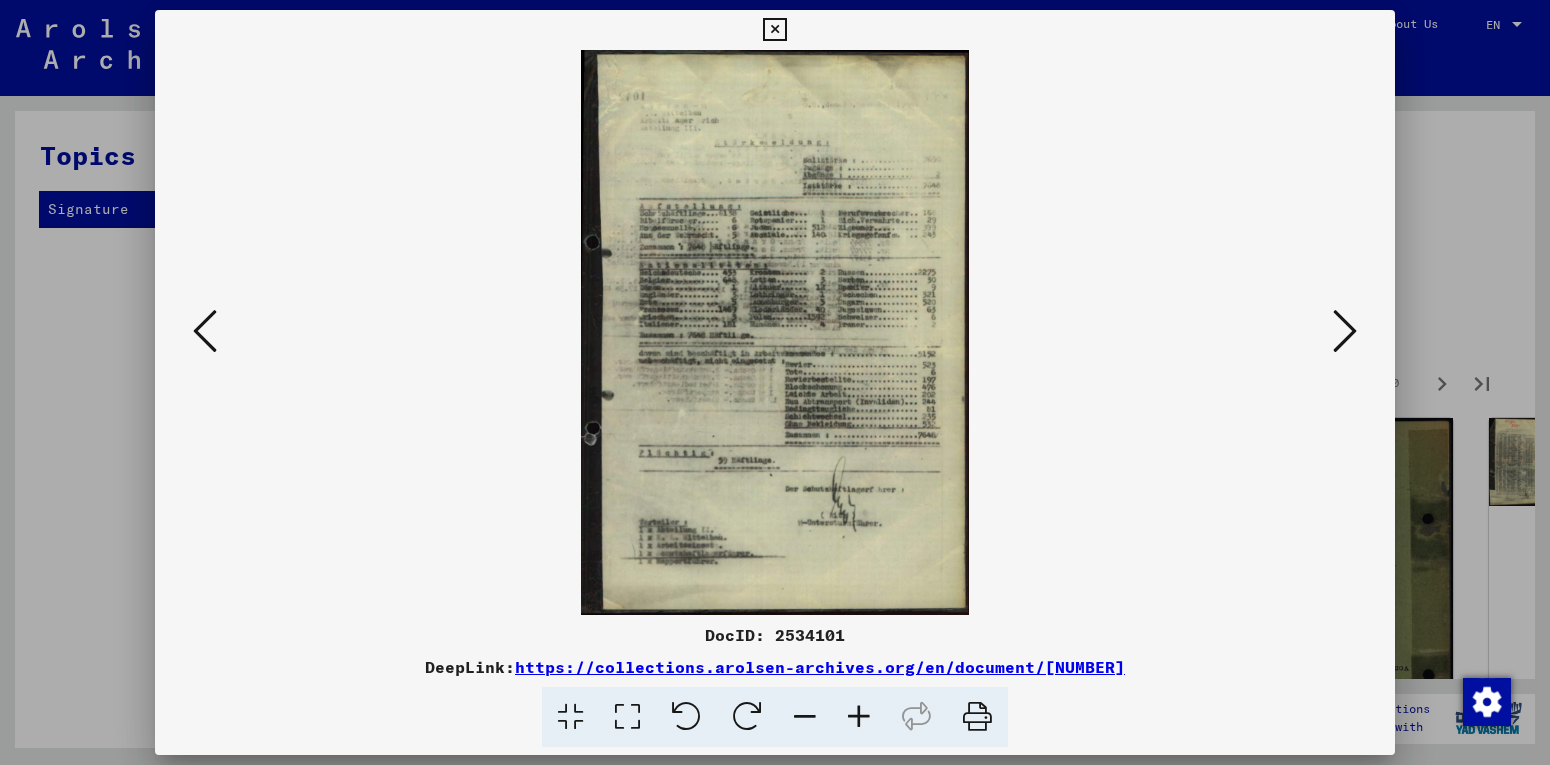 click at bounding box center [1345, 331] 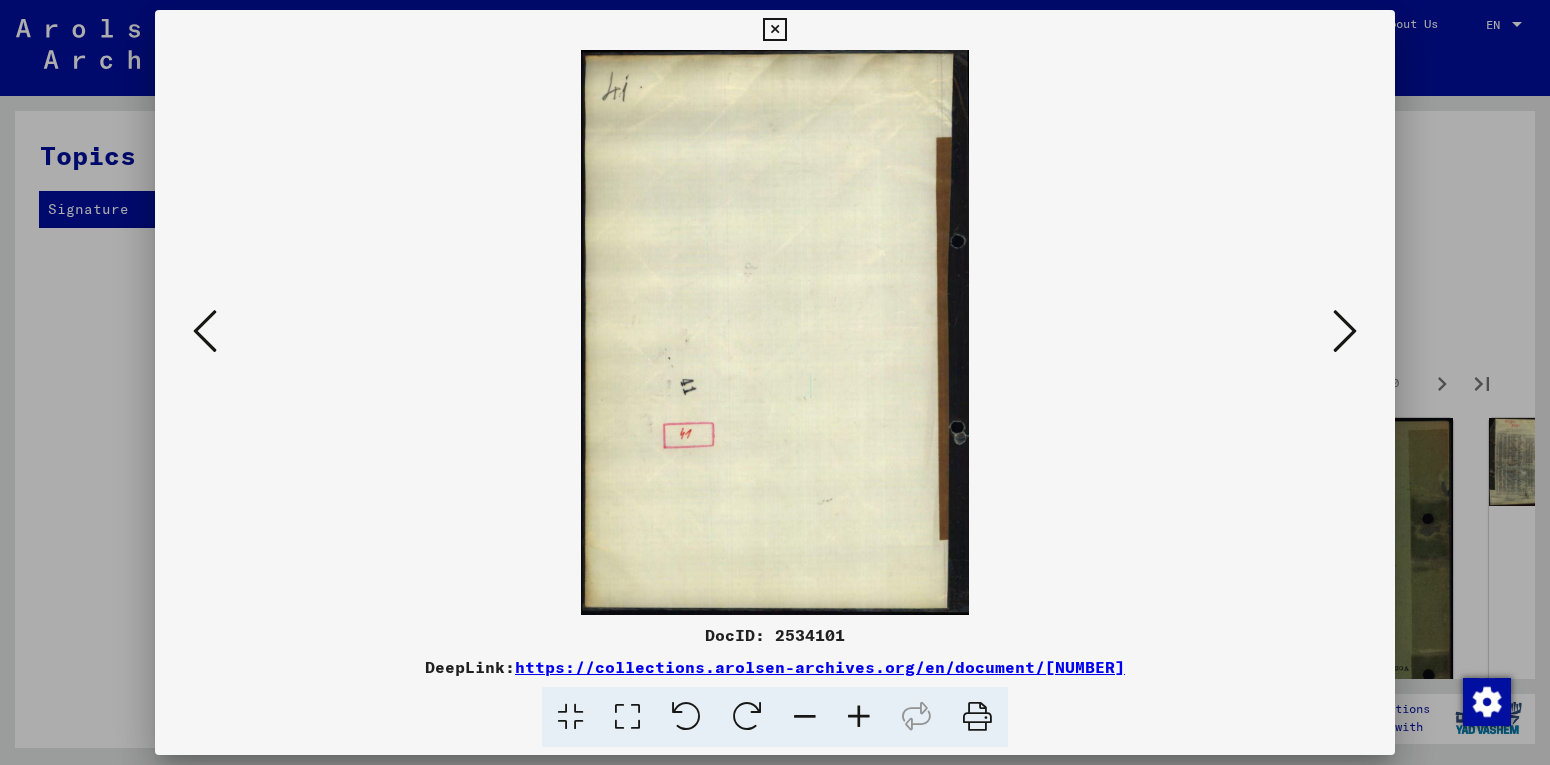 click at bounding box center (1345, 331) 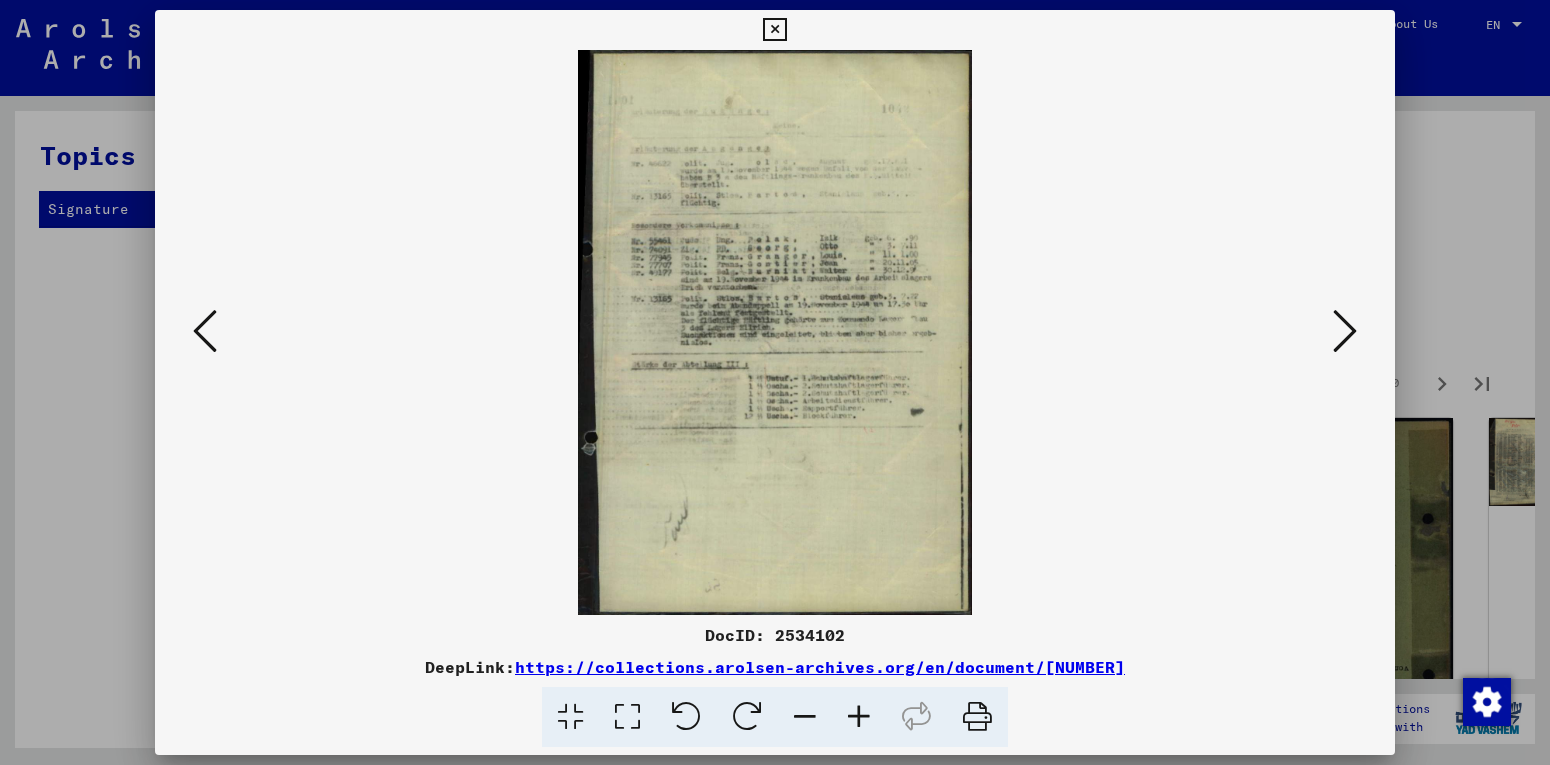 click at bounding box center (1345, 332) 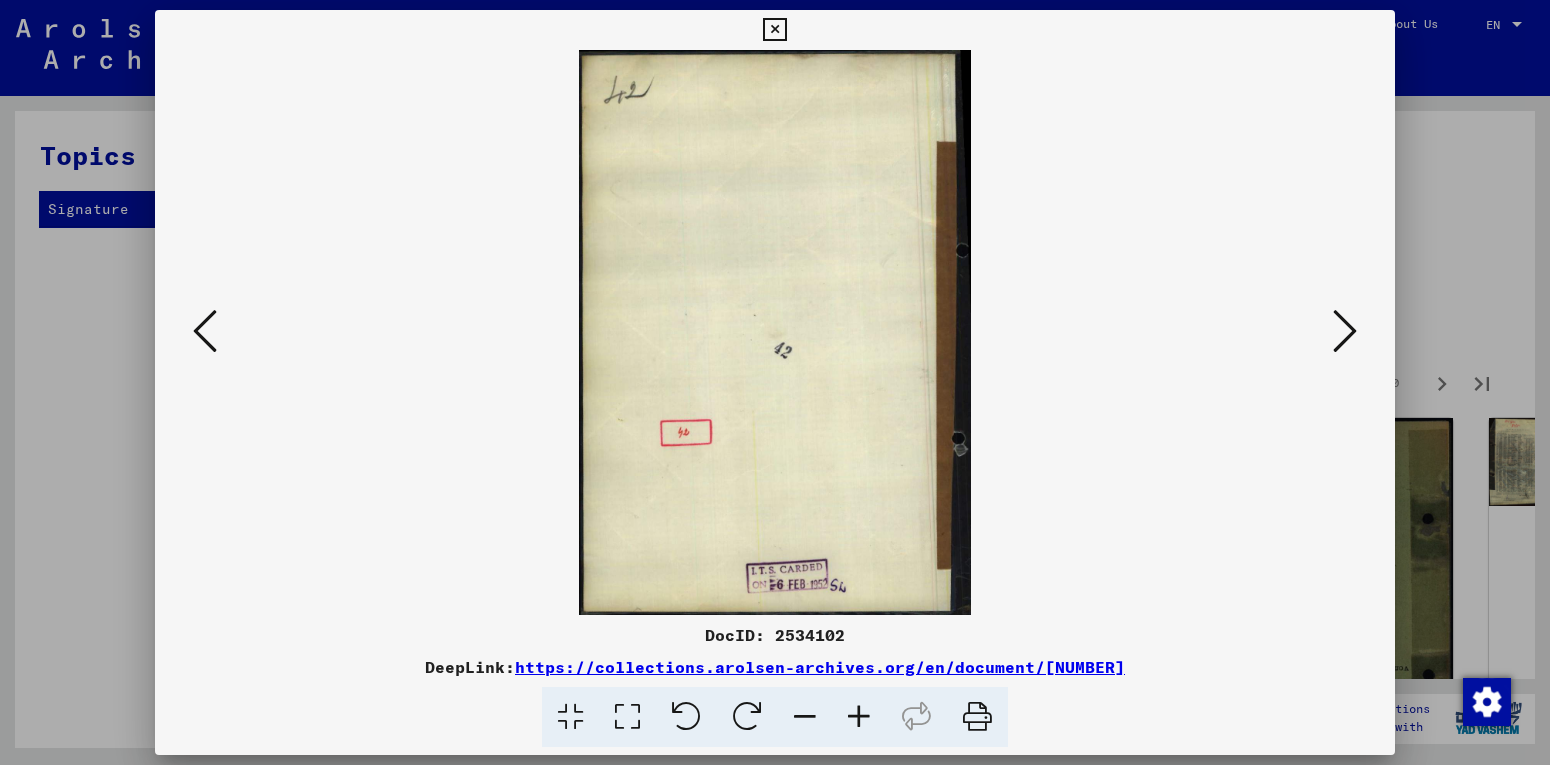 click at bounding box center (1345, 331) 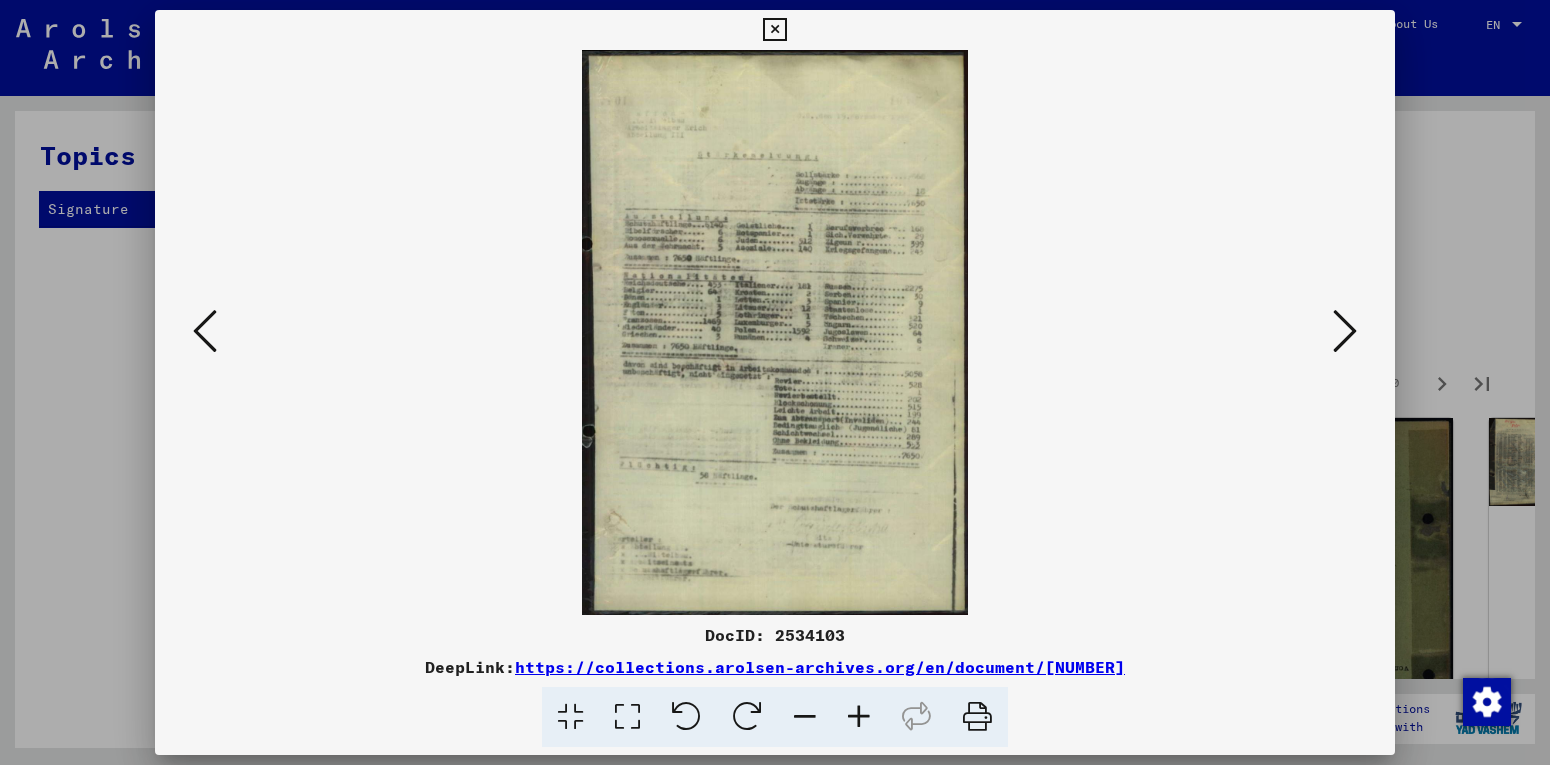 click at bounding box center [1345, 331] 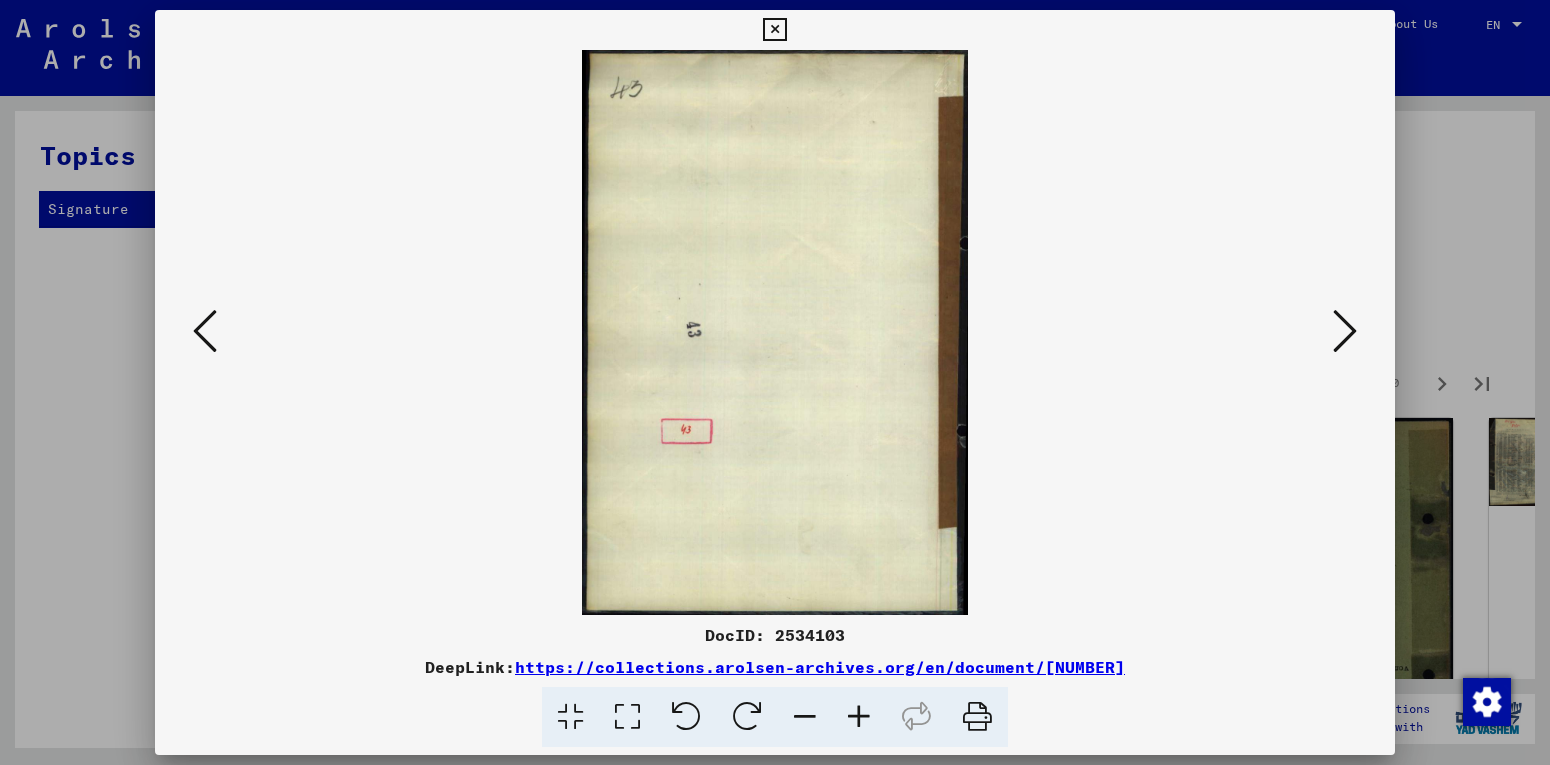 click at bounding box center [1345, 331] 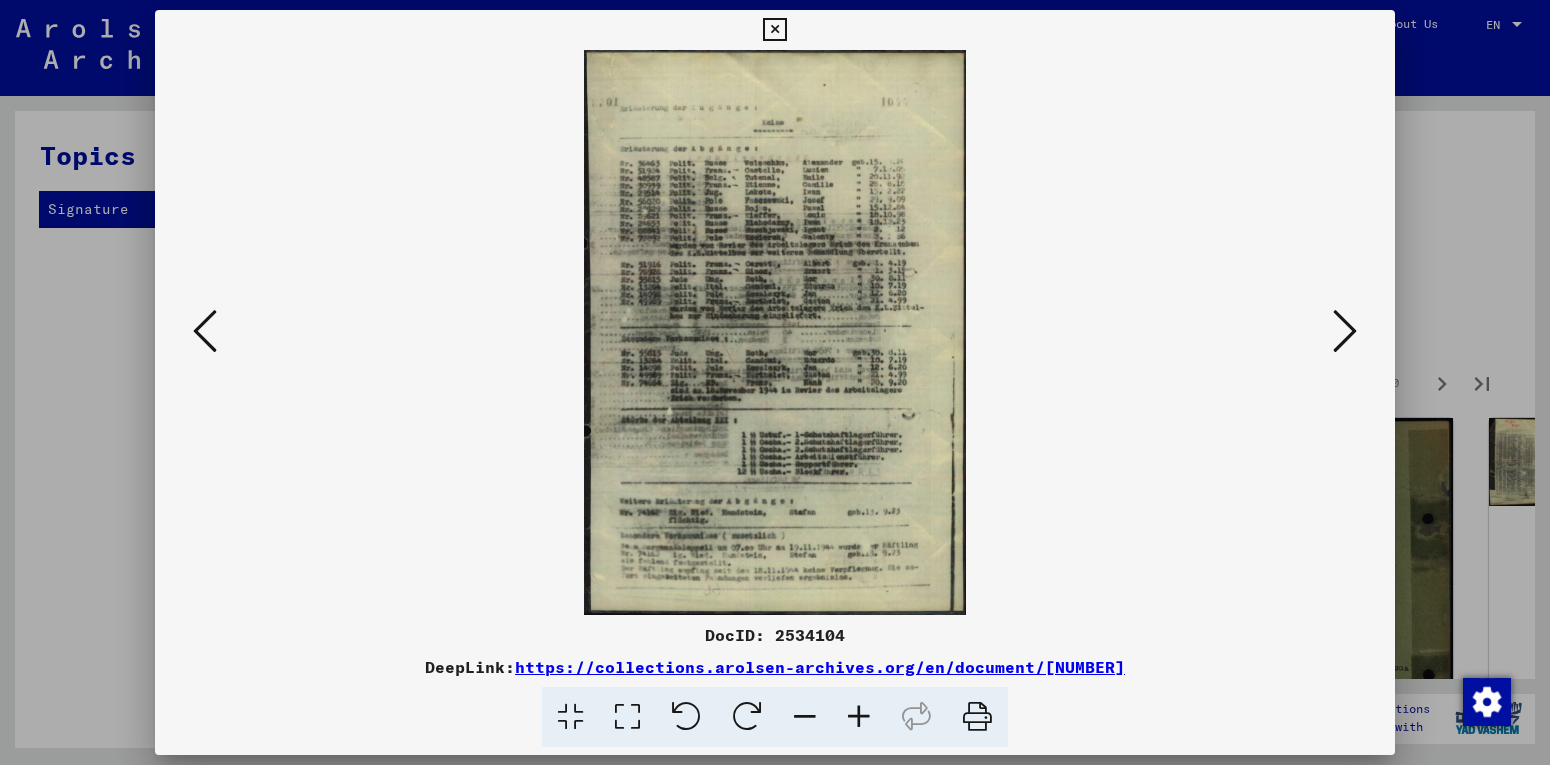 click at bounding box center [1345, 331] 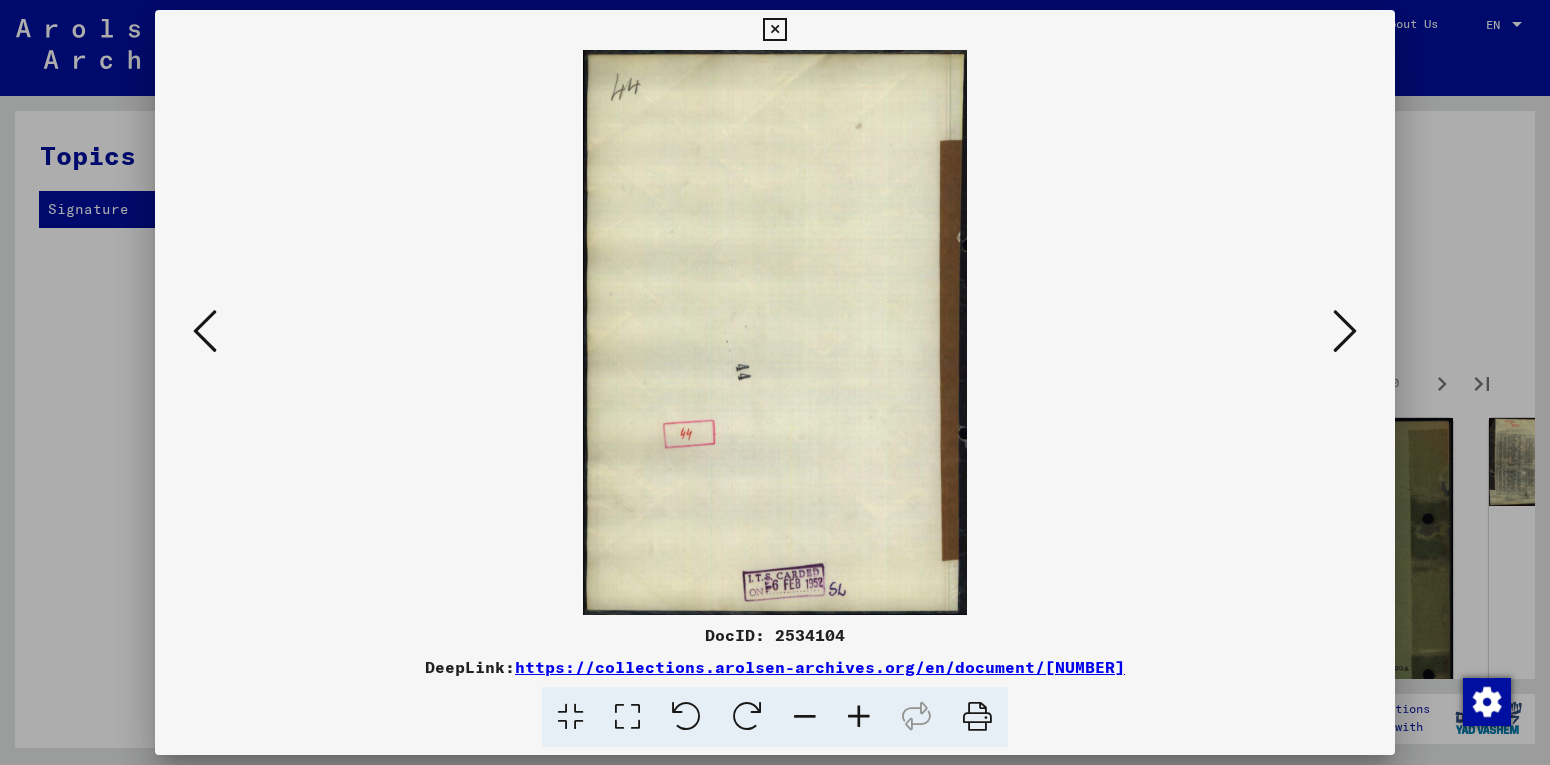 click at bounding box center [1345, 331] 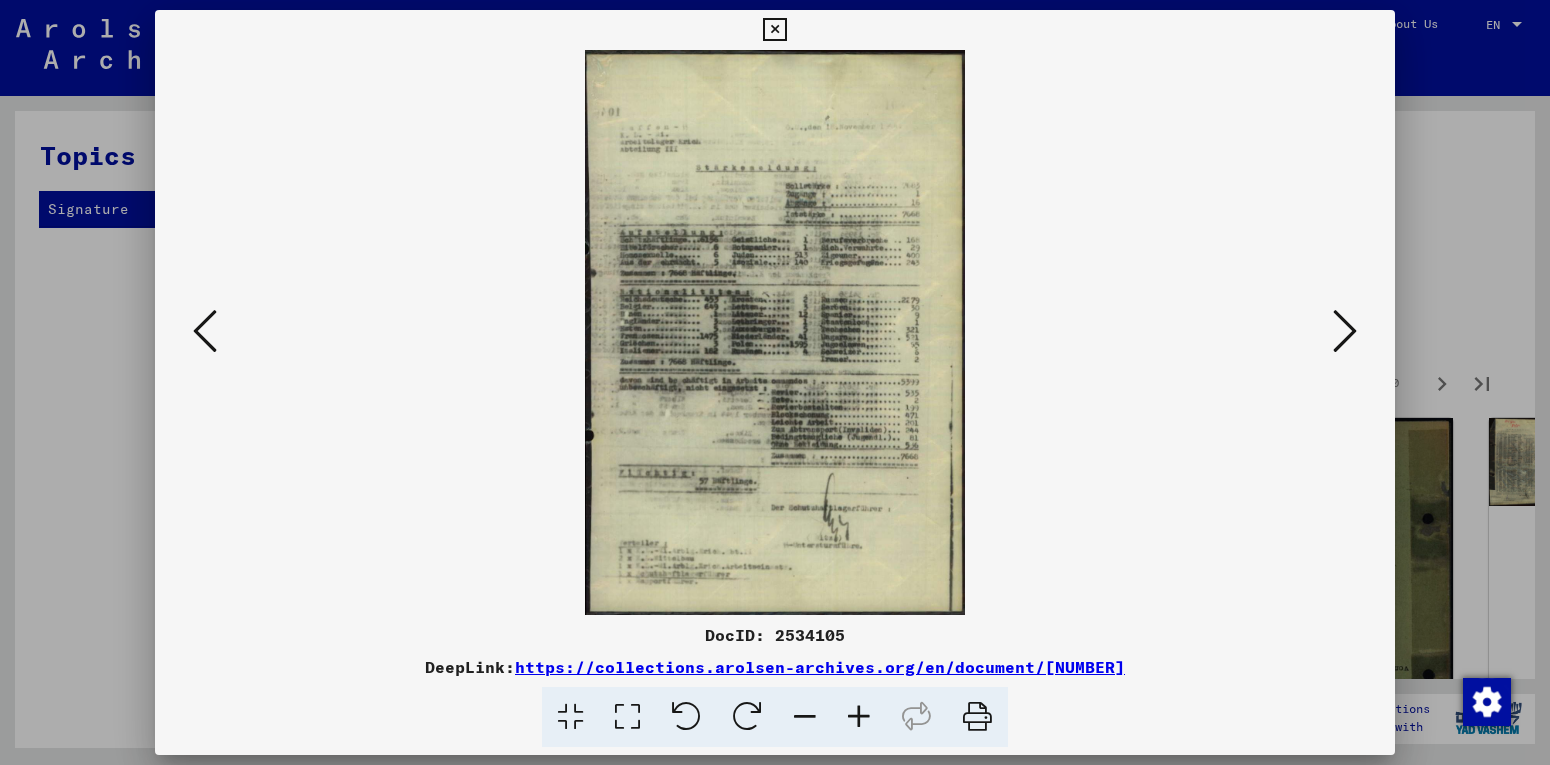 click at bounding box center [1345, 331] 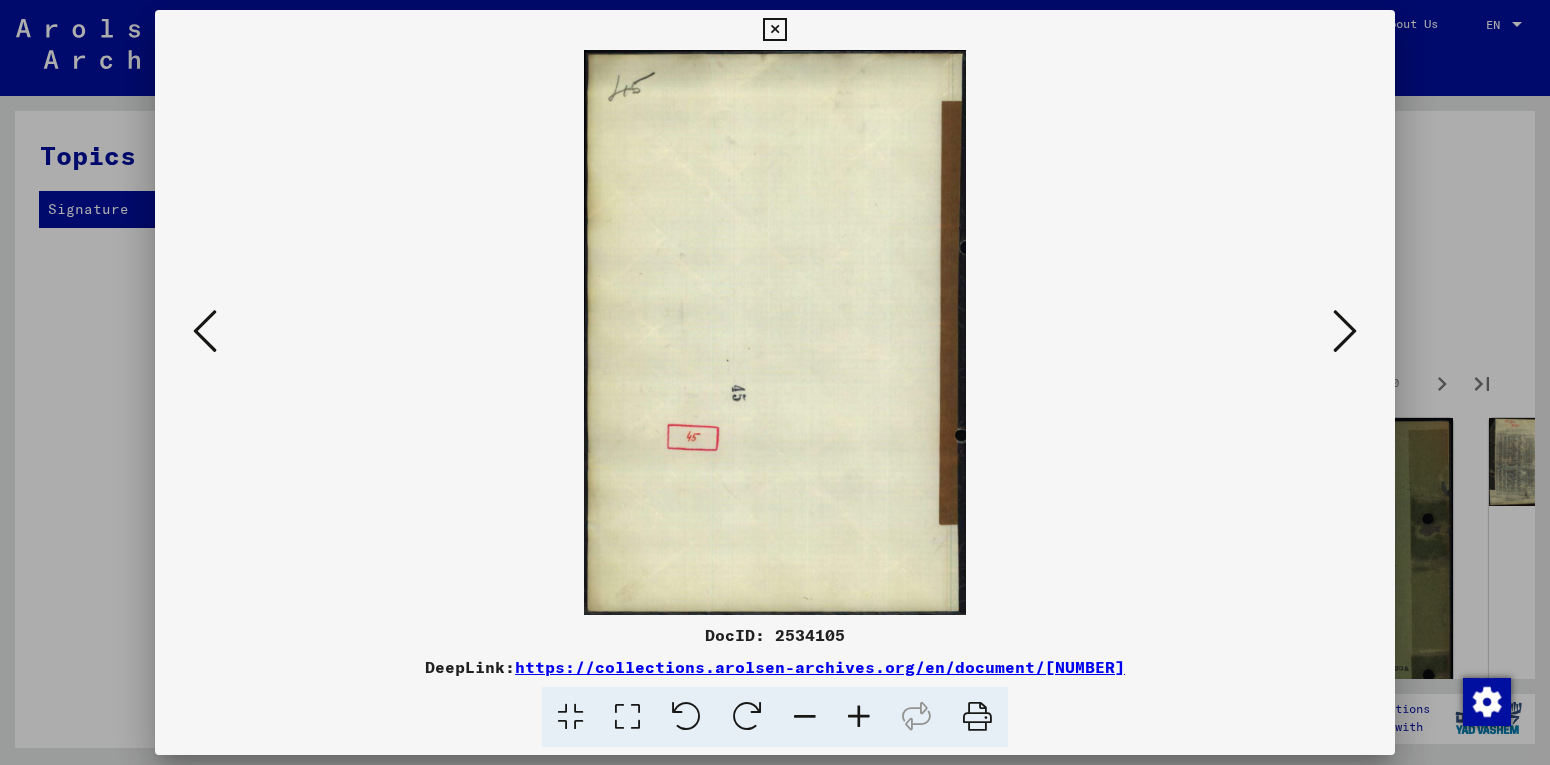 click at bounding box center (1345, 331) 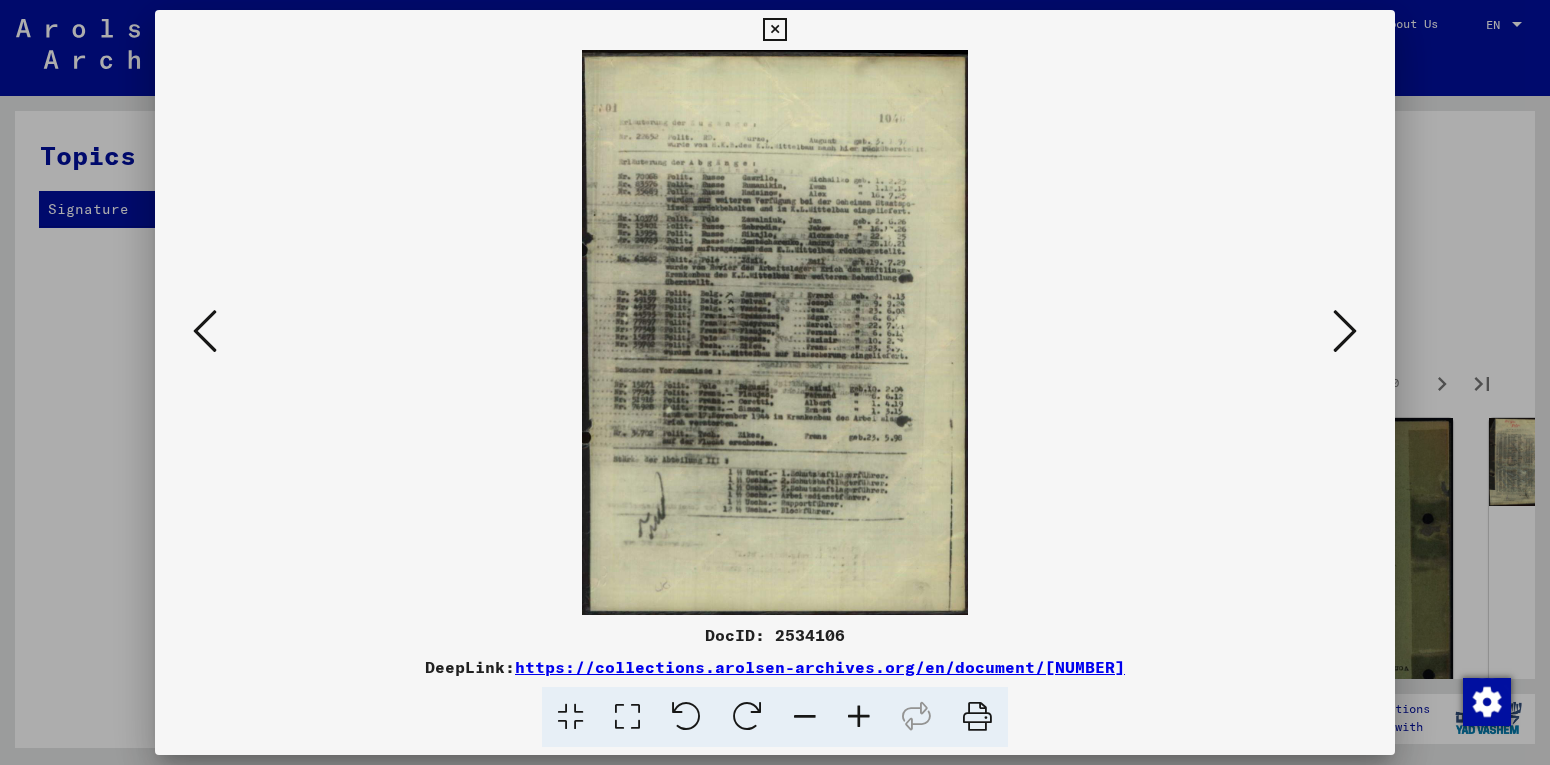 click at bounding box center [1345, 331] 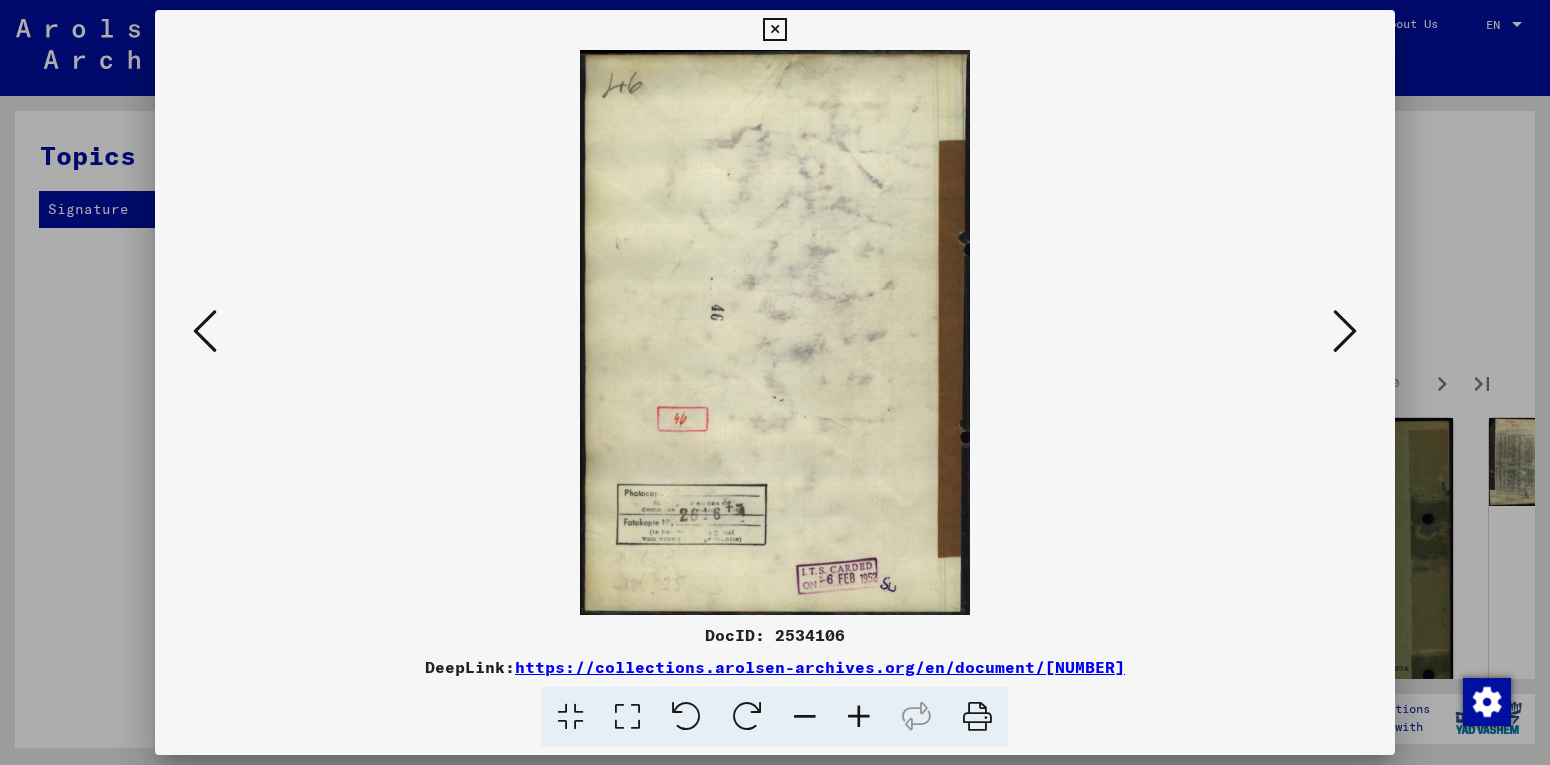 click at bounding box center [1345, 331] 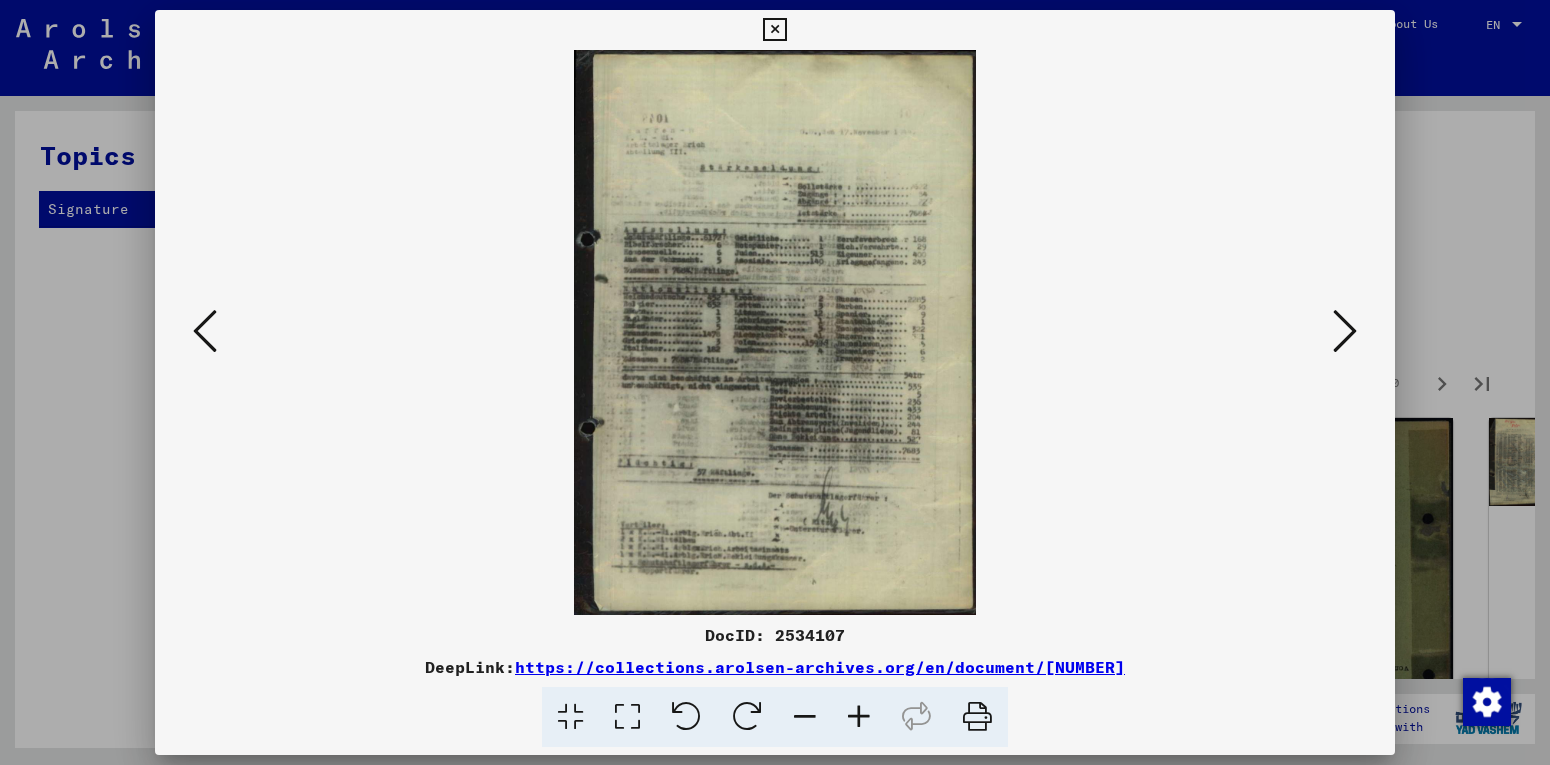 click at bounding box center (1345, 331) 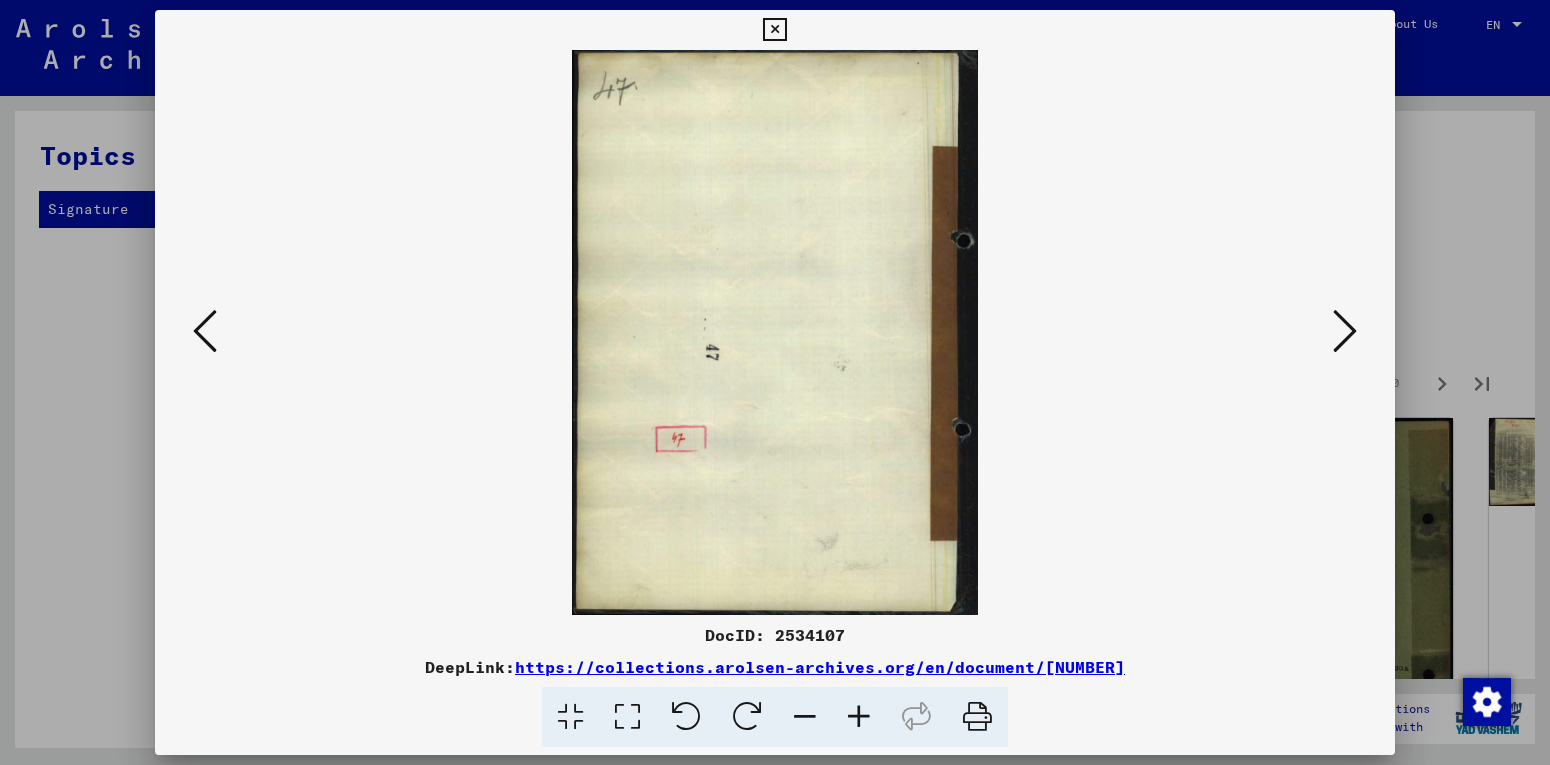 click at bounding box center (1345, 331) 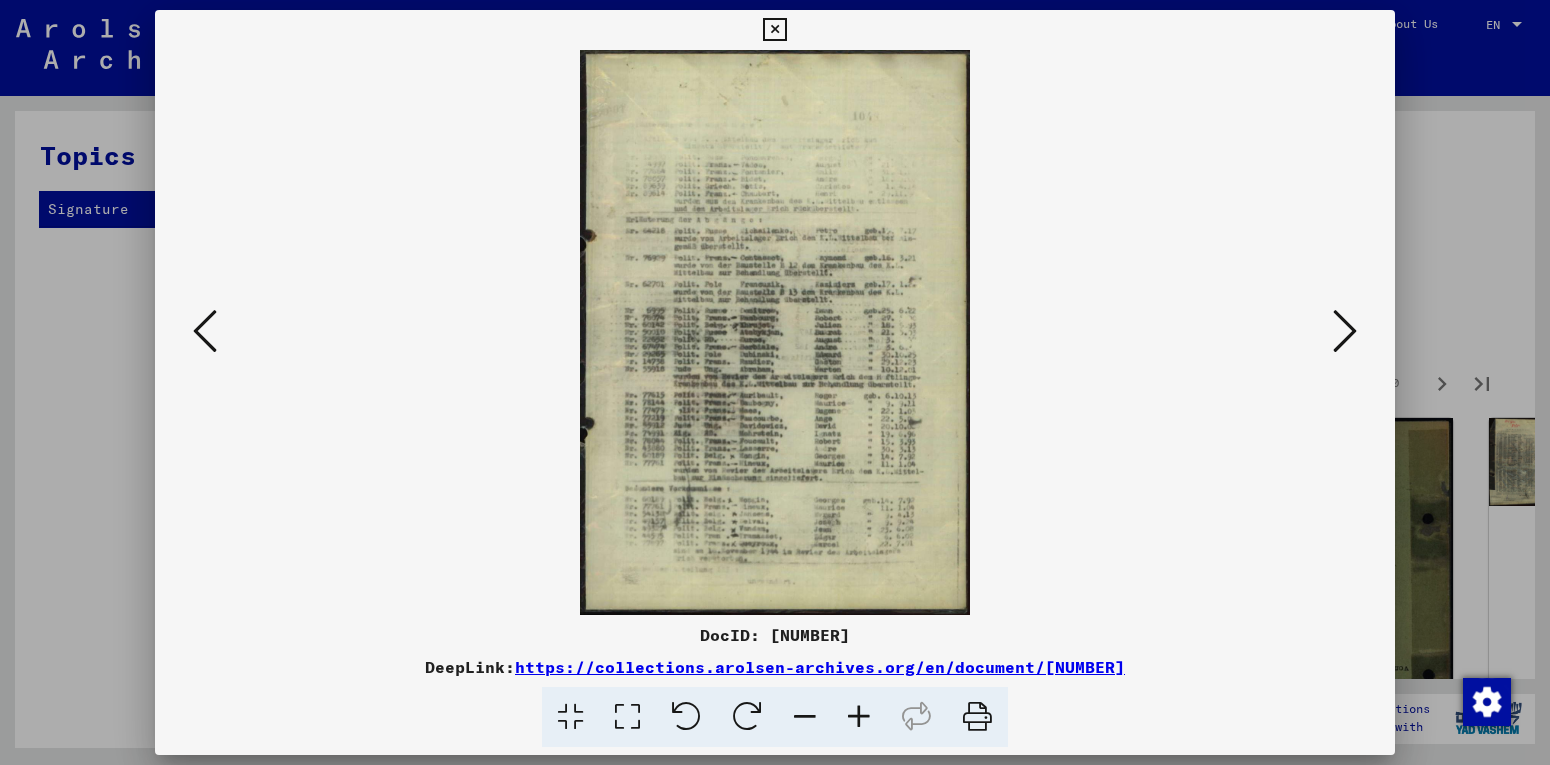 click at bounding box center [1345, 331] 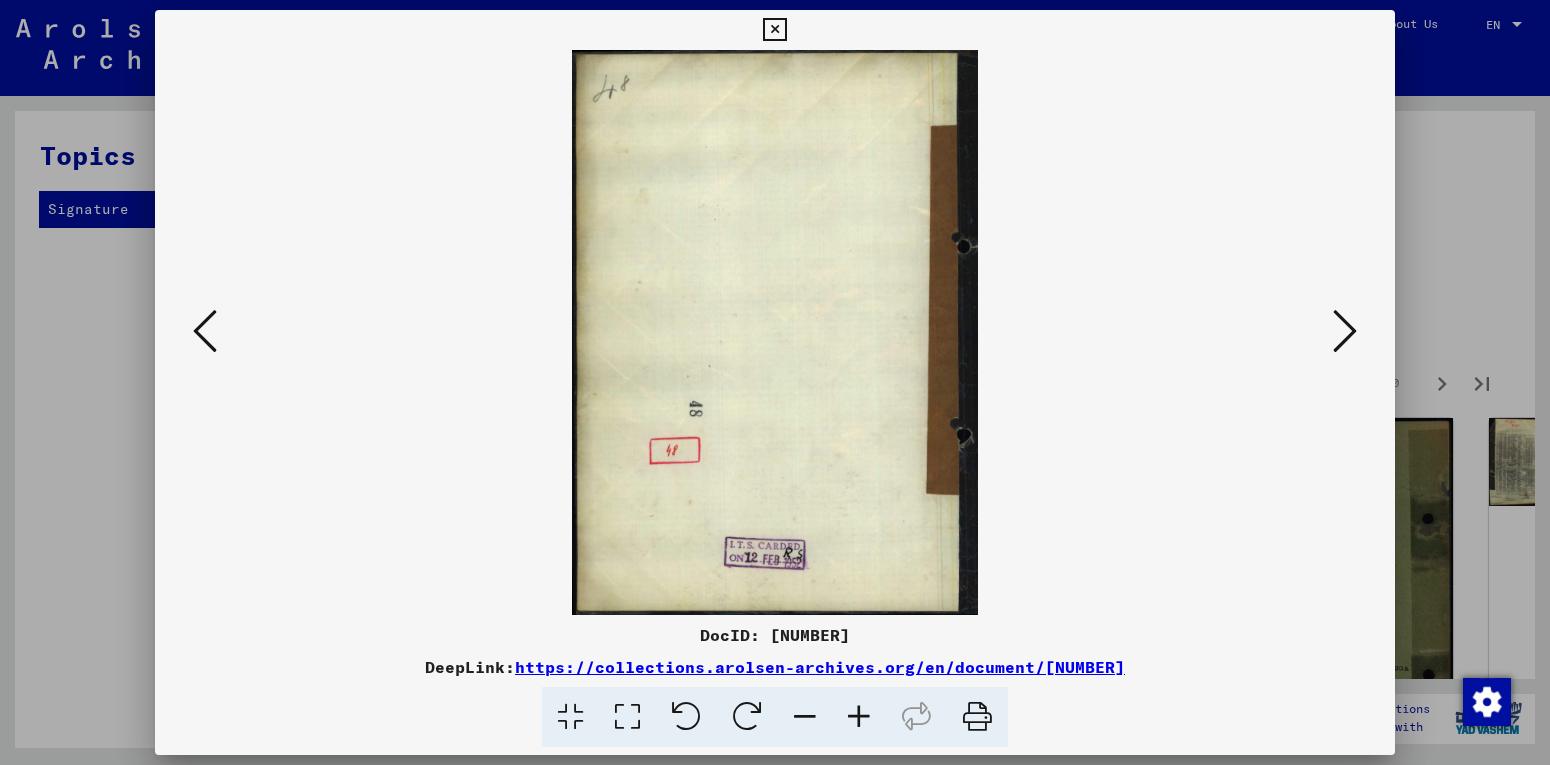 click at bounding box center [1345, 331] 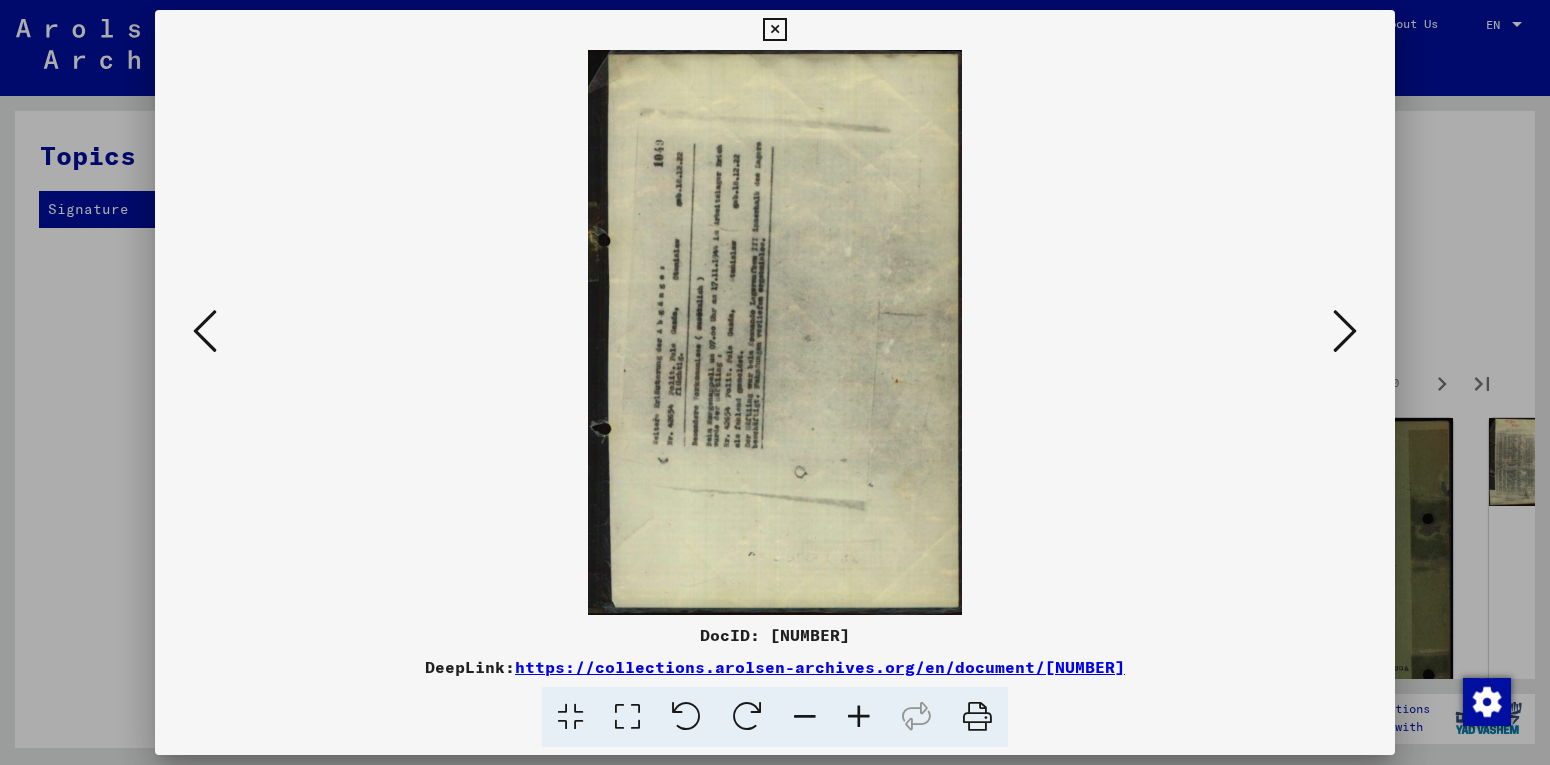 click at bounding box center (1345, 331) 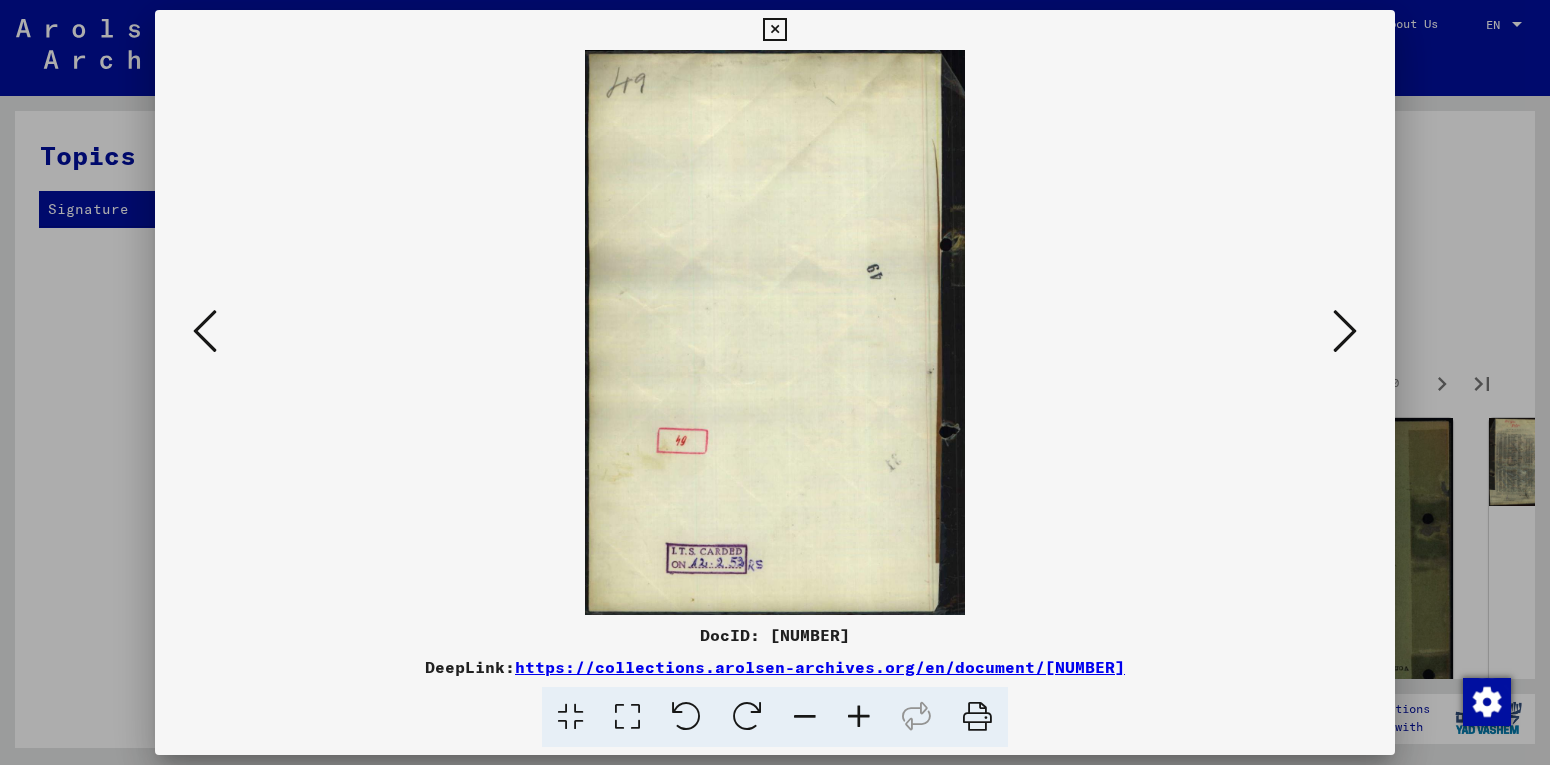 click at bounding box center (1345, 331) 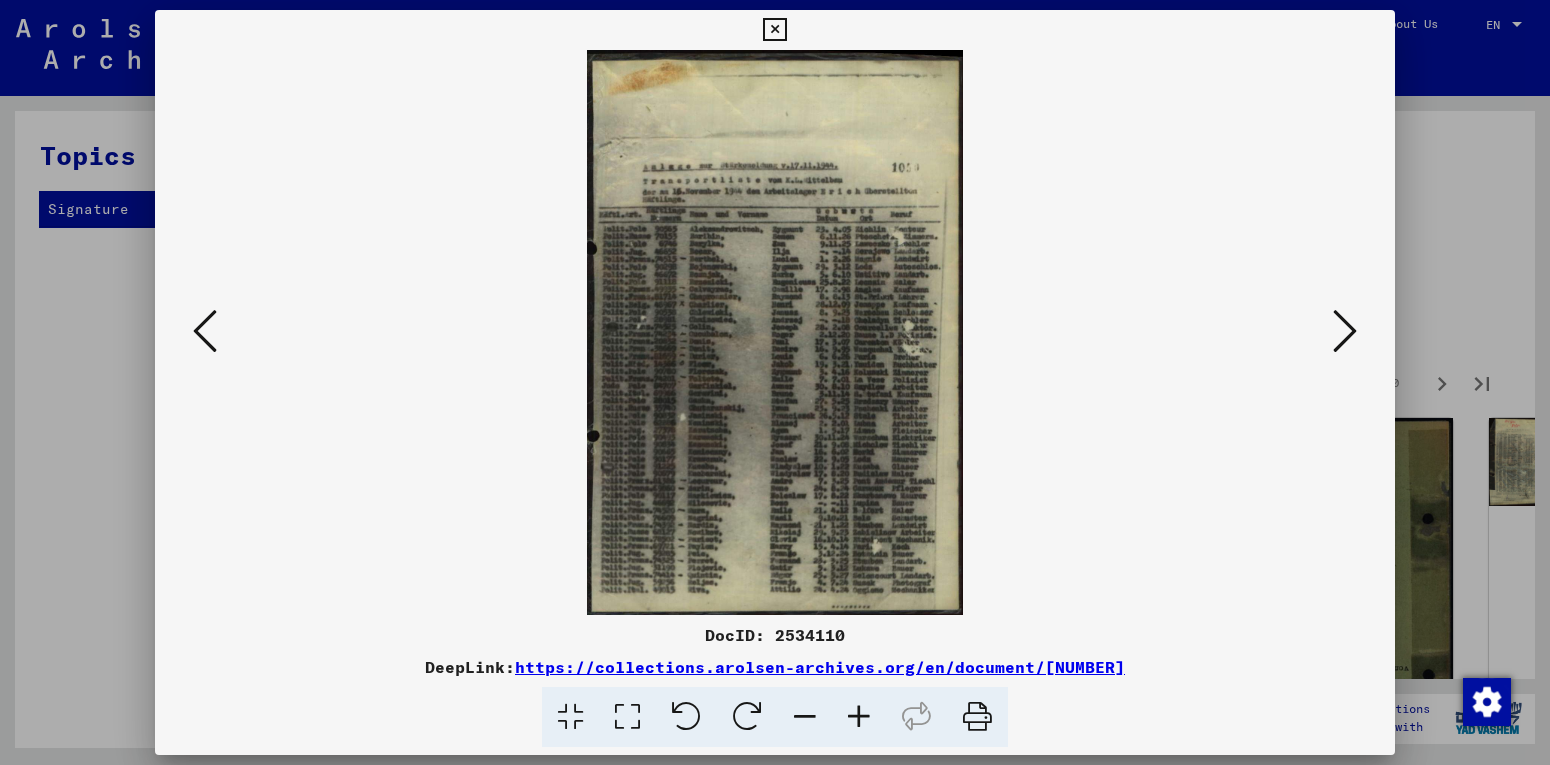 click at bounding box center (1345, 331) 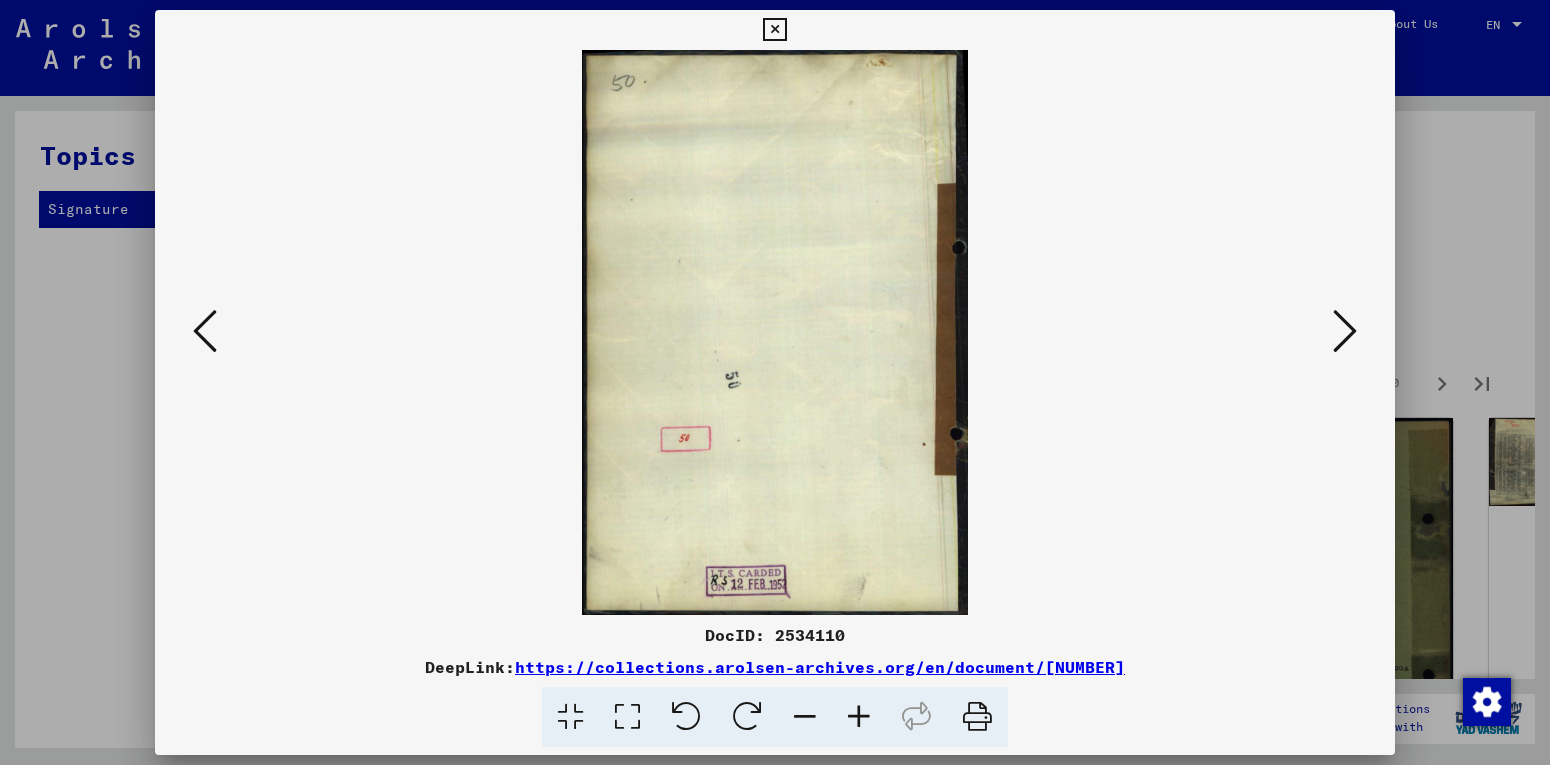 click at bounding box center (1345, 331) 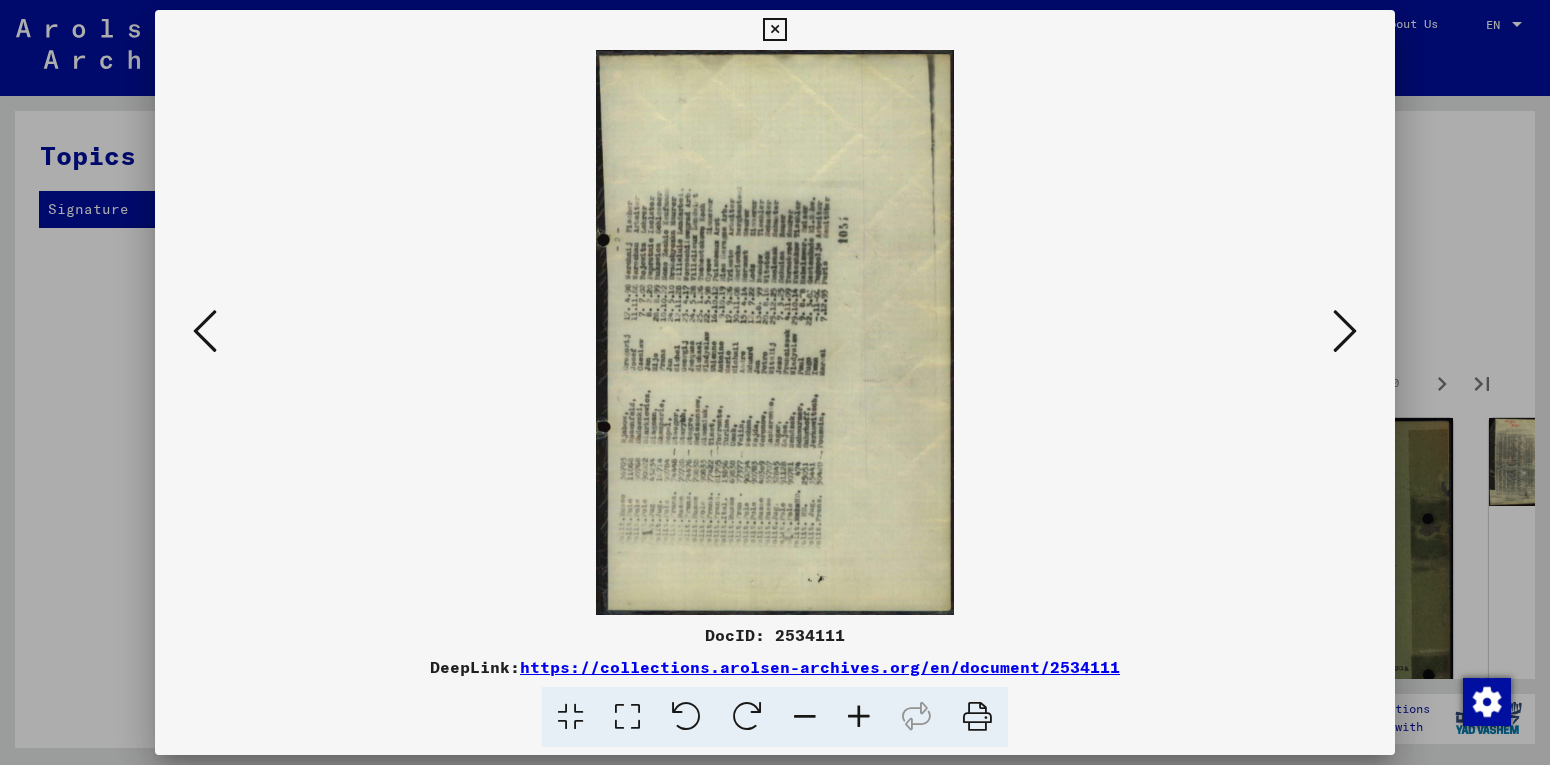 click at bounding box center (1345, 331) 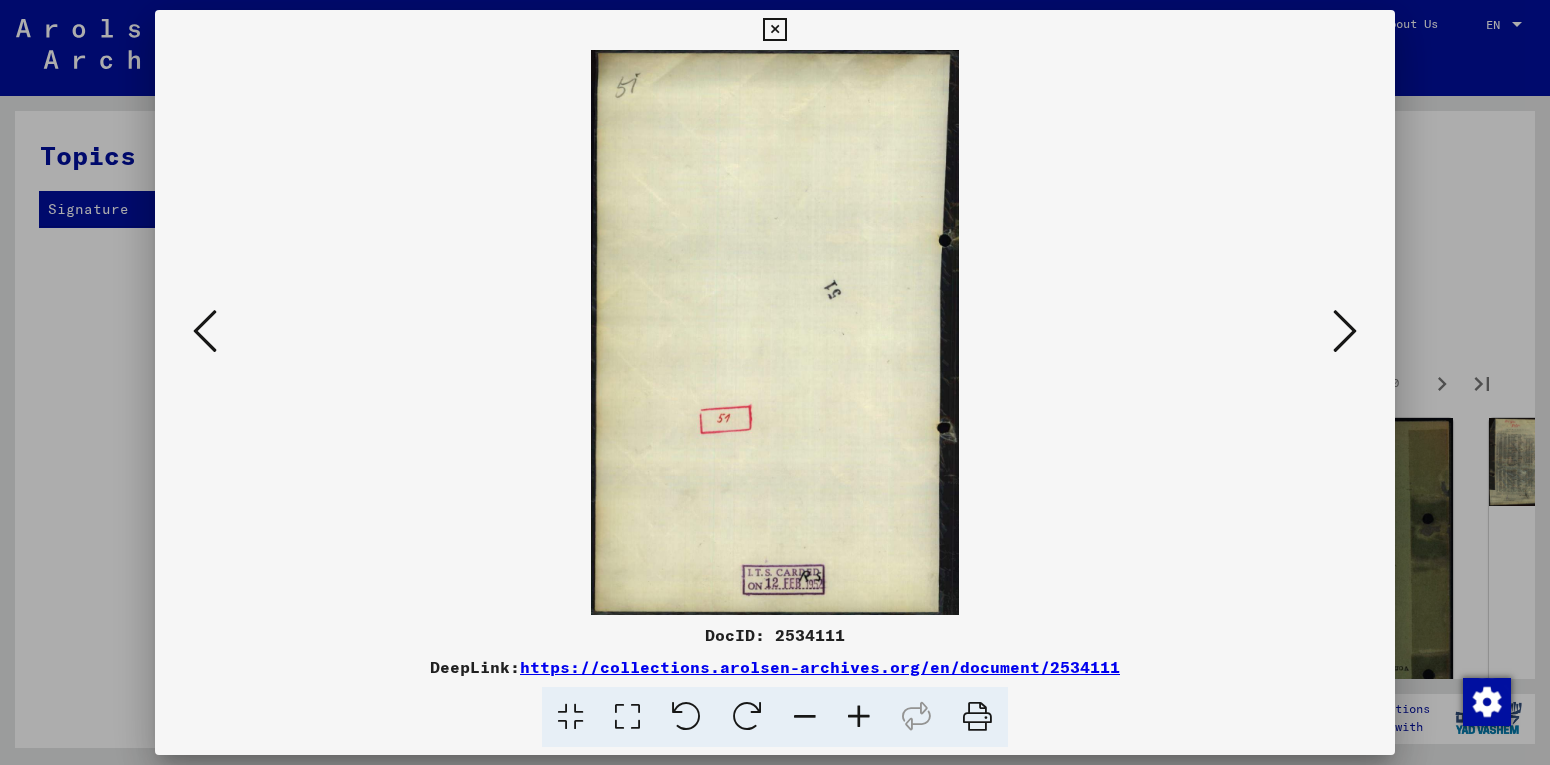 click at bounding box center [1345, 331] 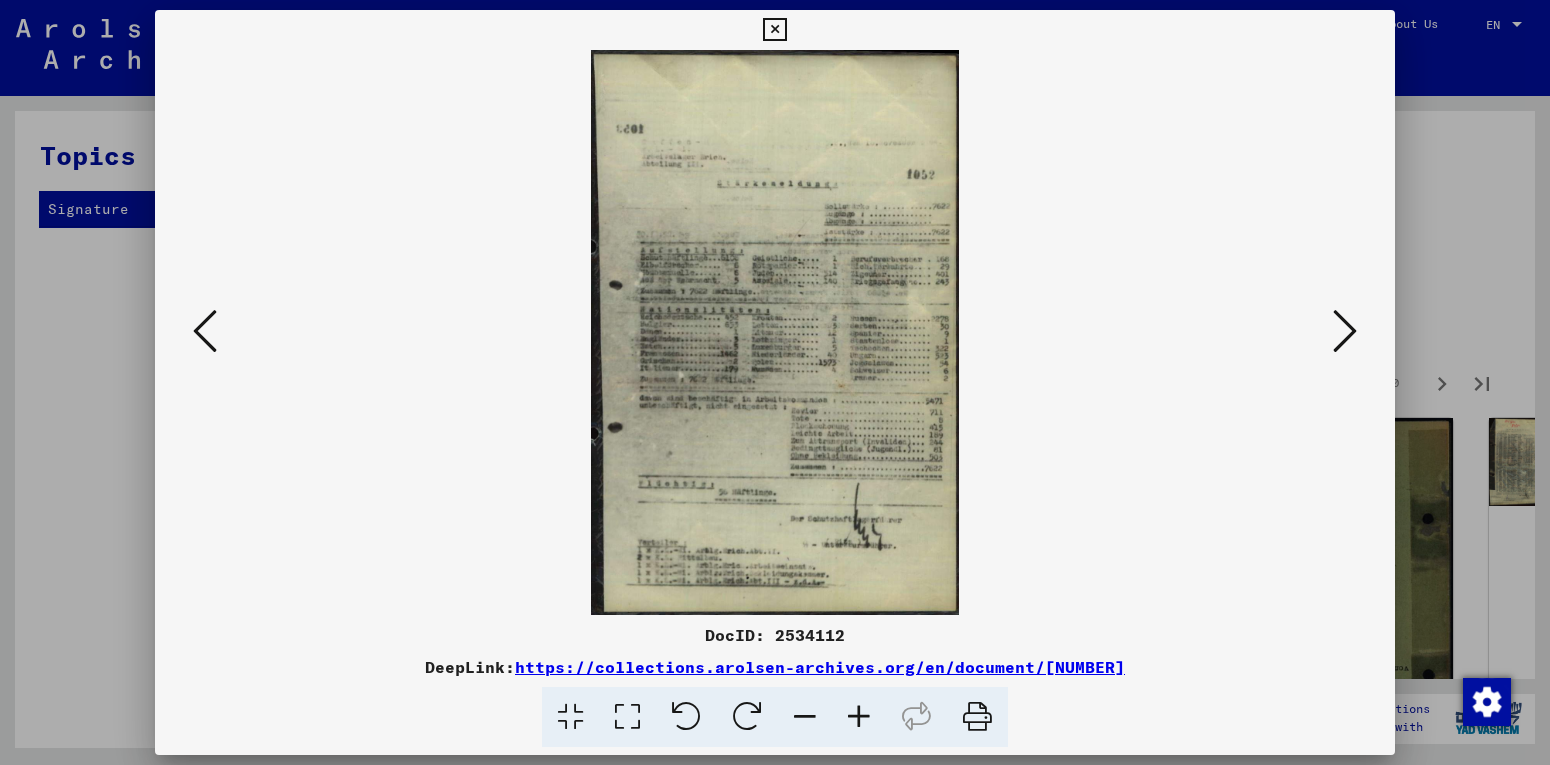 click at bounding box center (1345, 331) 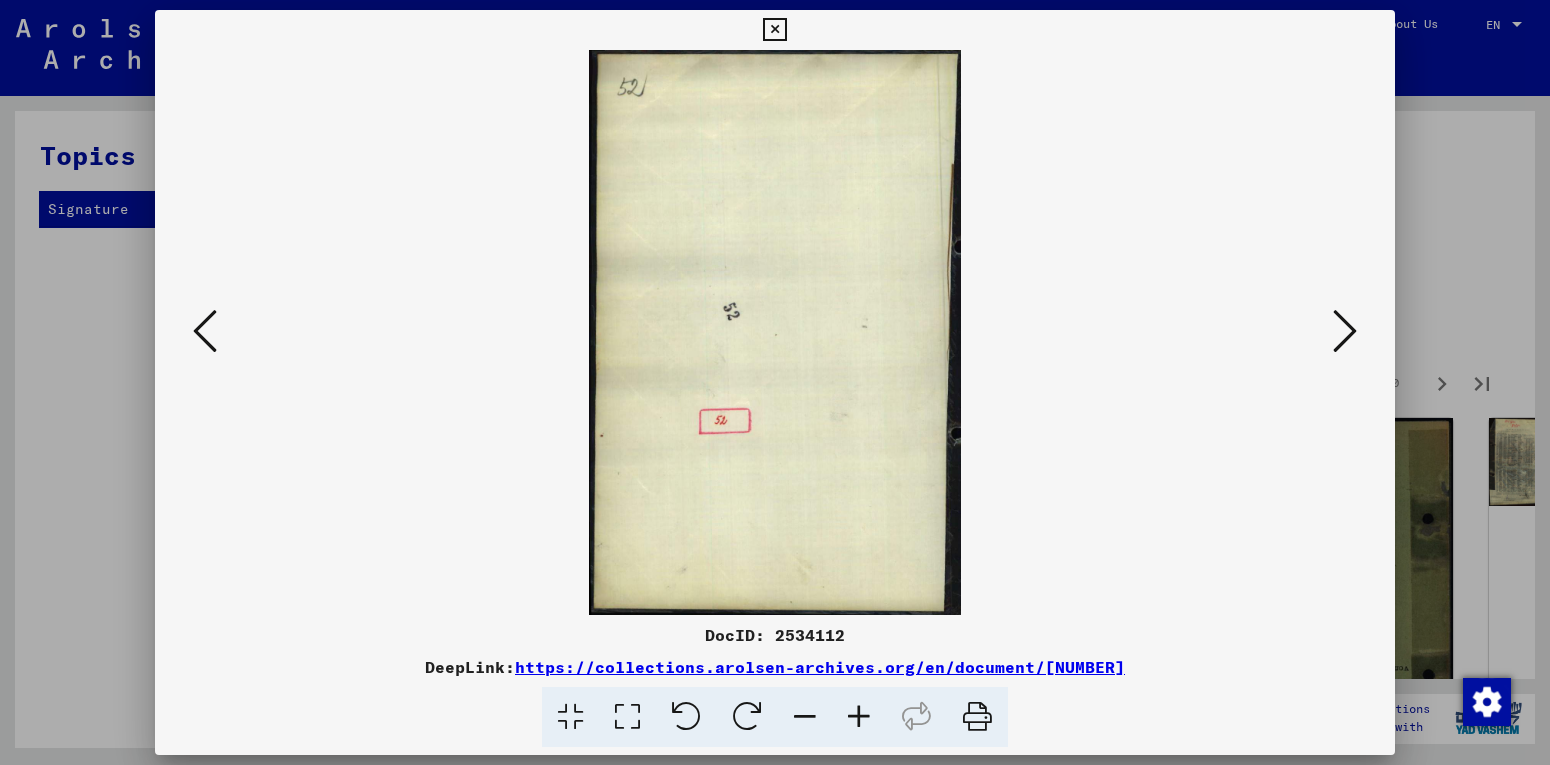 click at bounding box center [1345, 331] 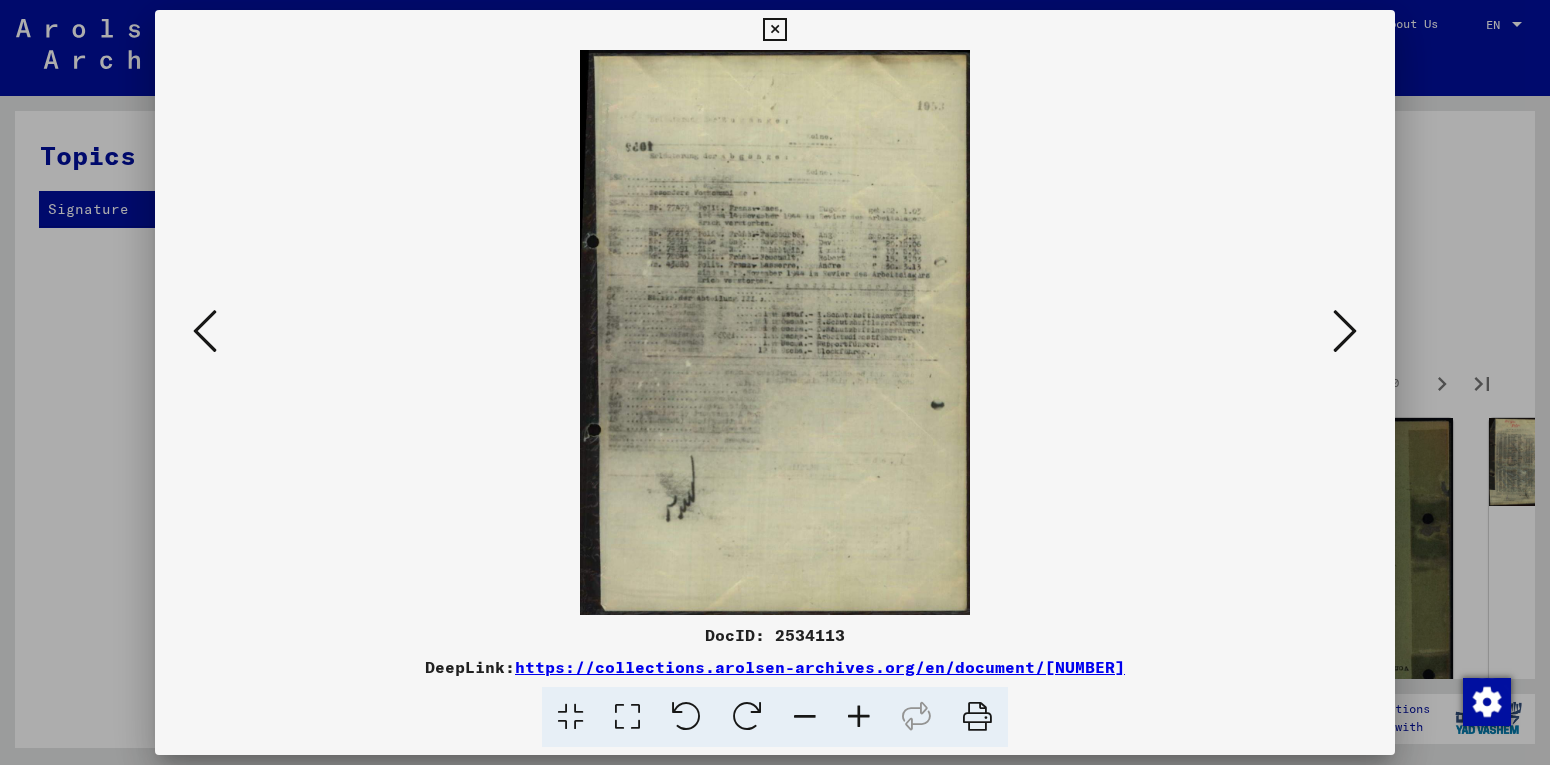 click at bounding box center (1345, 331) 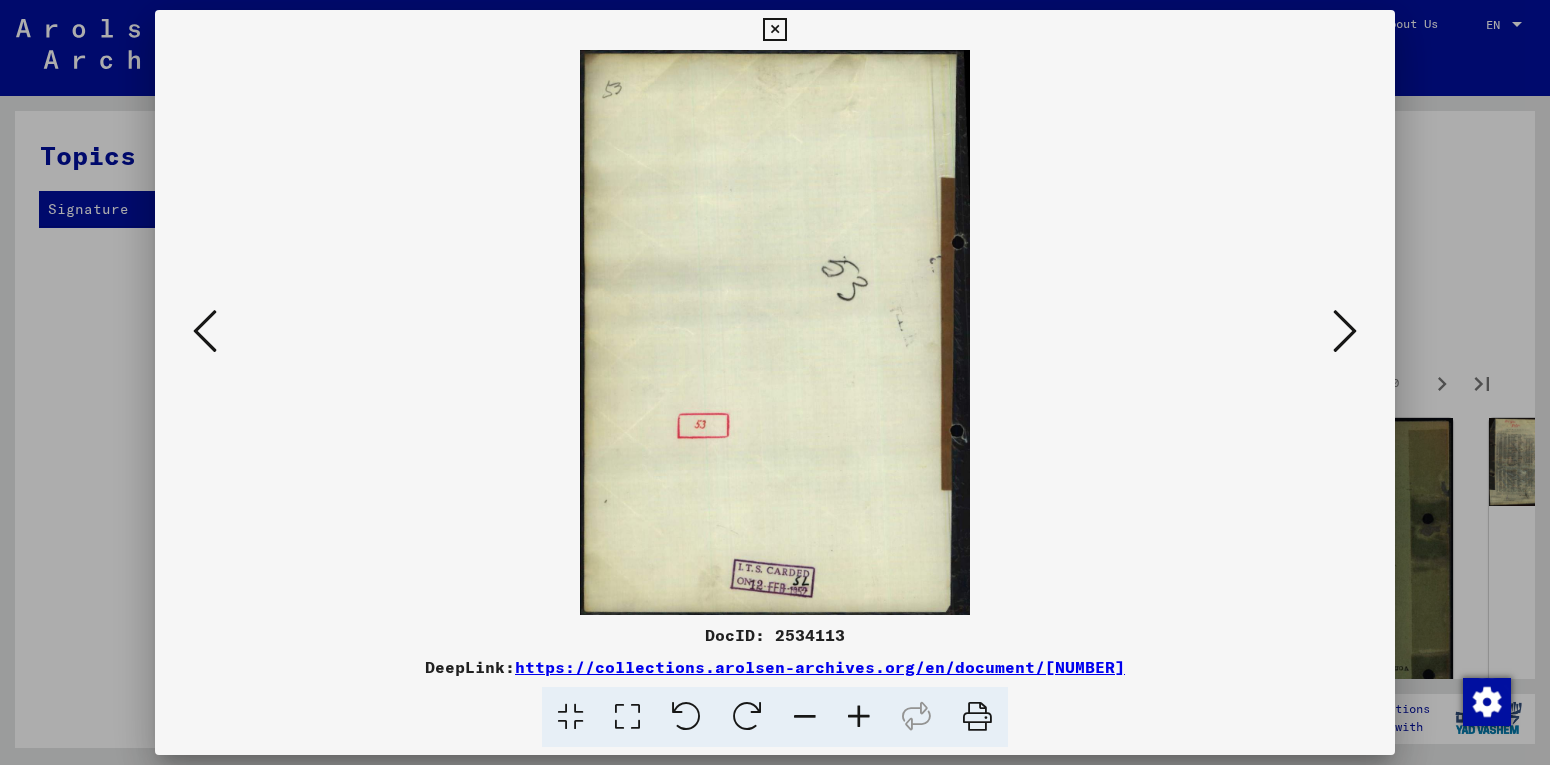 click at bounding box center [1345, 331] 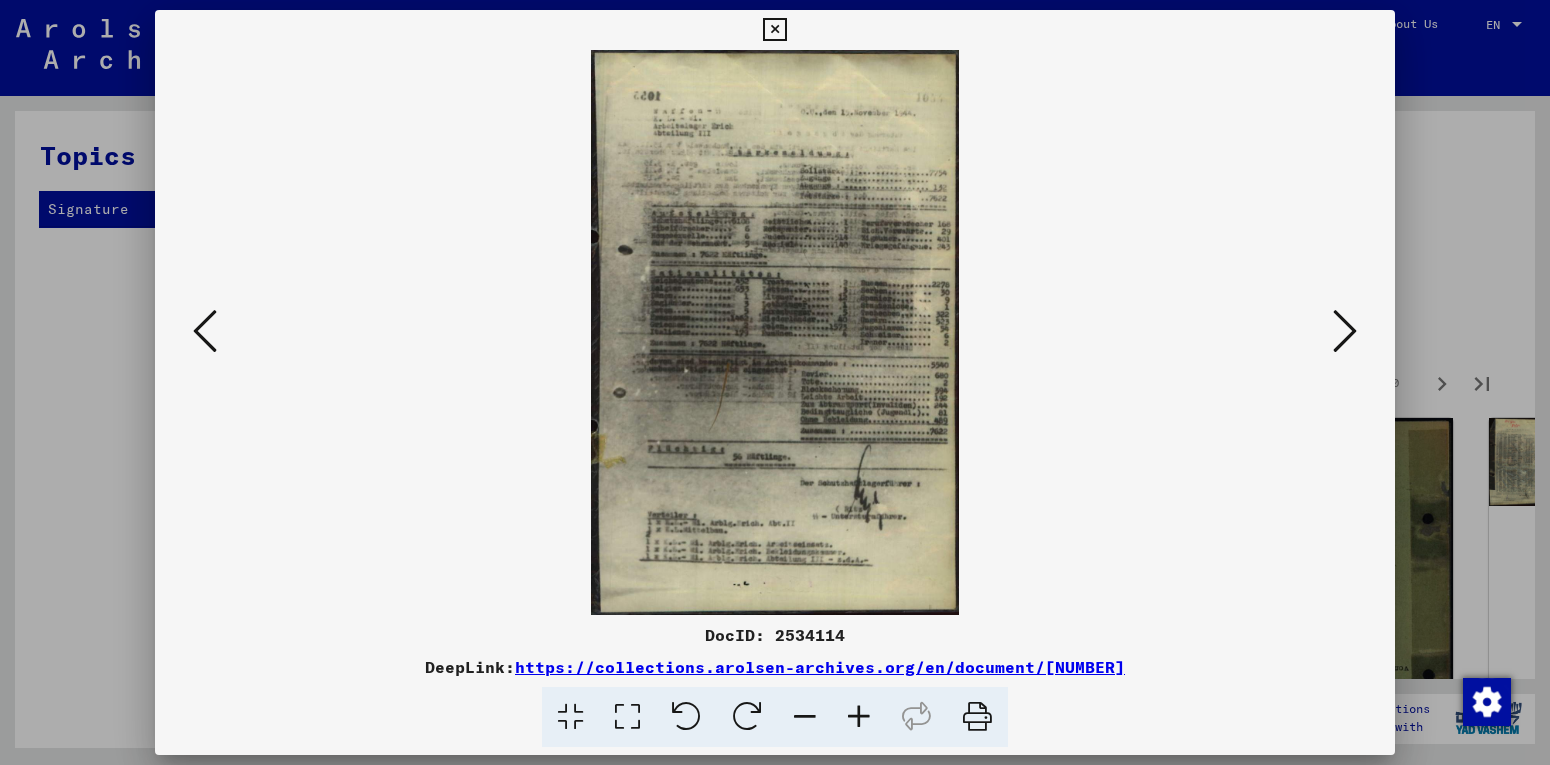 click at bounding box center [1345, 332] 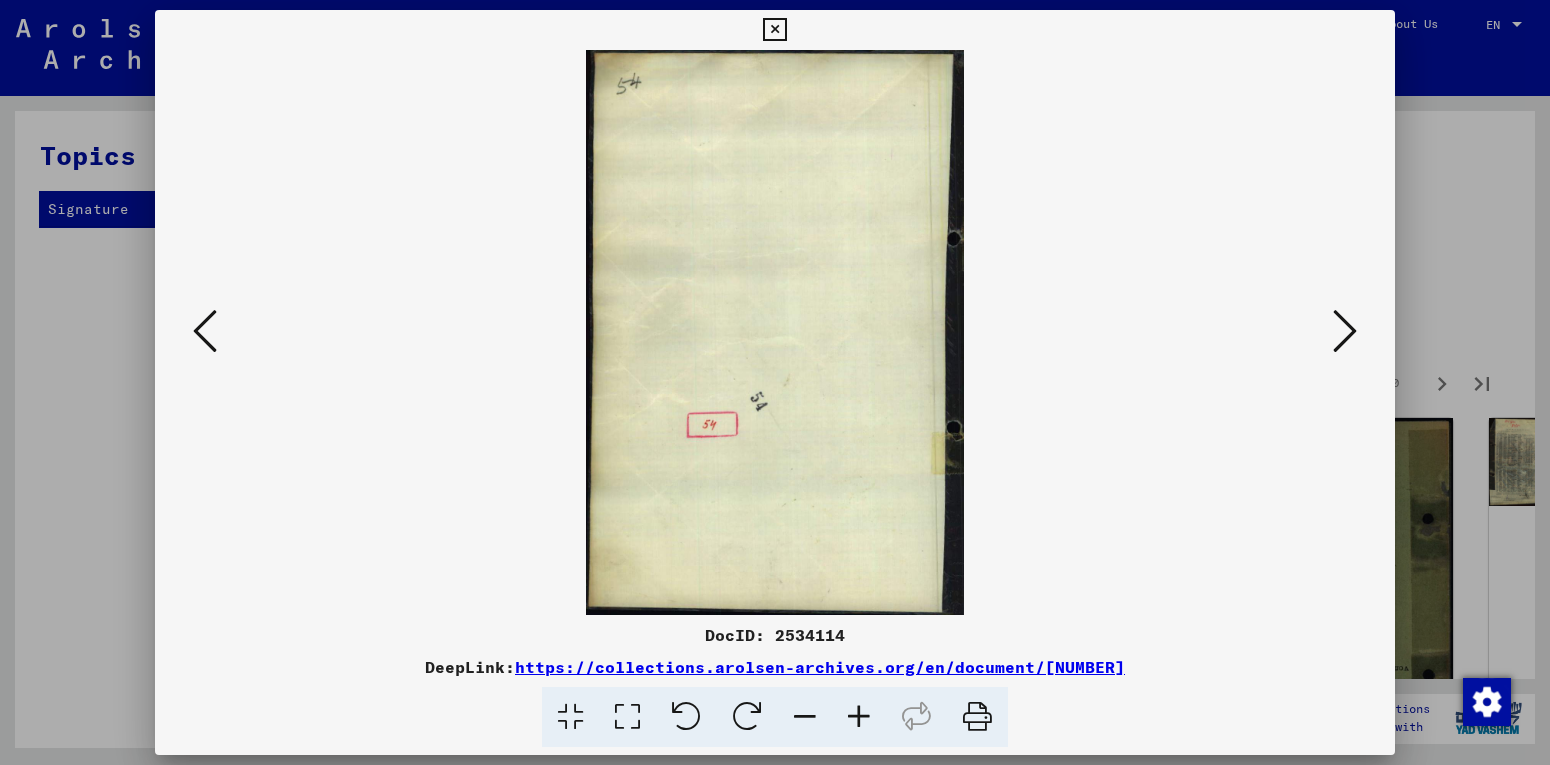 click at bounding box center (1345, 331) 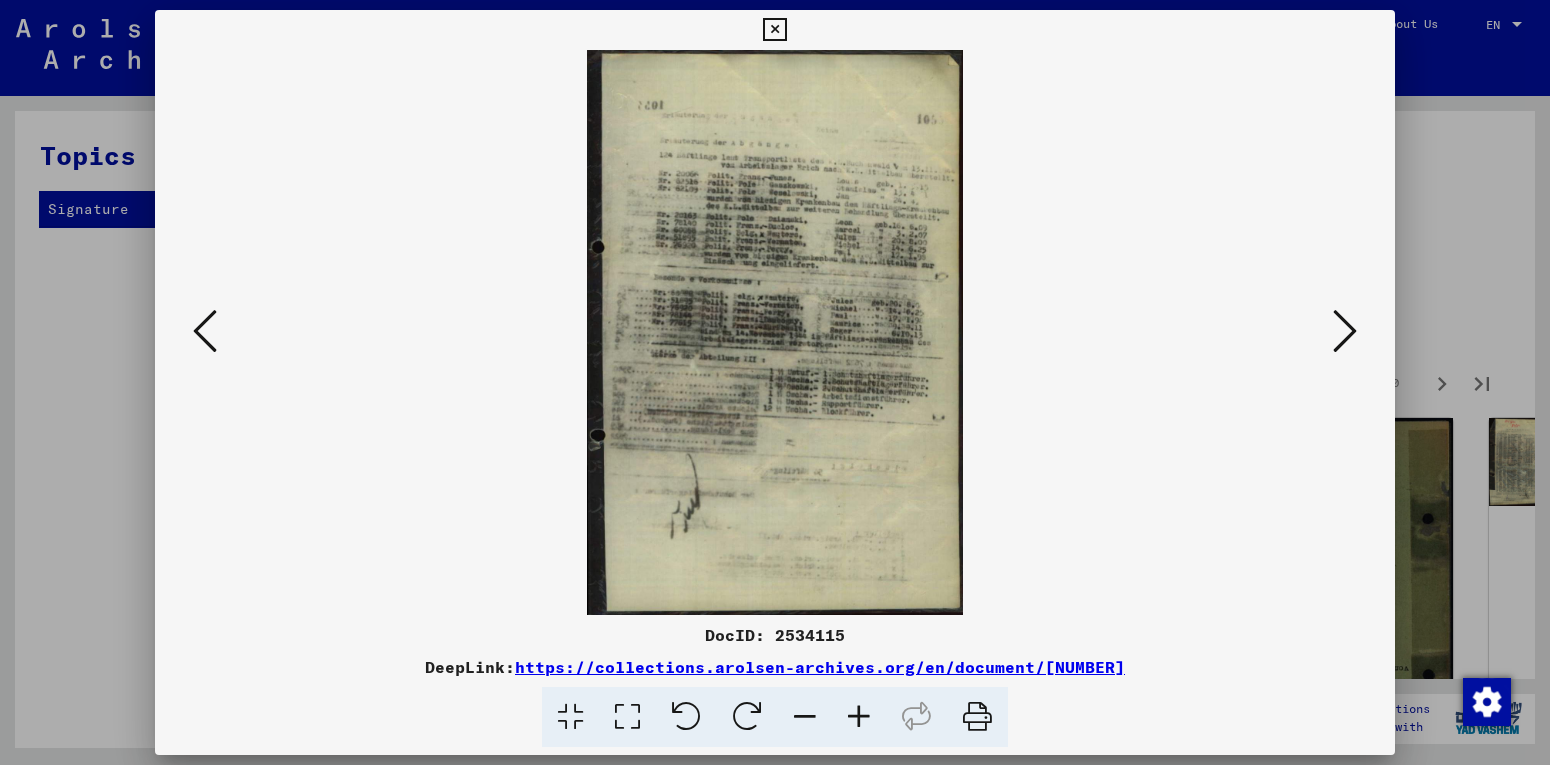 click at bounding box center (1345, 331) 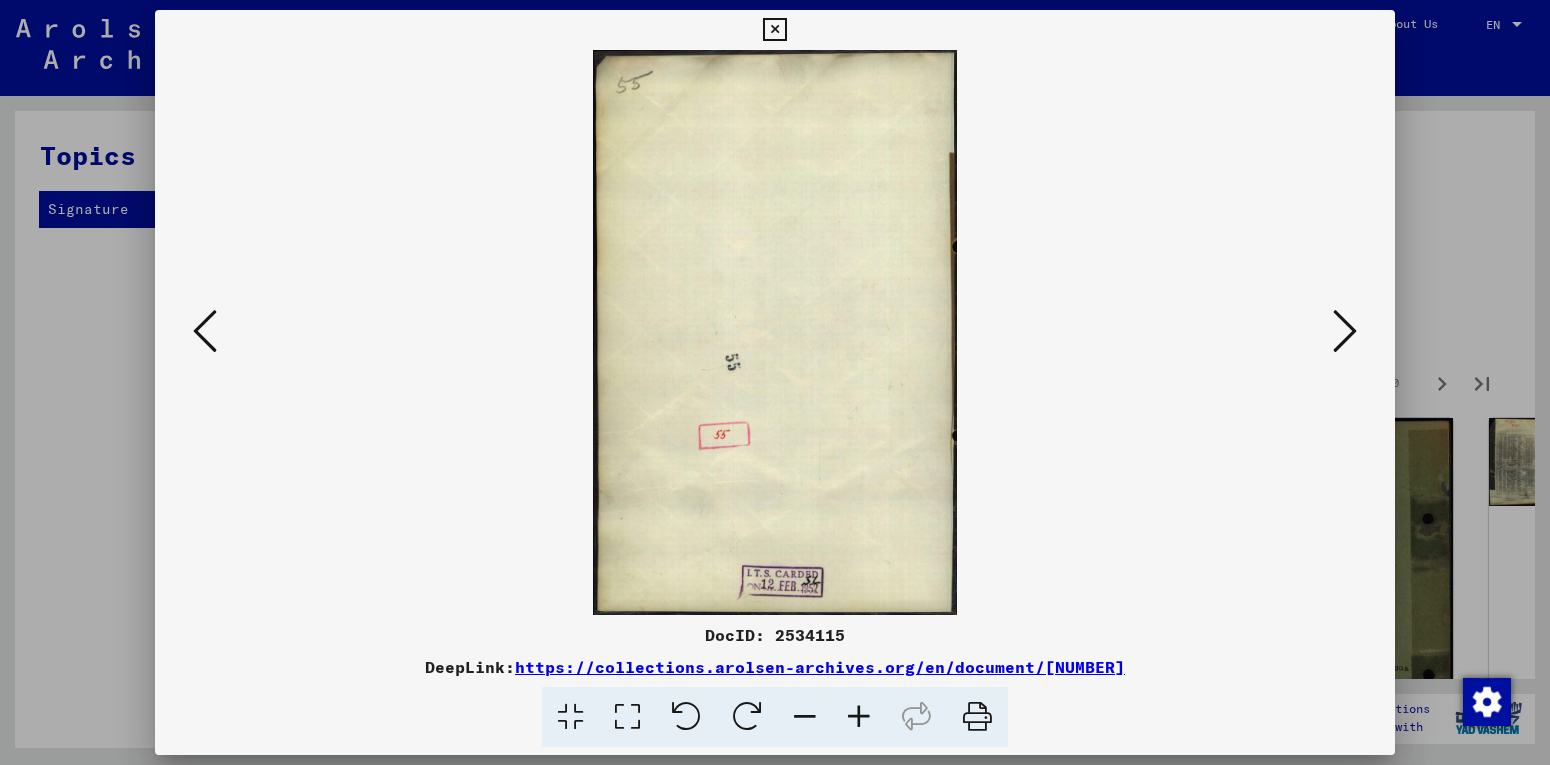 click at bounding box center [1345, 331] 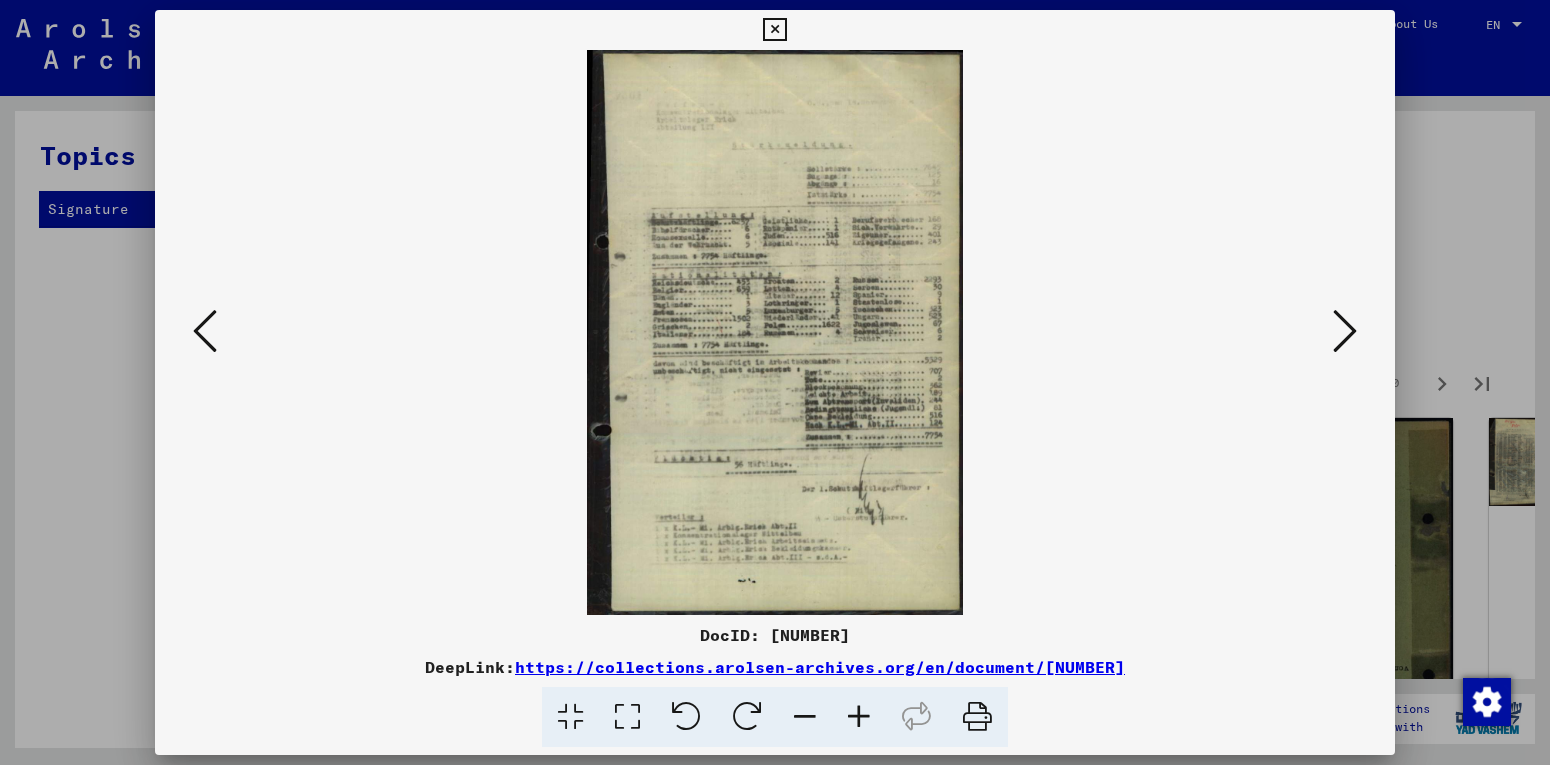 click at bounding box center [1345, 331] 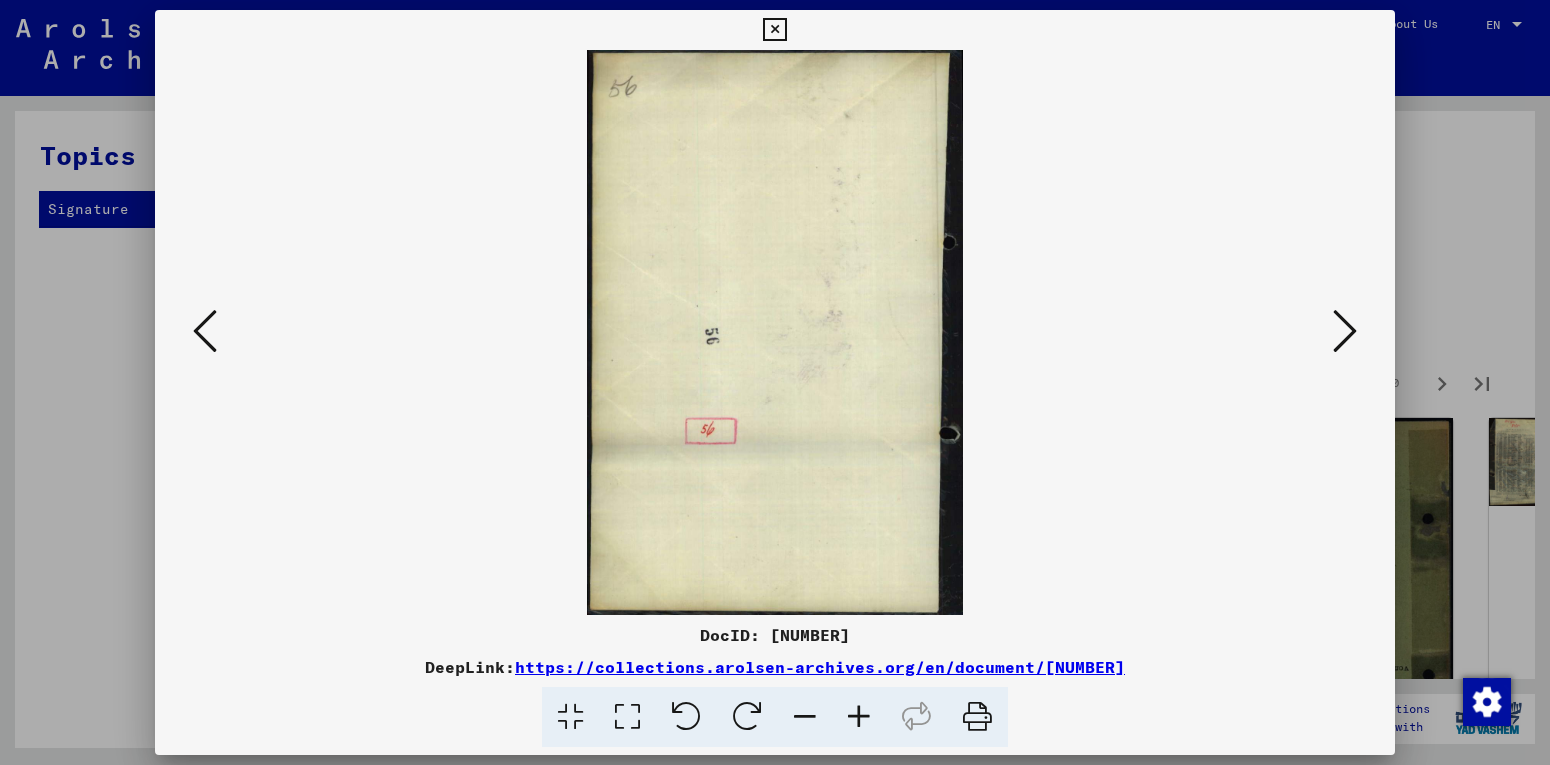 click at bounding box center (1345, 331) 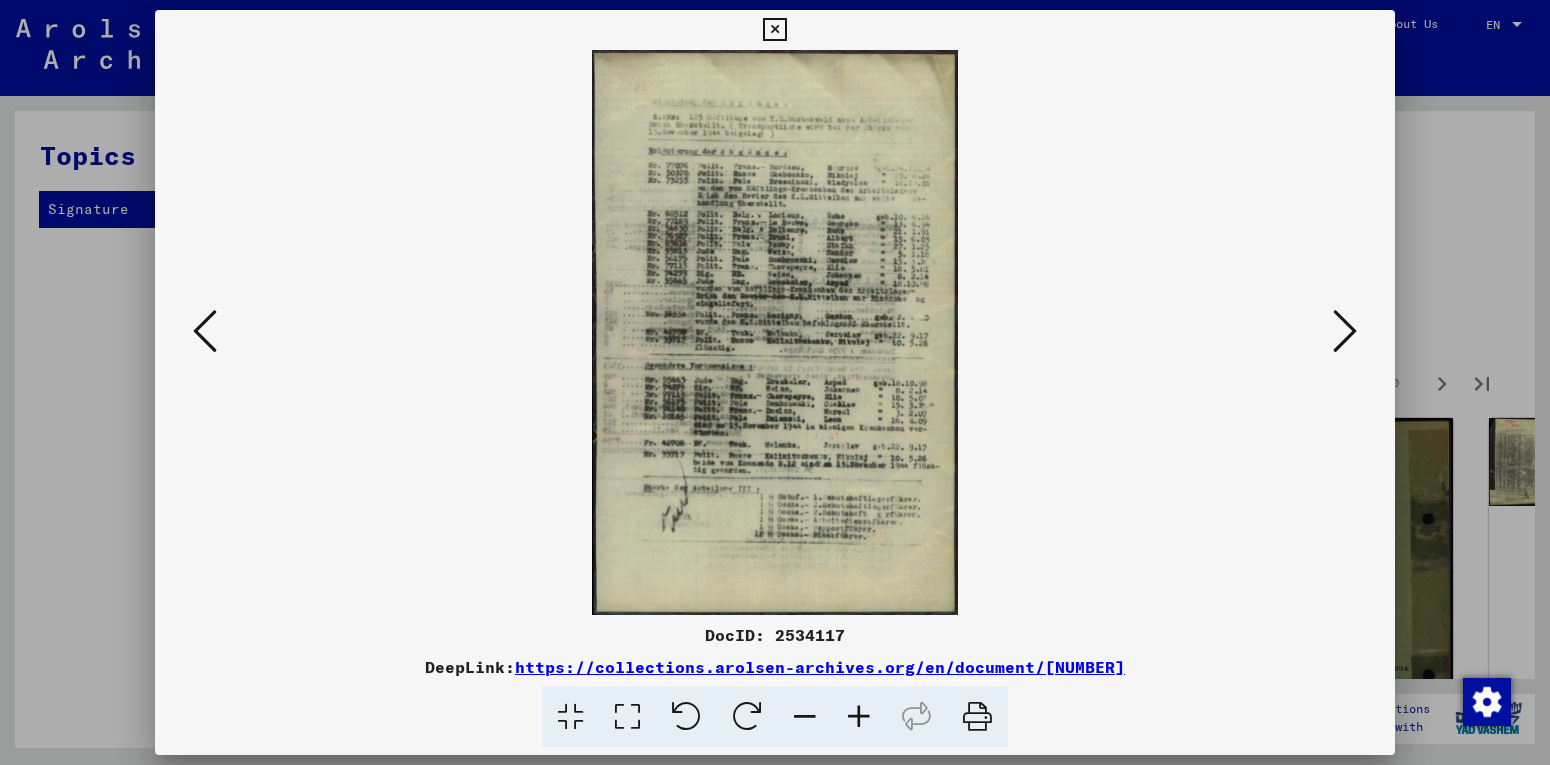 click at bounding box center (1345, 331) 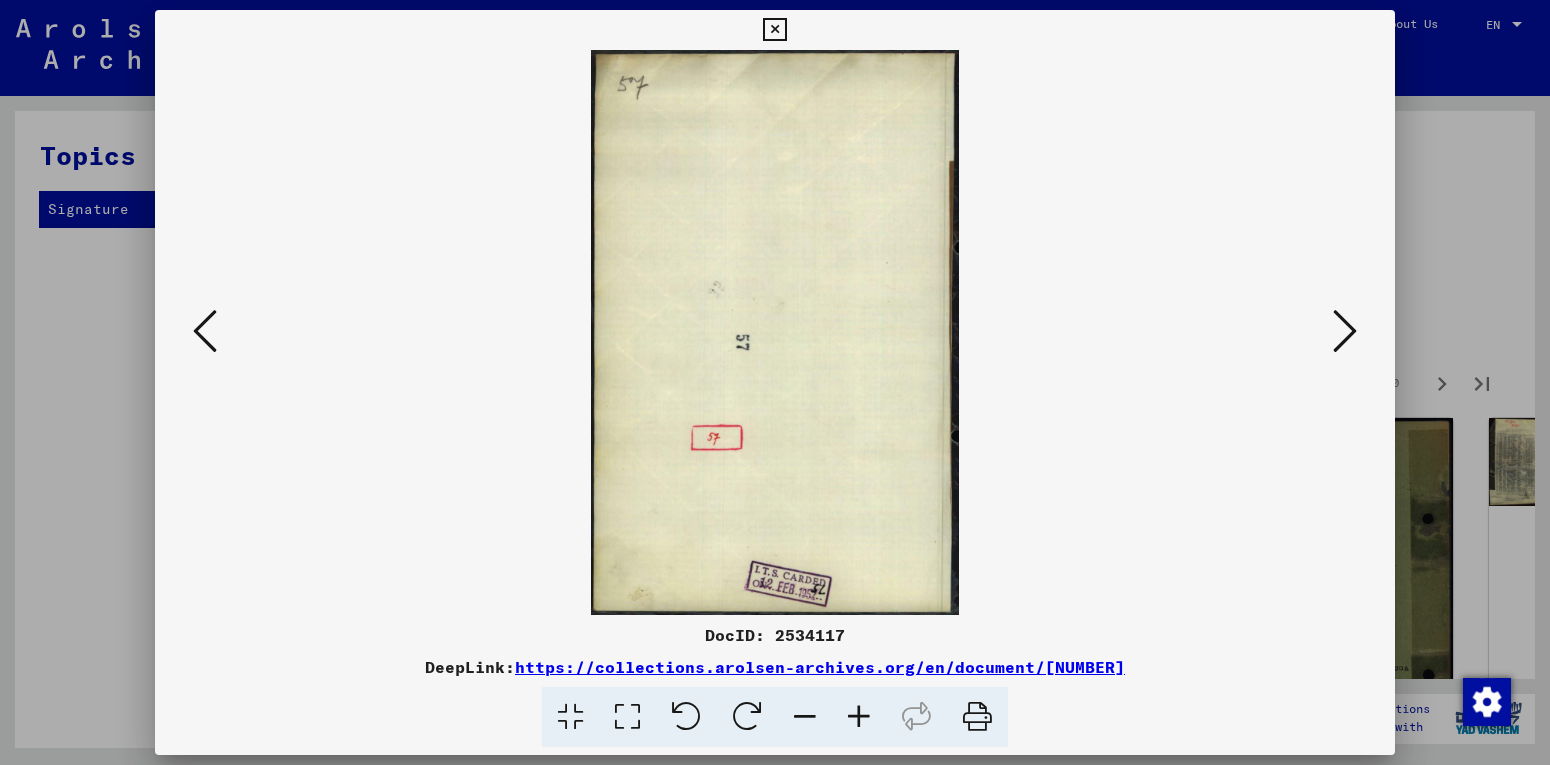 click at bounding box center [1345, 331] 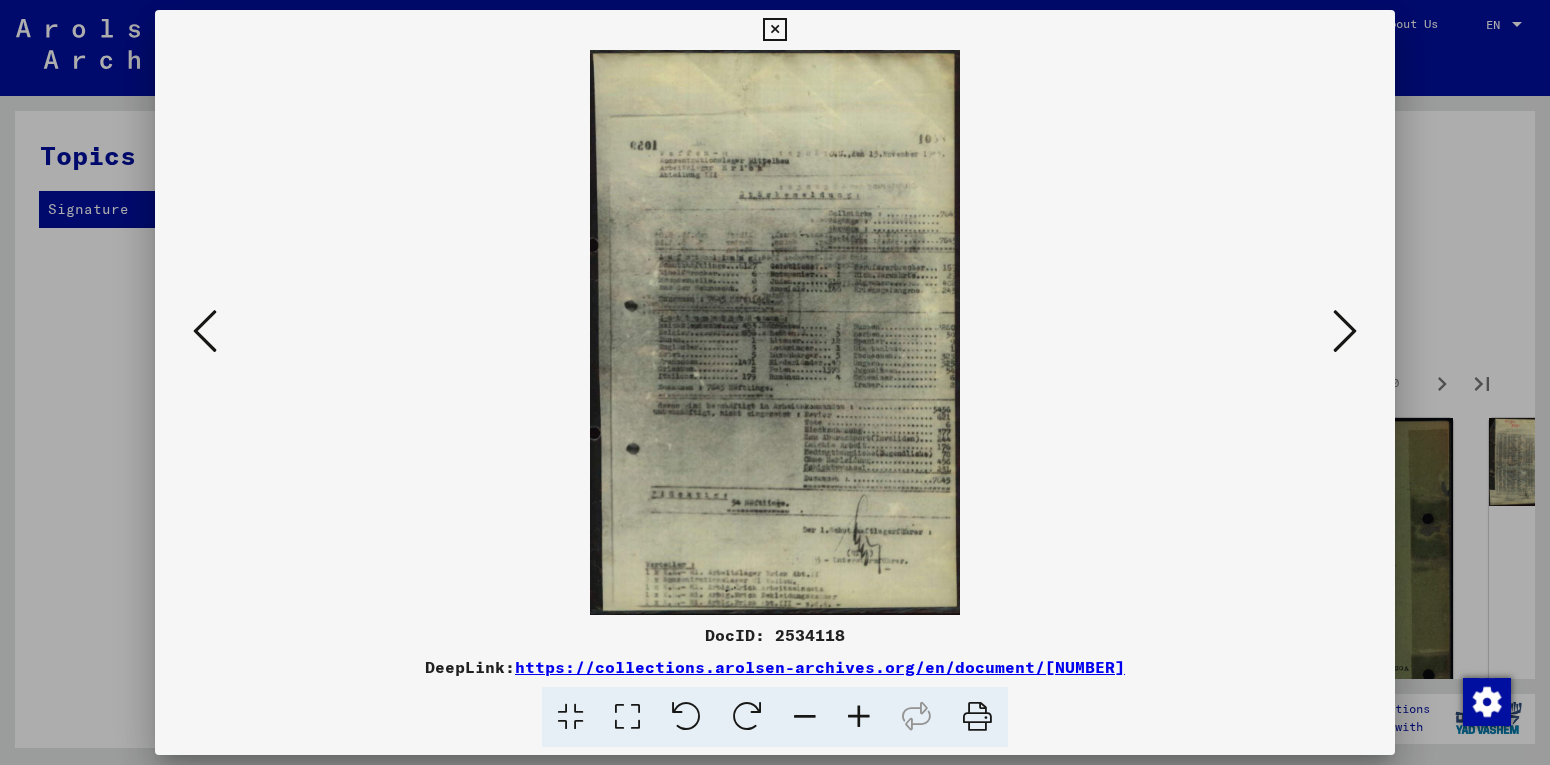 click at bounding box center (1345, 331) 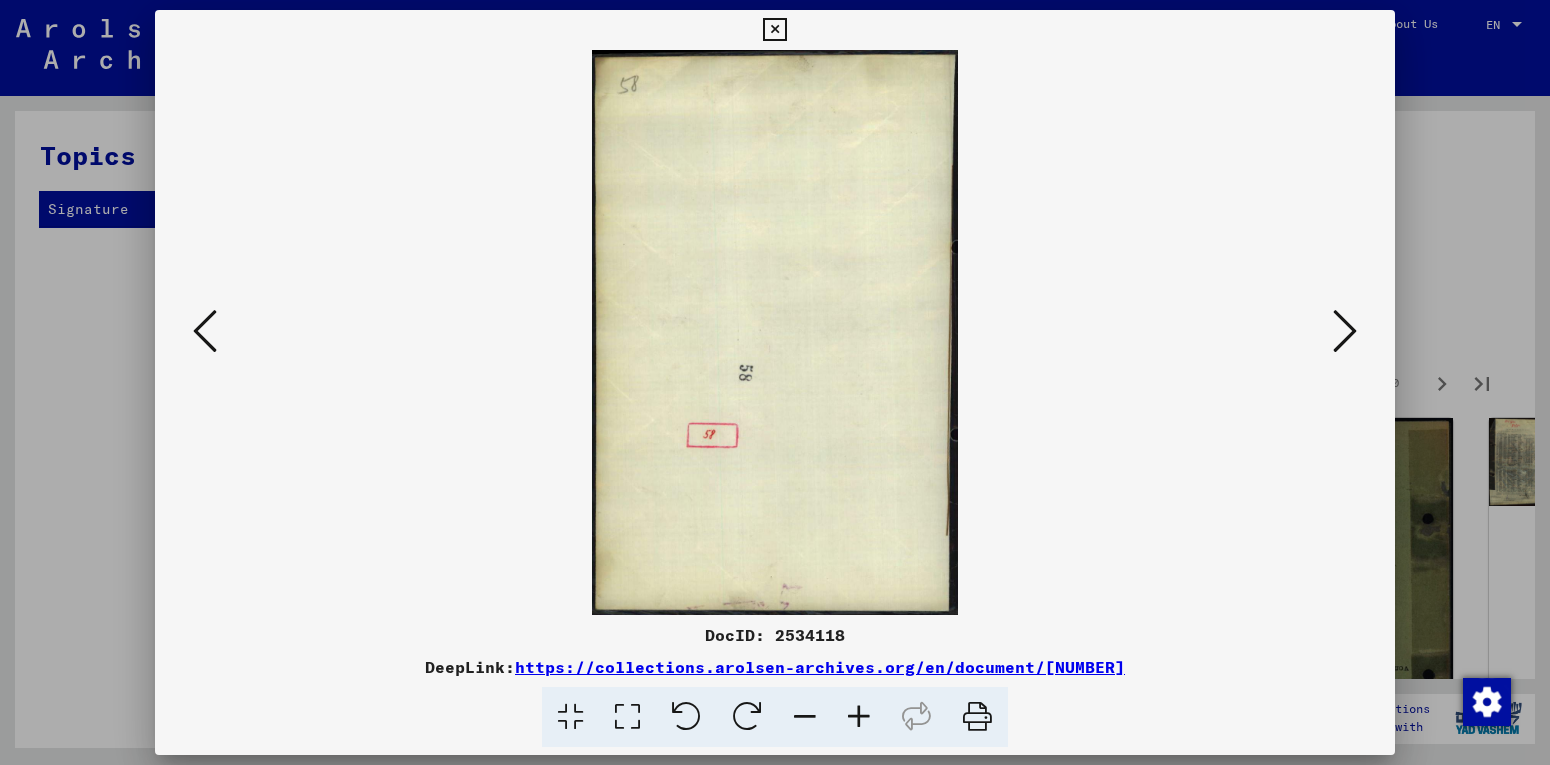 click at bounding box center [1345, 331] 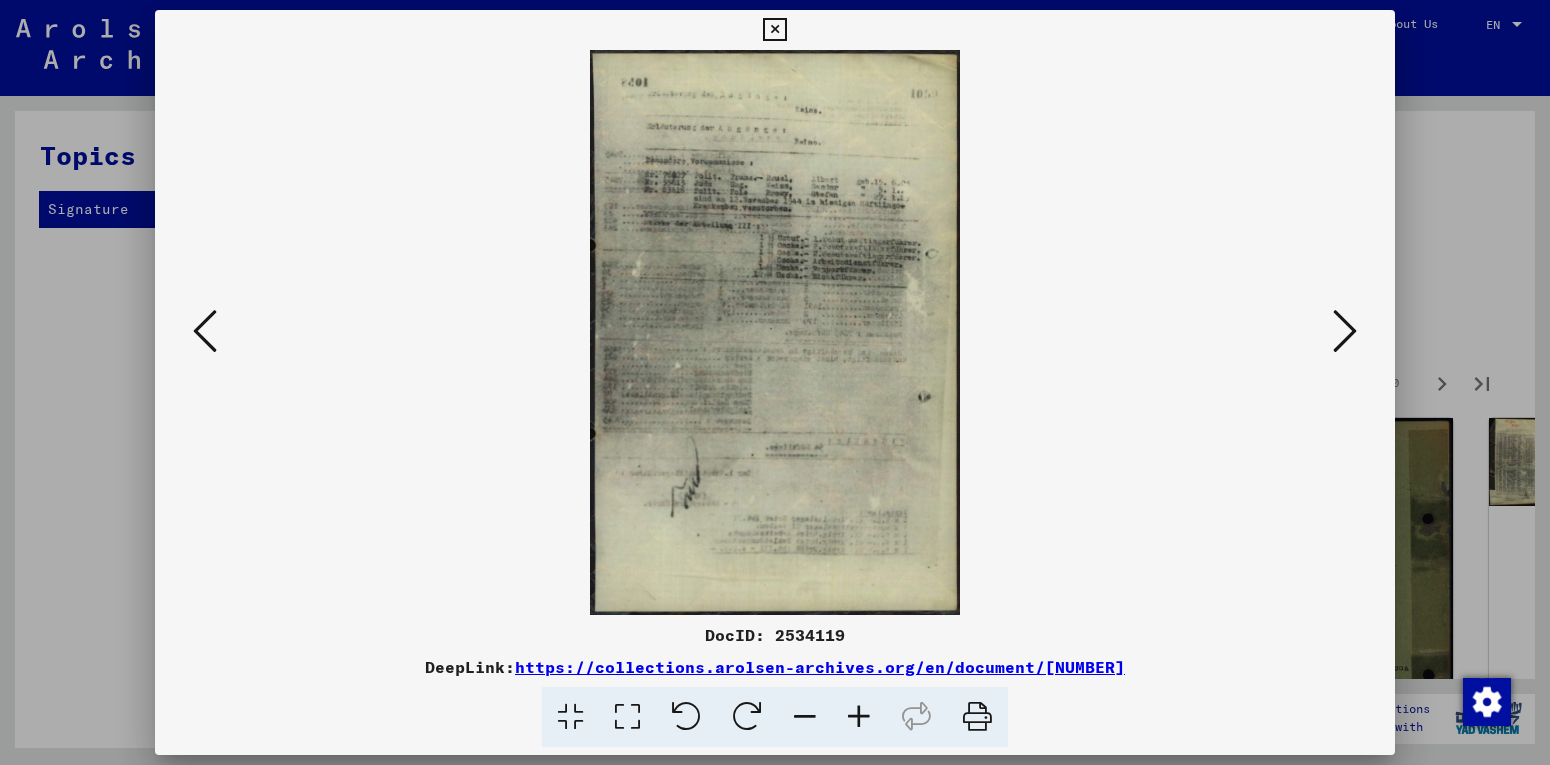 click at bounding box center (1345, 331) 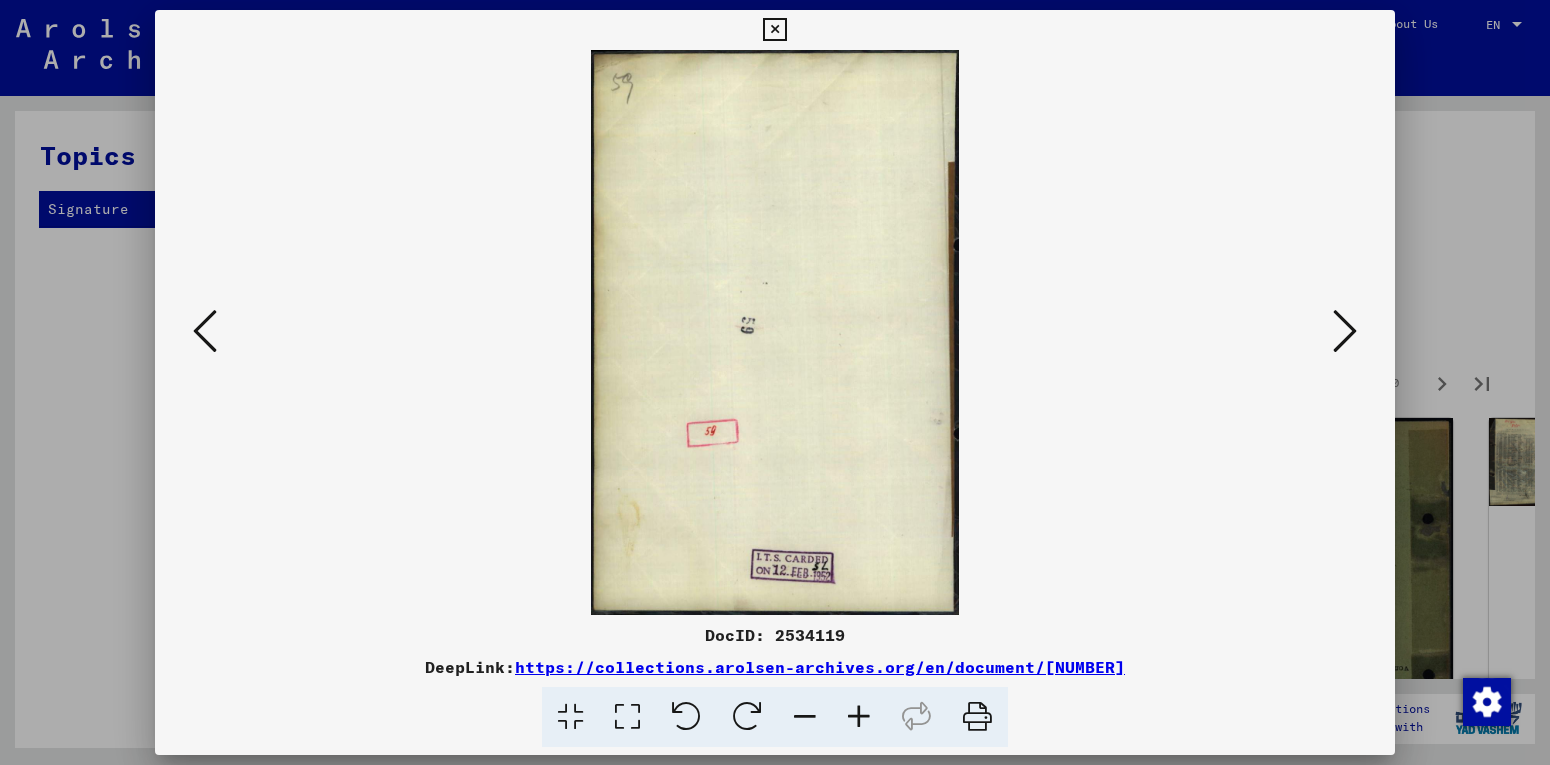 click at bounding box center [1345, 331] 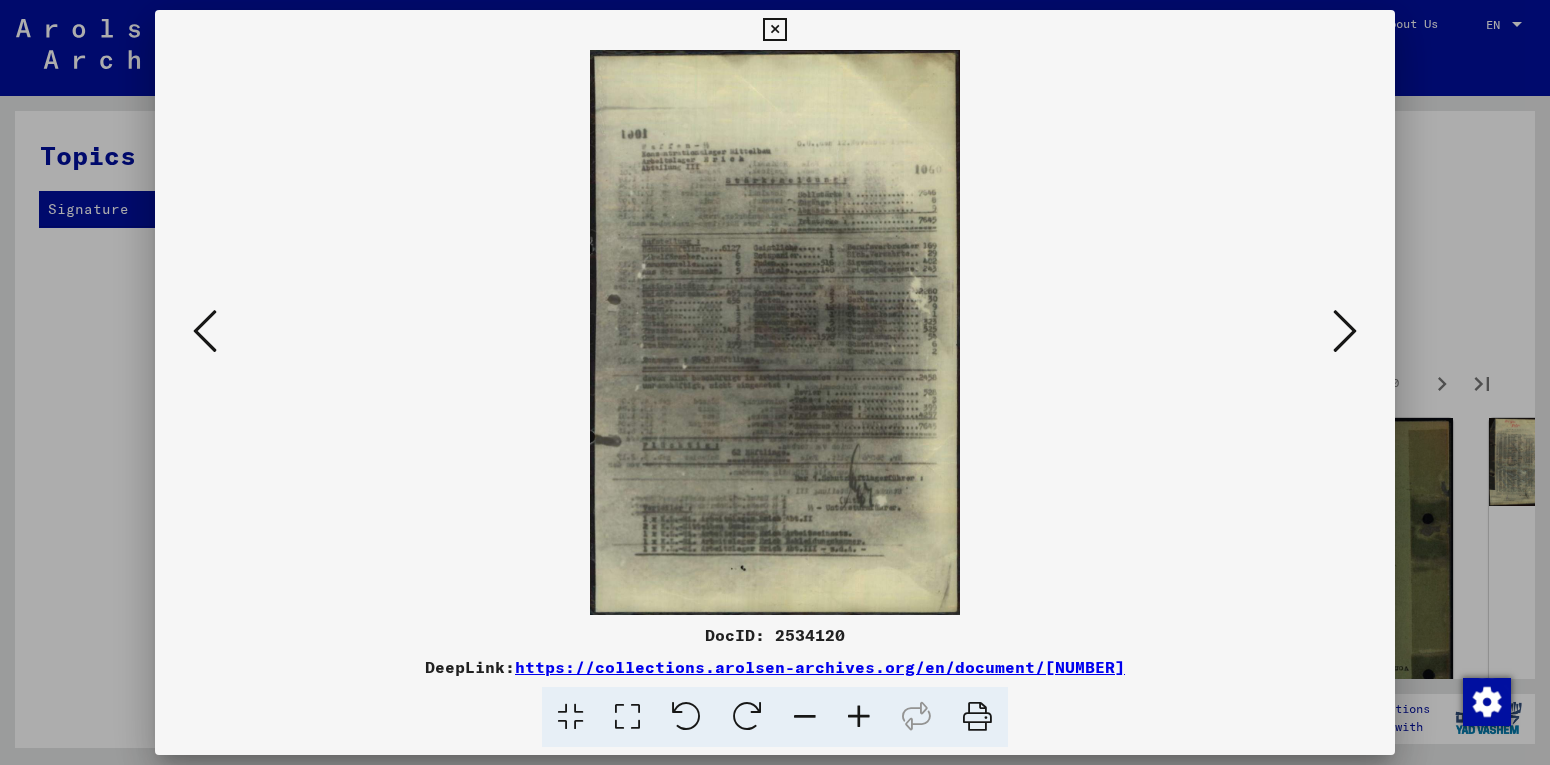click at bounding box center [1345, 331] 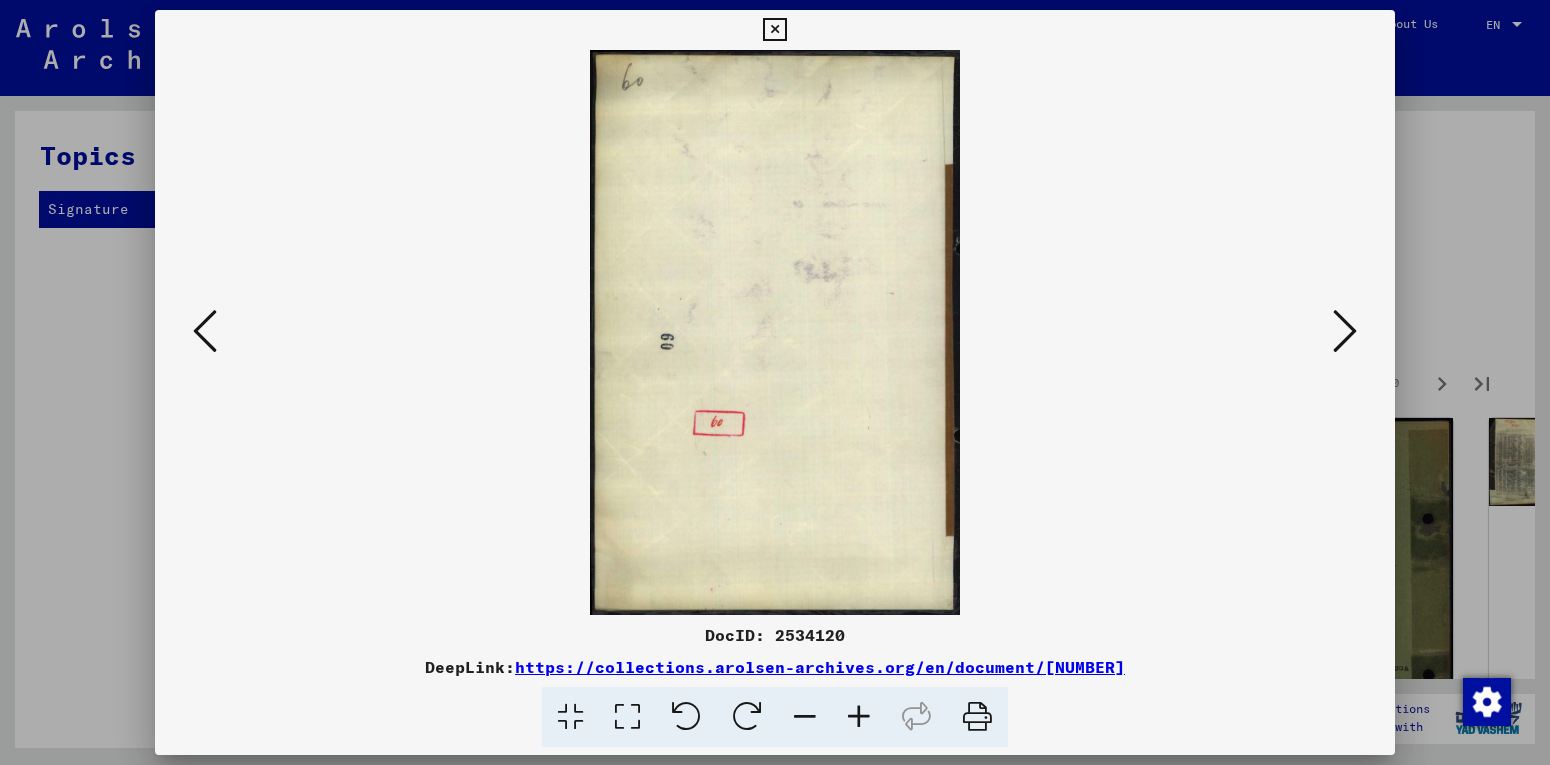 click at bounding box center [1345, 331] 